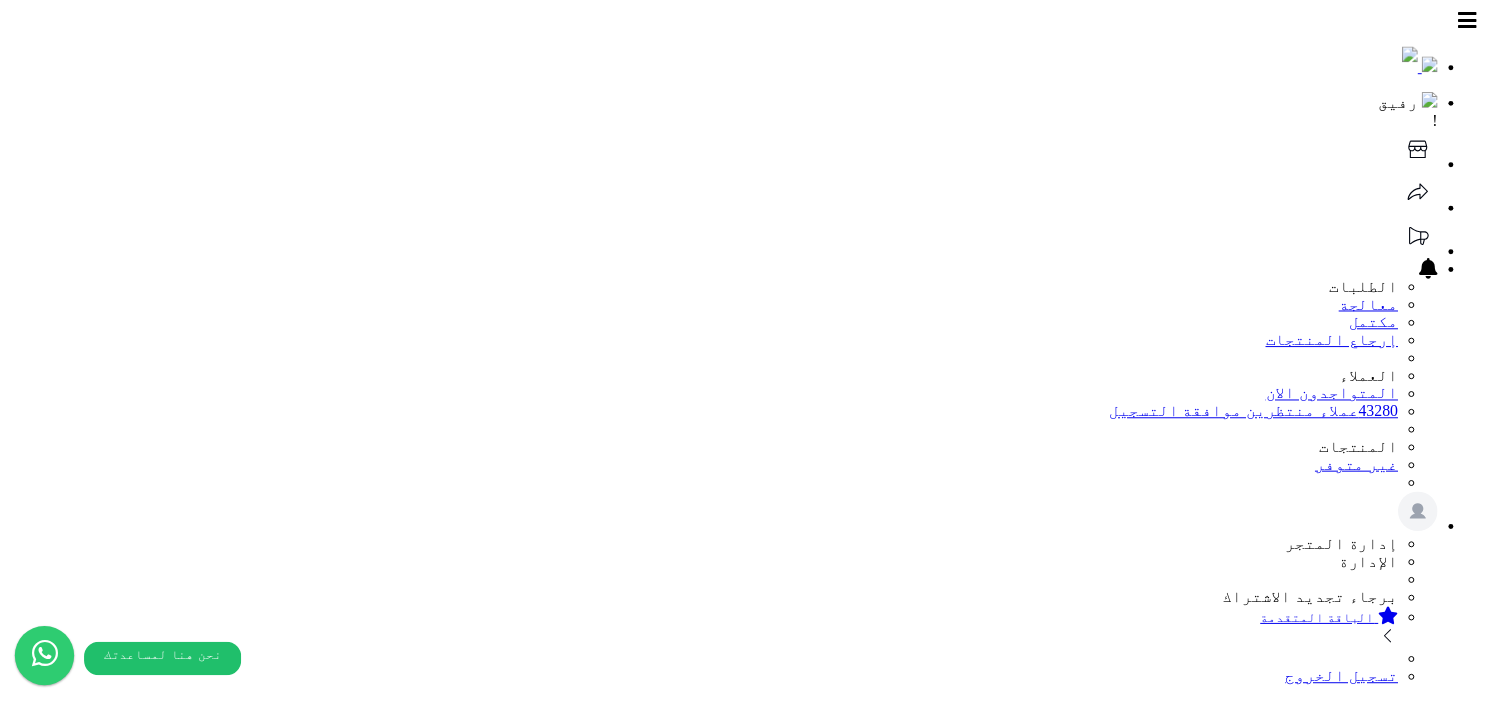 scroll, scrollTop: 0, scrollLeft: 0, axis: both 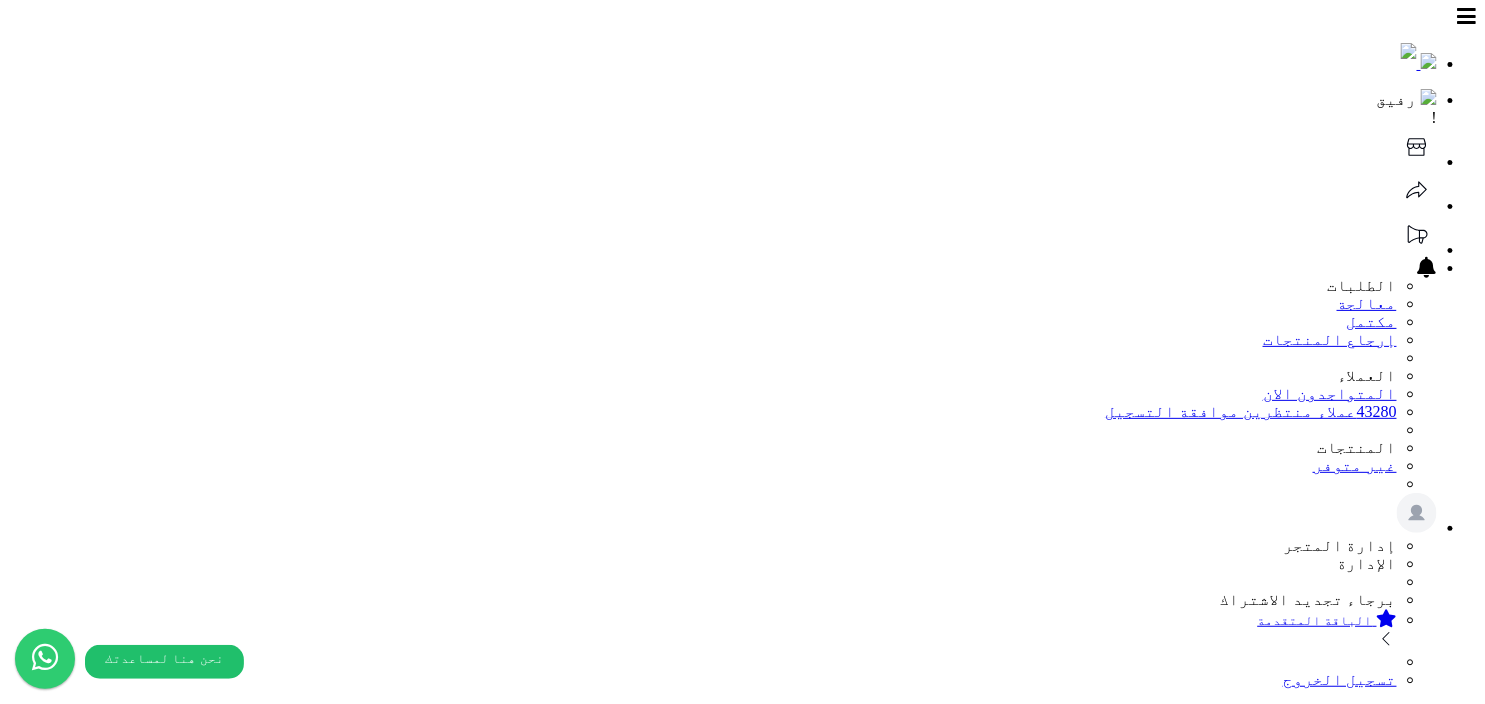 click on "لوحة التحكم
الأقسام والمنتجات
المنتجات
الأقسام
الماركات
مواصفات المنتجات
مواصفات المنتجات
أنواع المواصفات
خيارات المنتجات
الملفات الرقمية
الطلبات
المراجعات والأسئلة  4
طلبات الإرجاع
إشعارات التحويلات البنكية
العملاء
المدونة
وآتس آب  جديد
السلات المتروكة  4
أدوات التسويق
التقارير
التطبيقات والخدمات
تطبيق المتجر    جديد
تطبيق نقاط البيع    جديد
الإعدادات" at bounding box center (742, 1268) 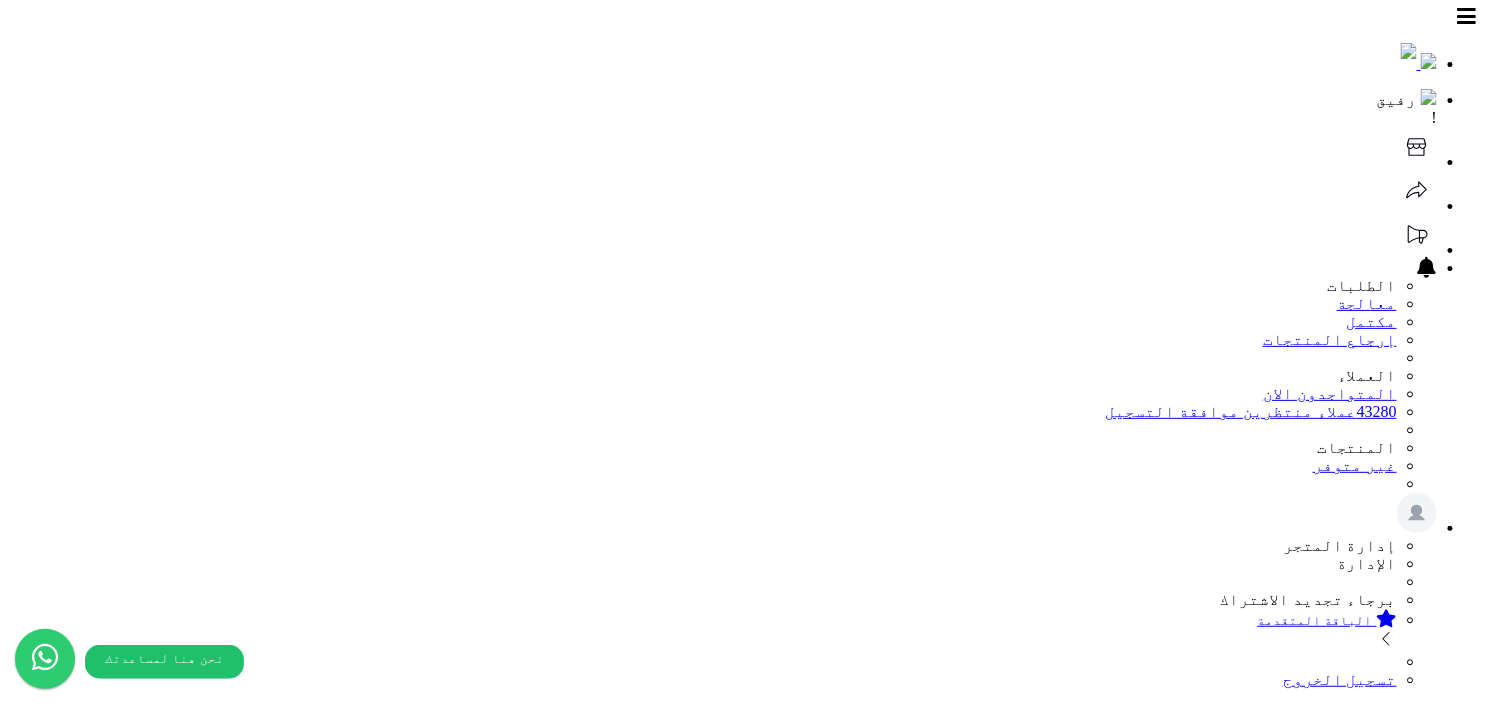 click on "الأقسام والمنتجات" at bounding box center (1332, 1063) 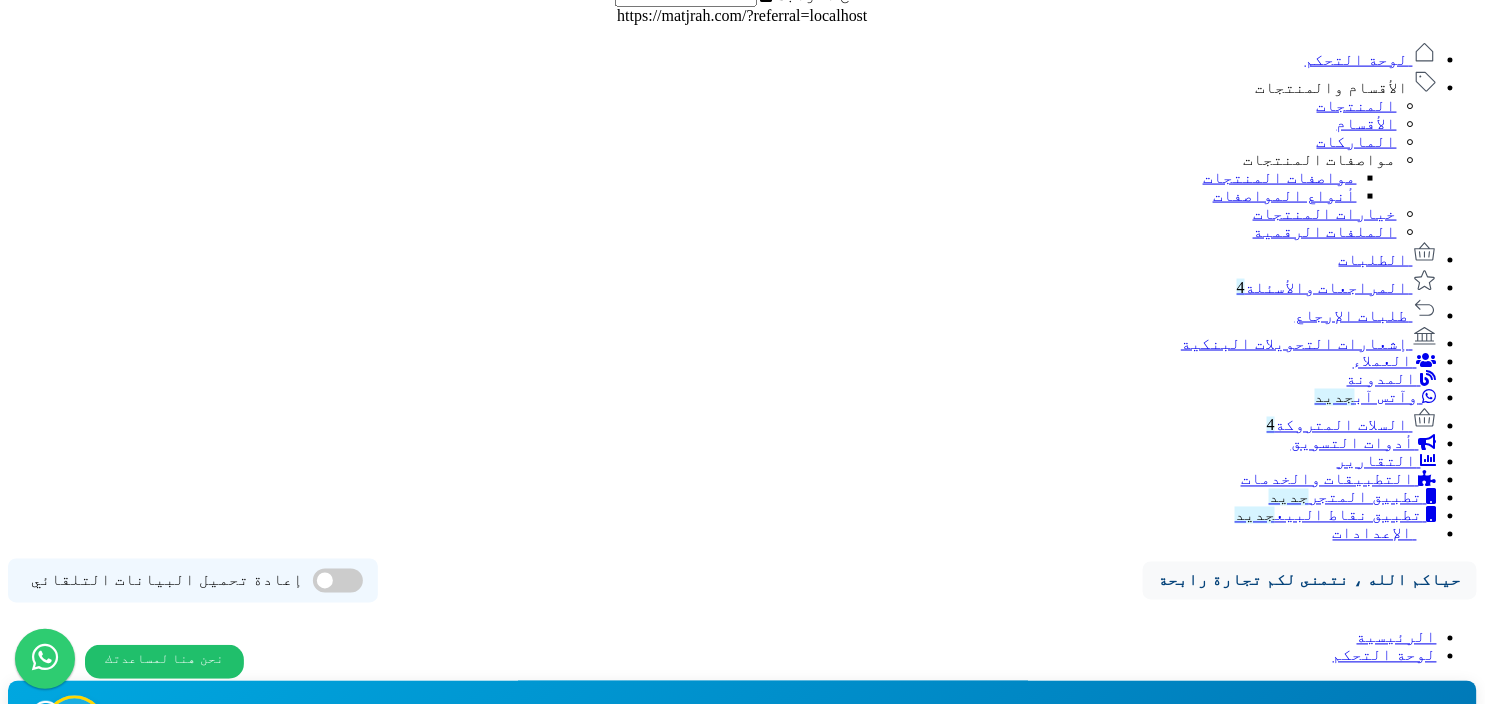 scroll, scrollTop: 982, scrollLeft: 0, axis: vertical 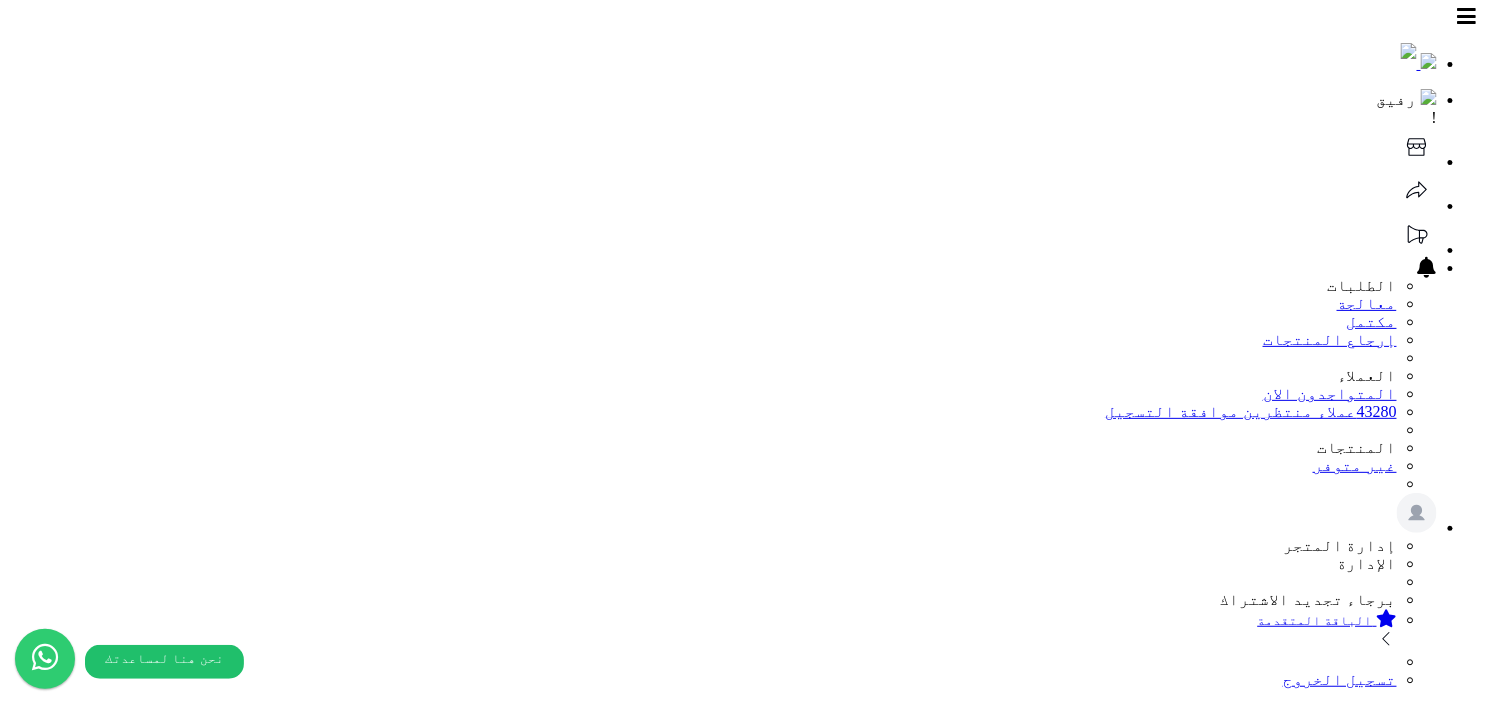 click on "#2644" at bounding box center (1424, 2355) 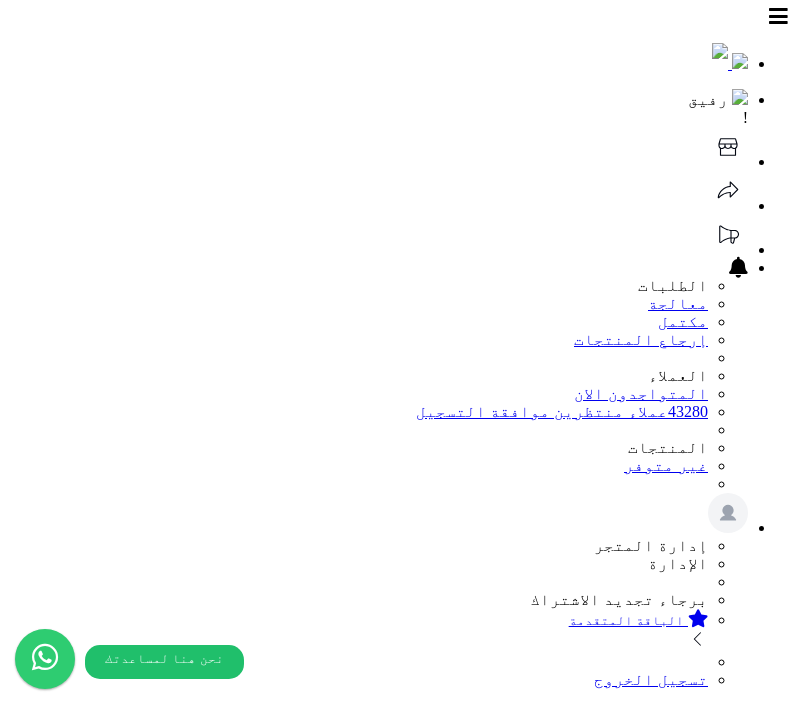 select 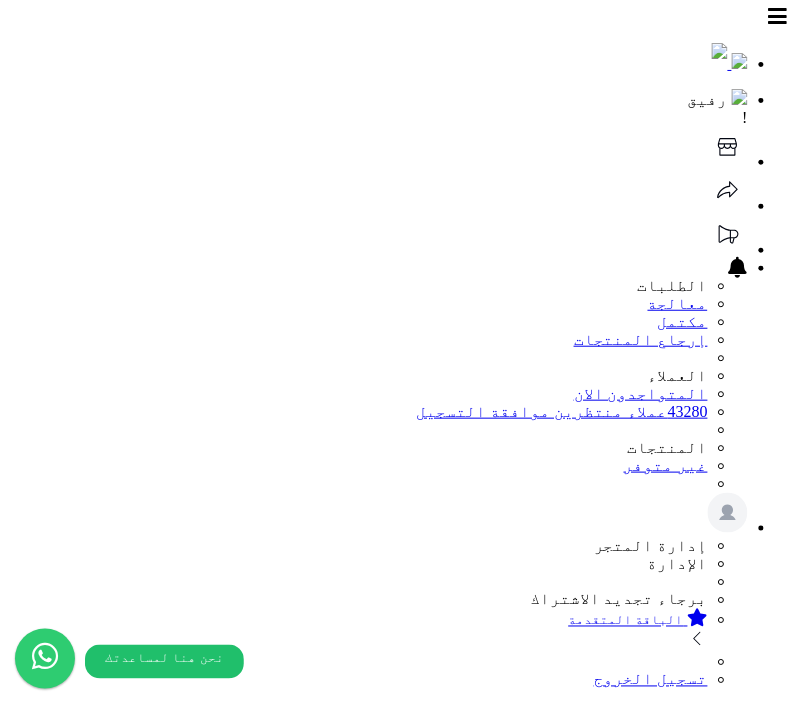 type on "*****" 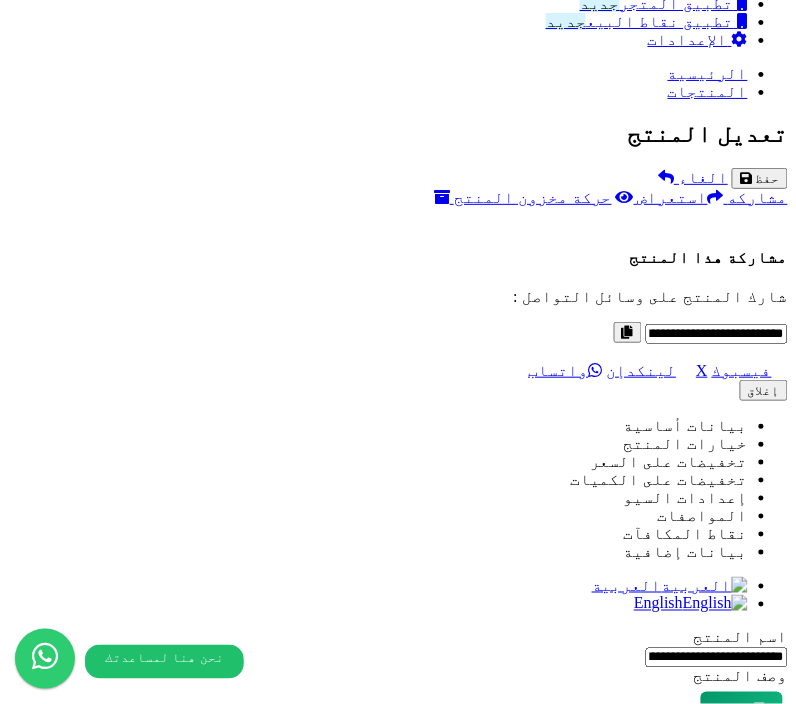 scroll, scrollTop: 1704, scrollLeft: 0, axis: vertical 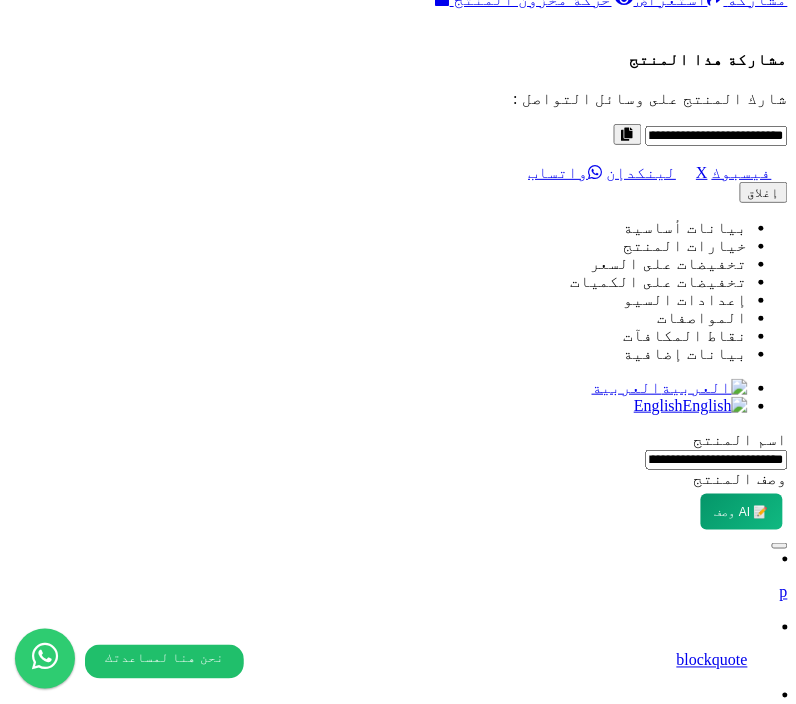 click on "أضف" at bounding box center (398, 8444) 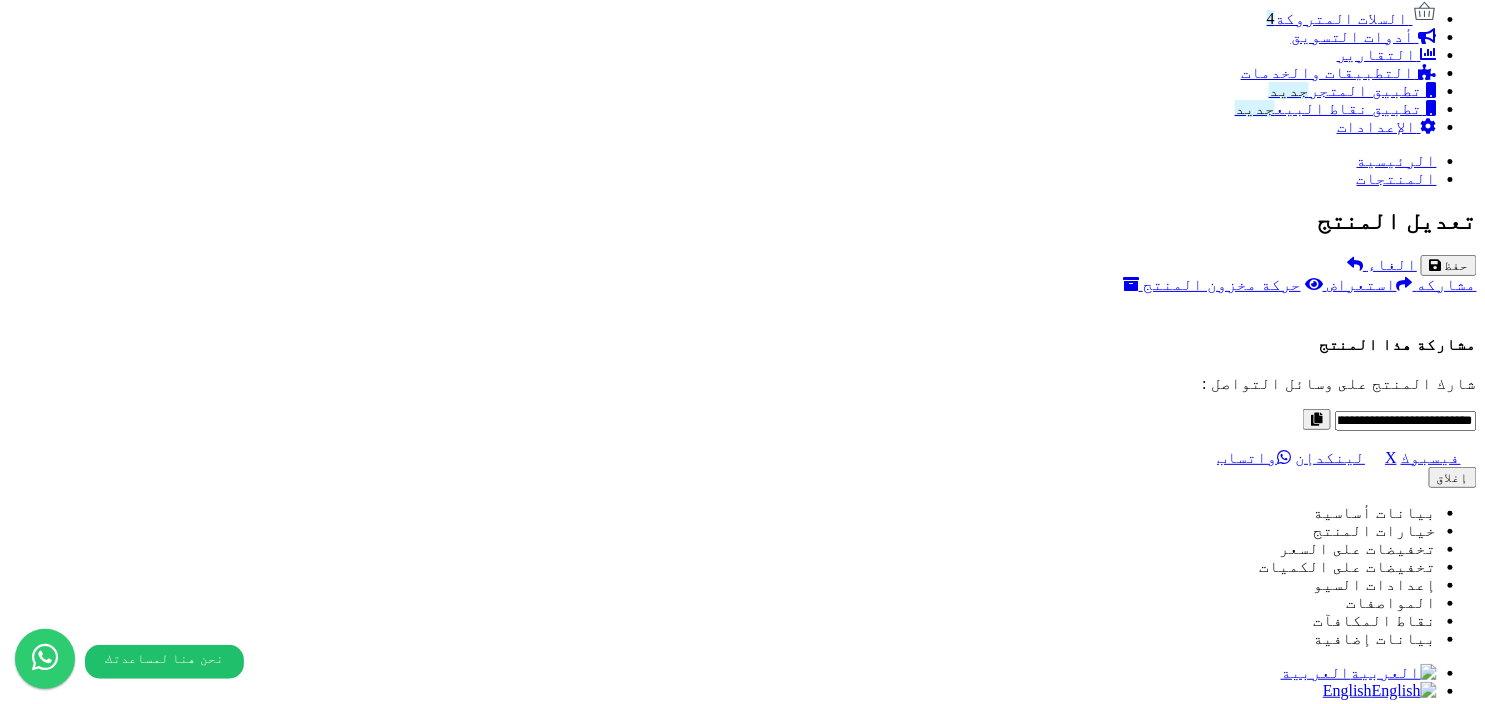 scroll, scrollTop: 1285, scrollLeft: 0, axis: vertical 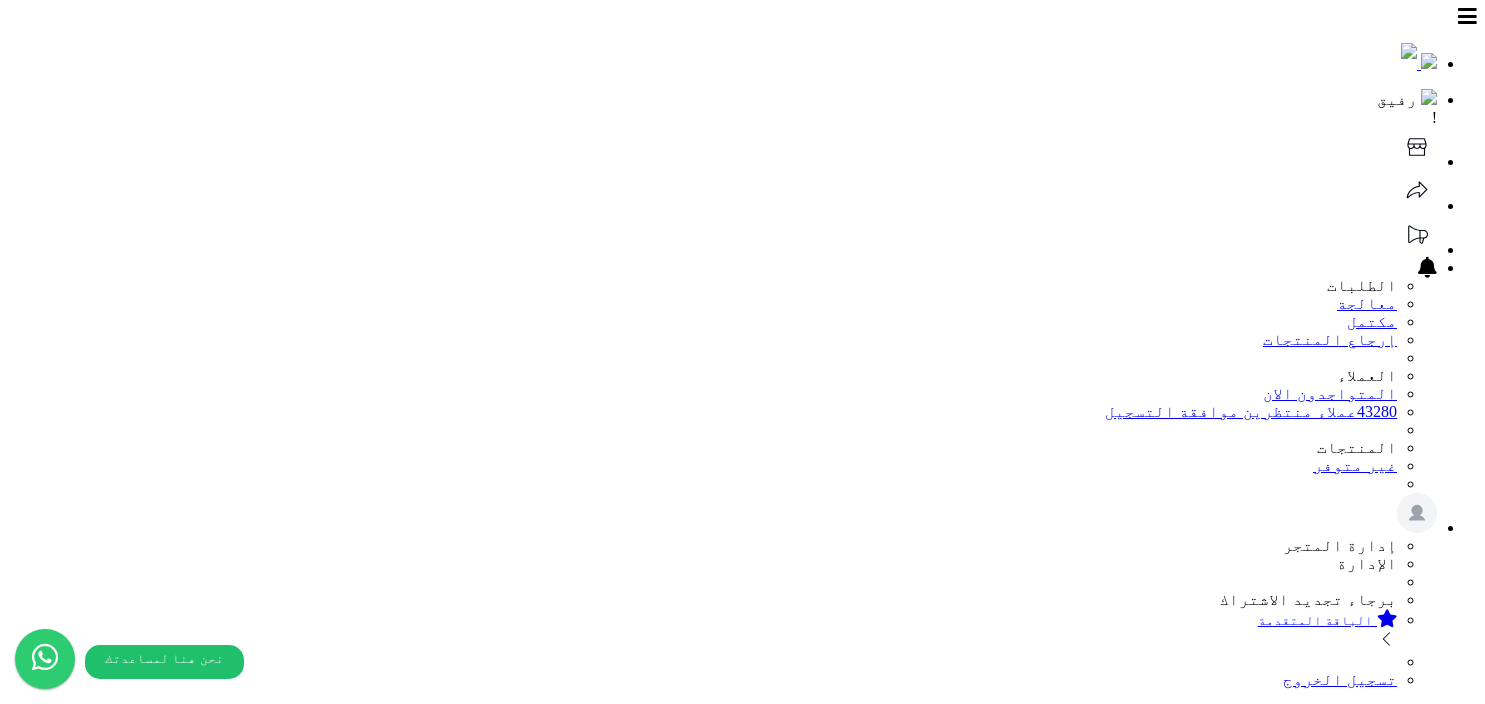 select 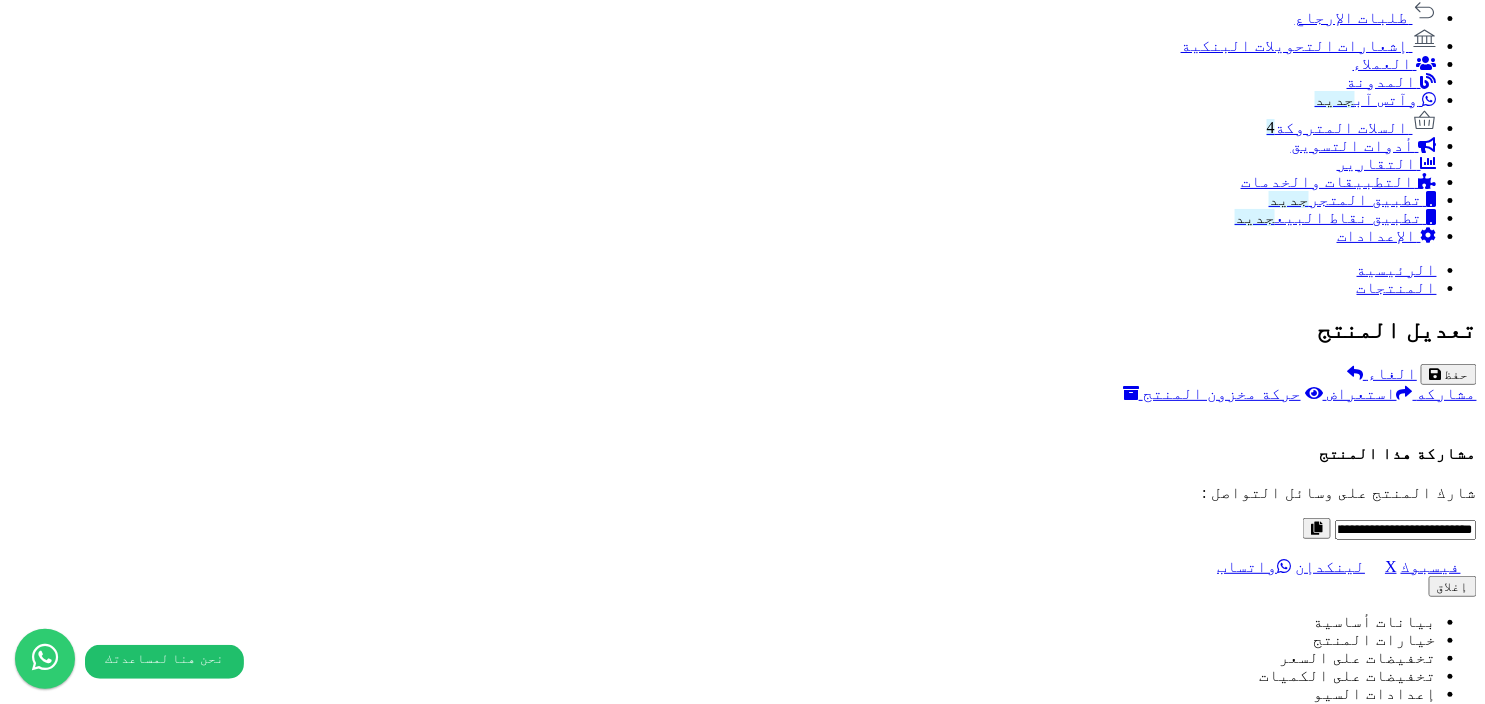 scroll, scrollTop: 1285, scrollLeft: 0, axis: vertical 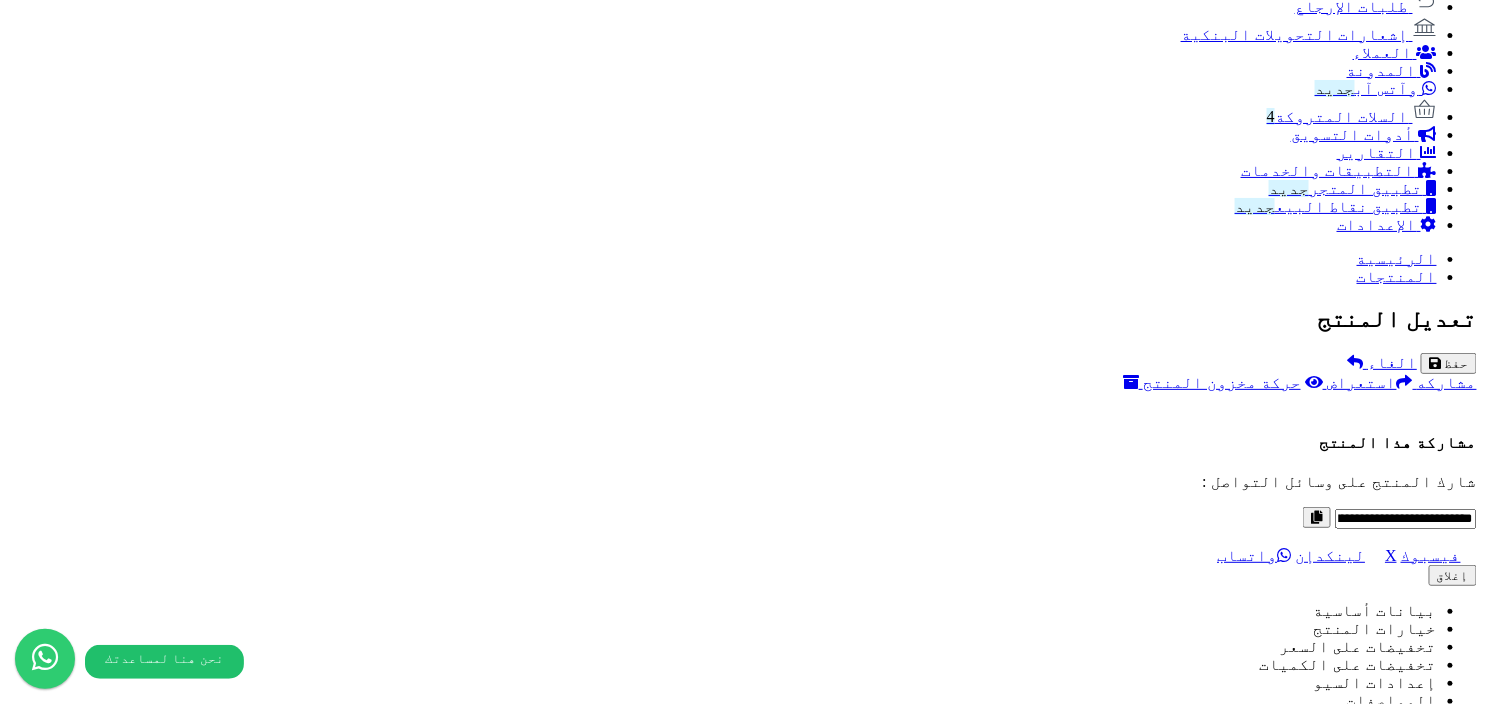 type on "*****" 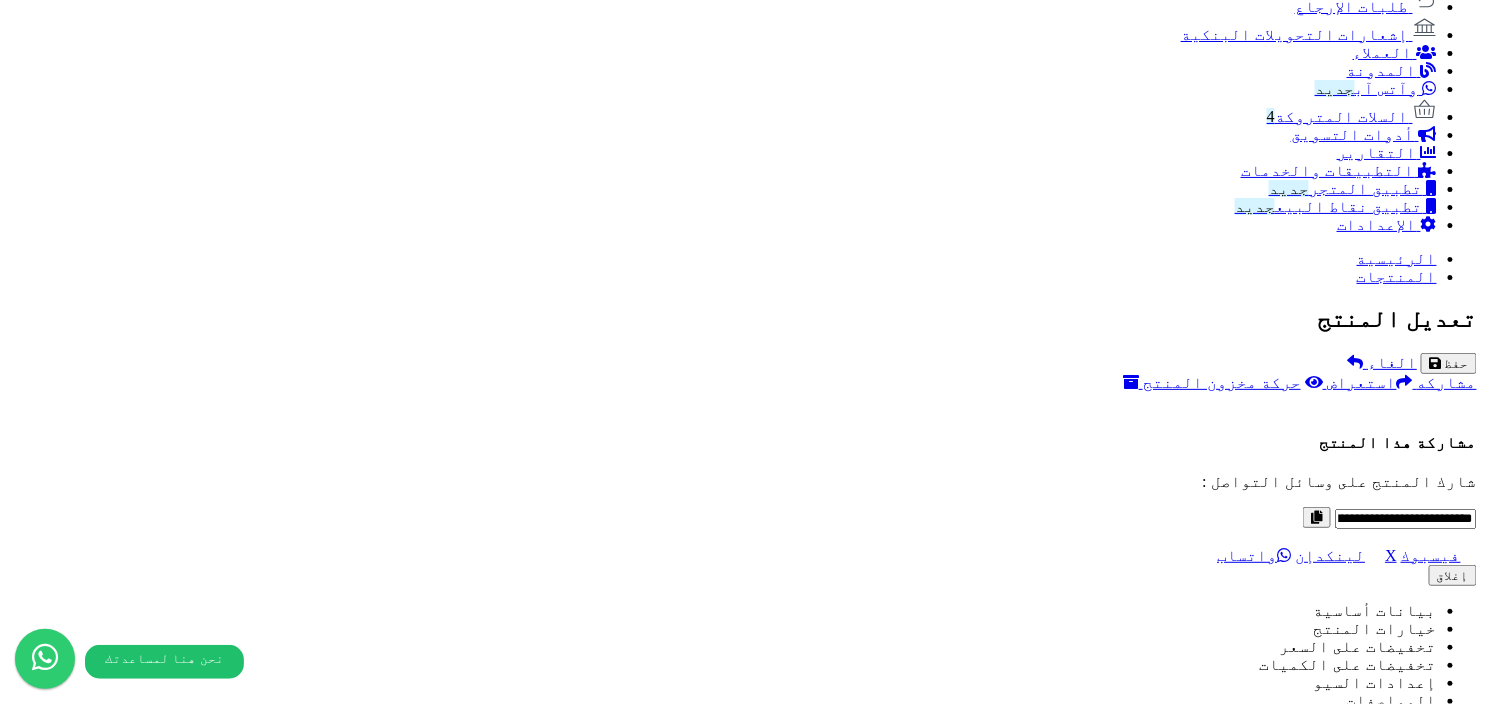 scroll, scrollTop: 1195, scrollLeft: 0, axis: vertical 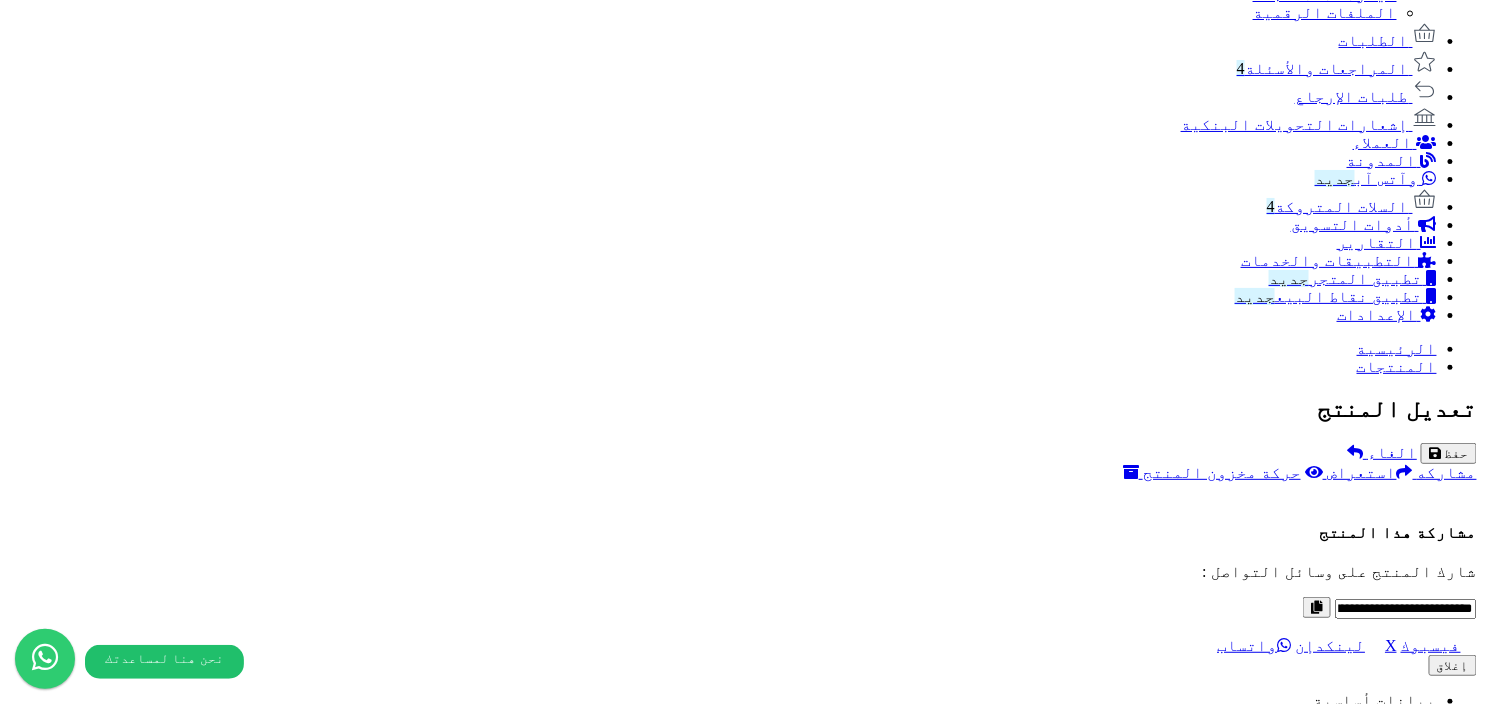 click on "**********" at bounding box center (742, 8553) 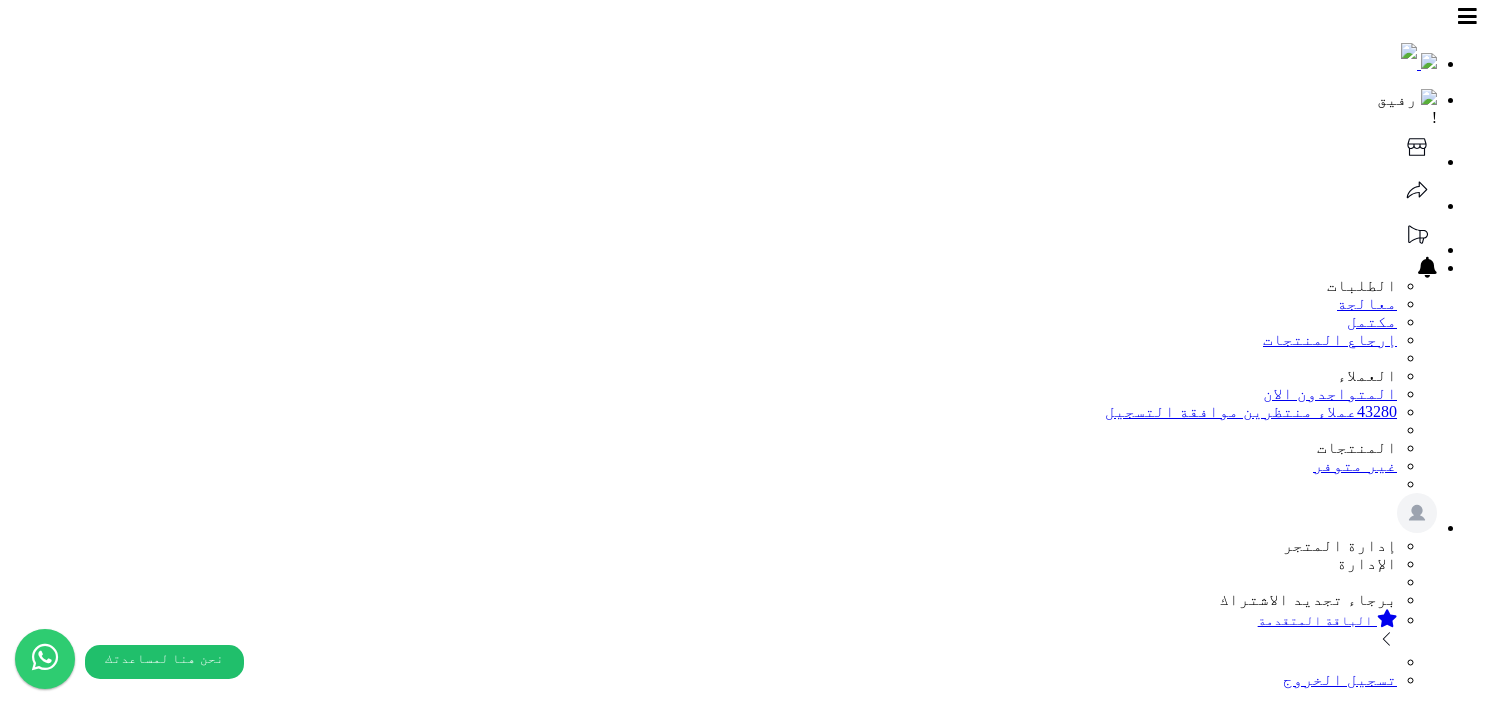 select 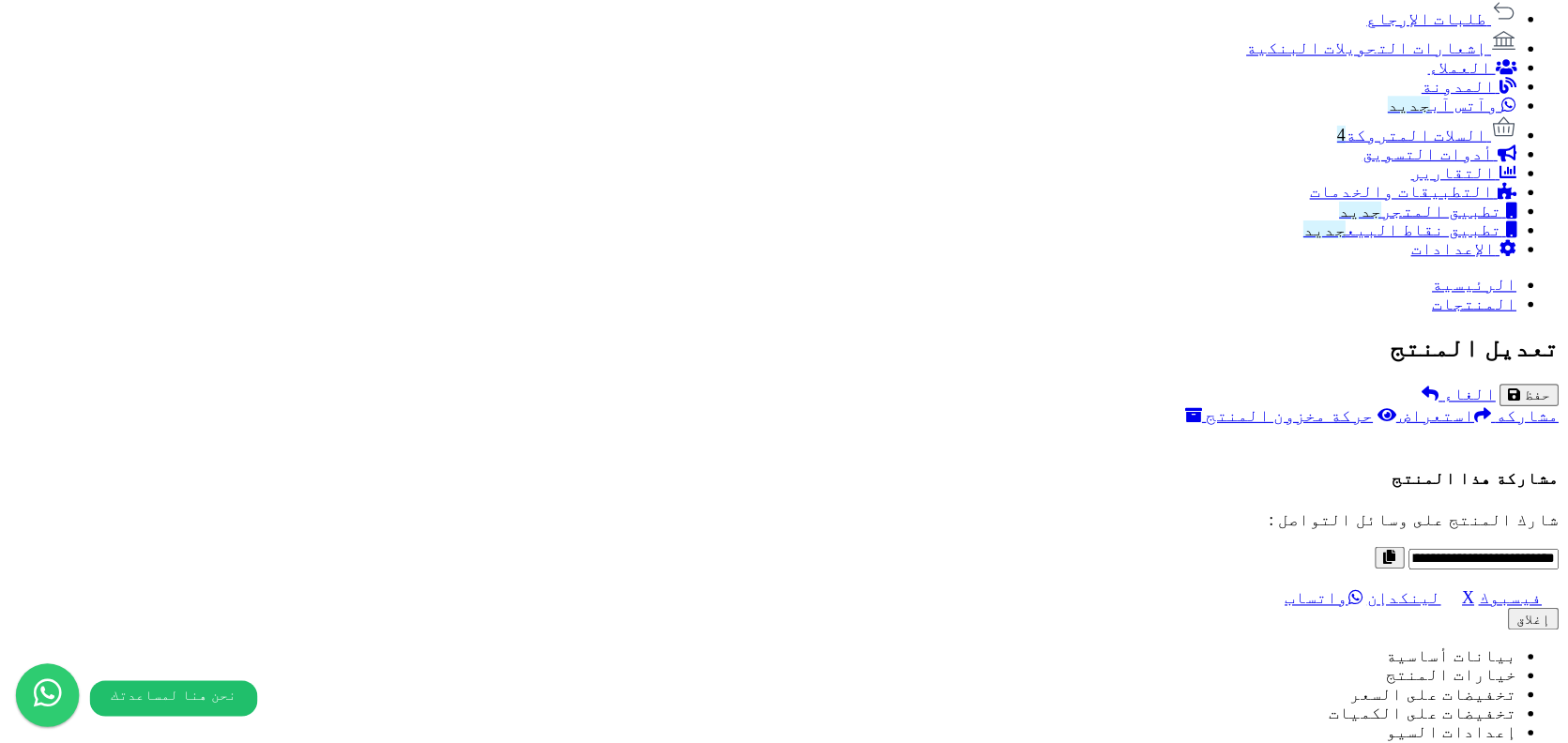 scroll, scrollTop: 1145, scrollLeft: 0, axis: vertical 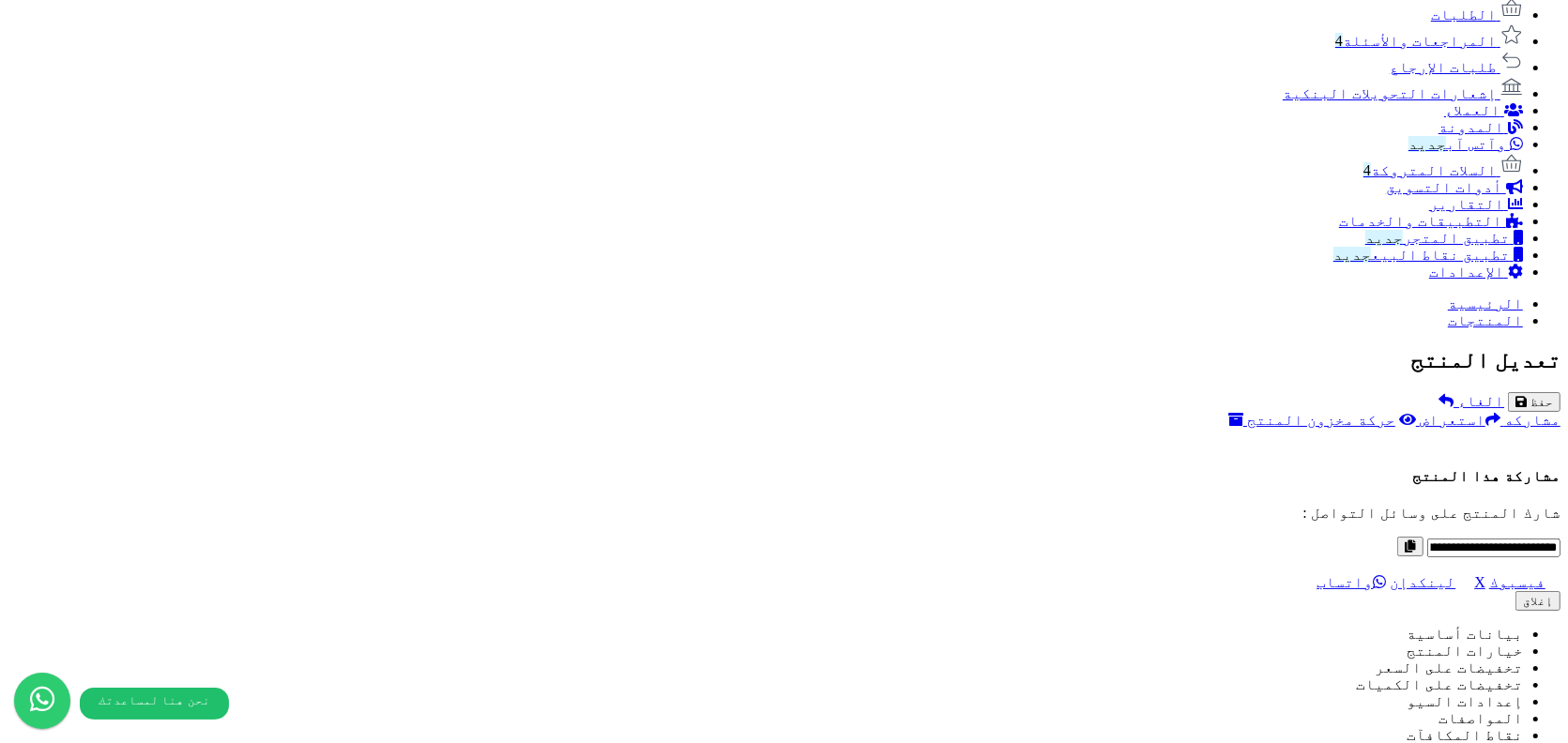 click on "صورة" at bounding box center [1542, 7948] 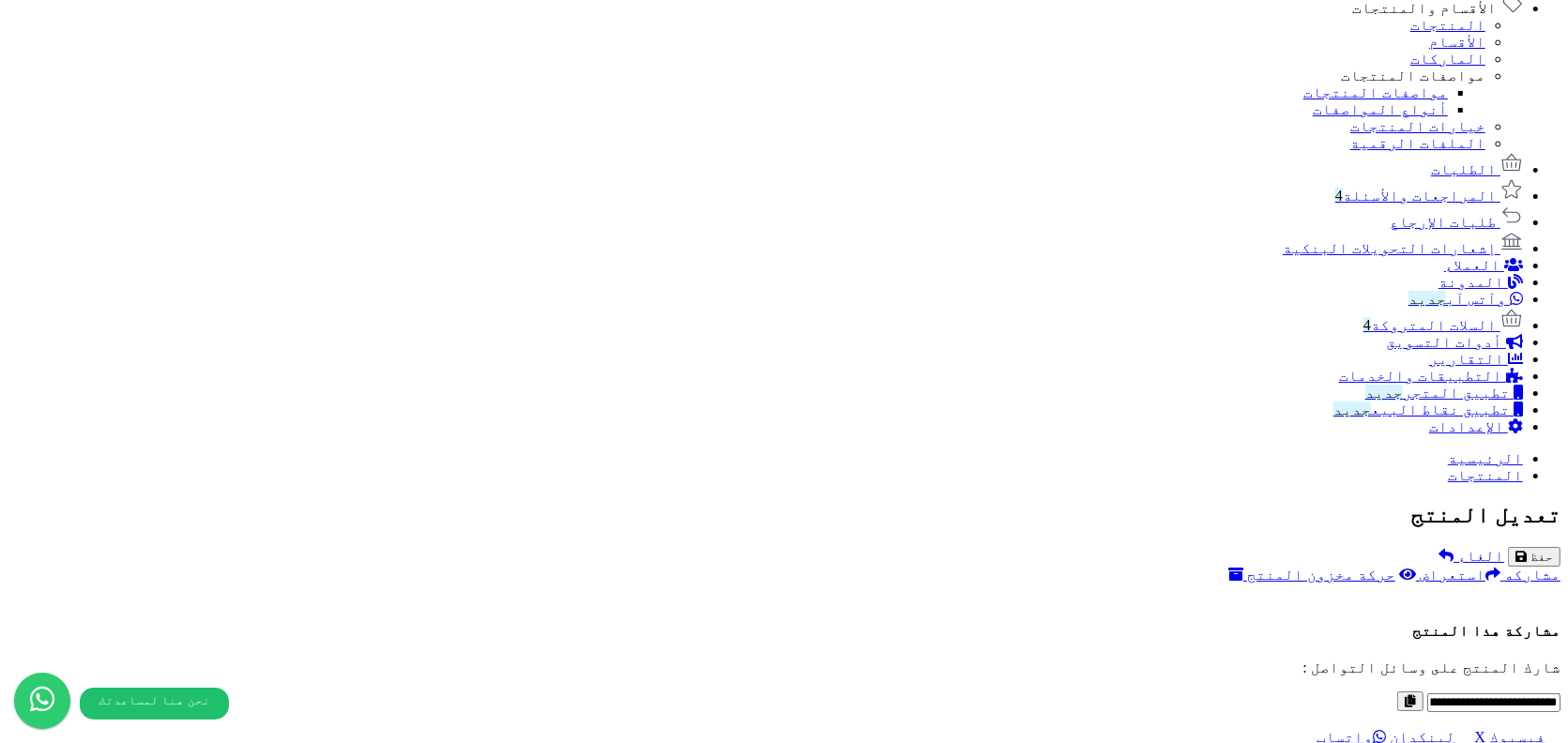 scroll, scrollTop: 1044, scrollLeft: 0, axis: vertical 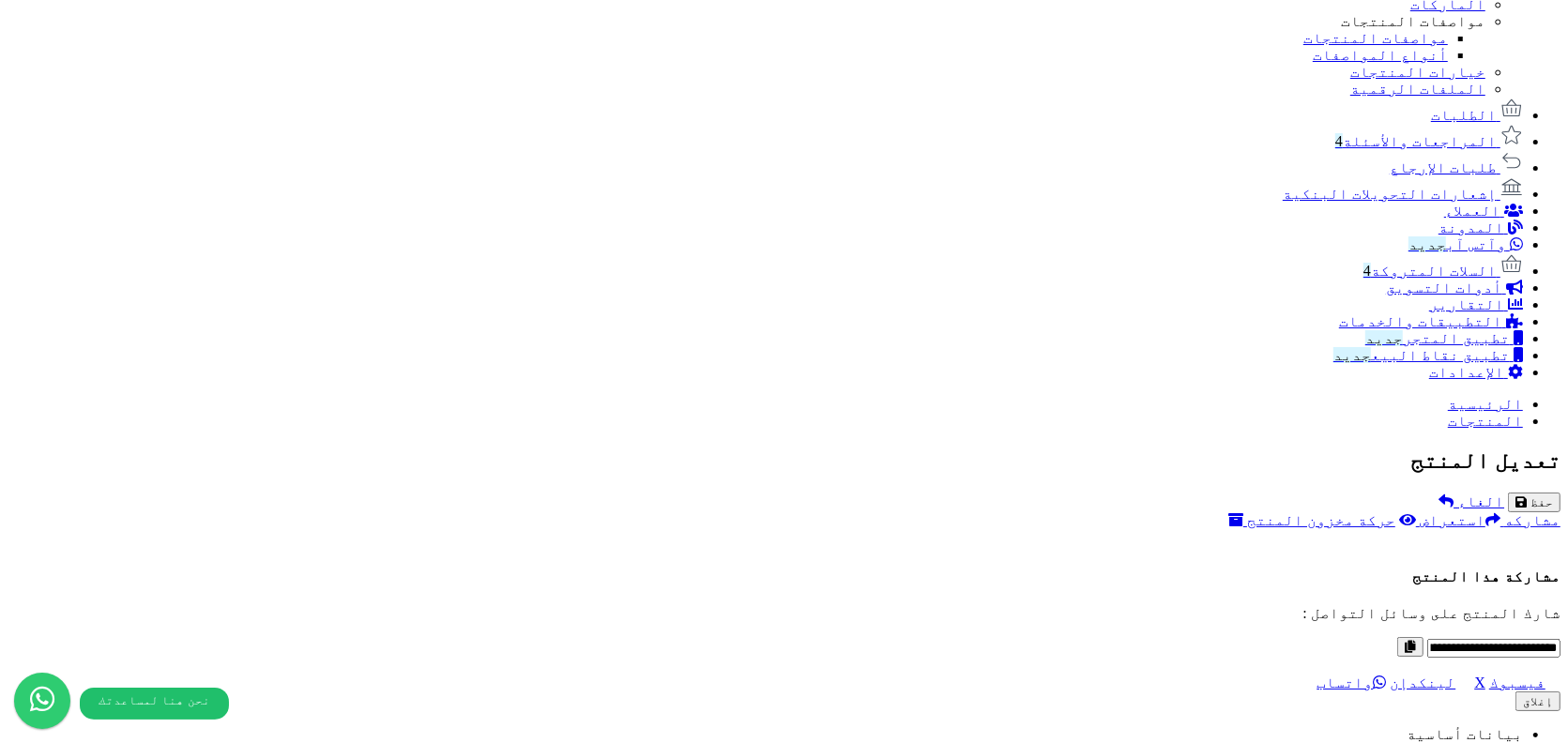 drag, startPoint x: 1217, startPoint y: 428, endPoint x: 1120, endPoint y: 424, distance: 97.082439 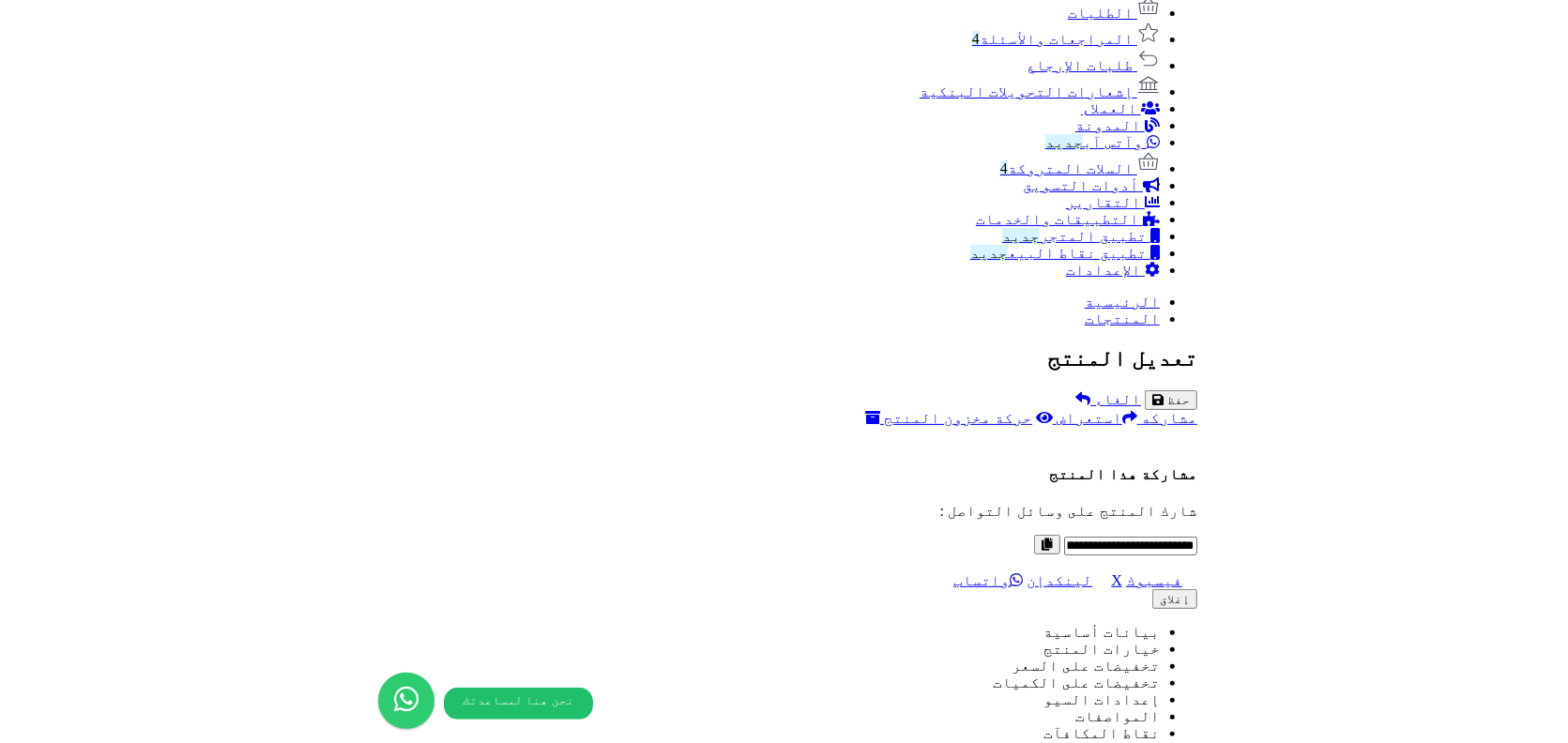 scroll, scrollTop: 1044, scrollLeft: 0, axis: vertical 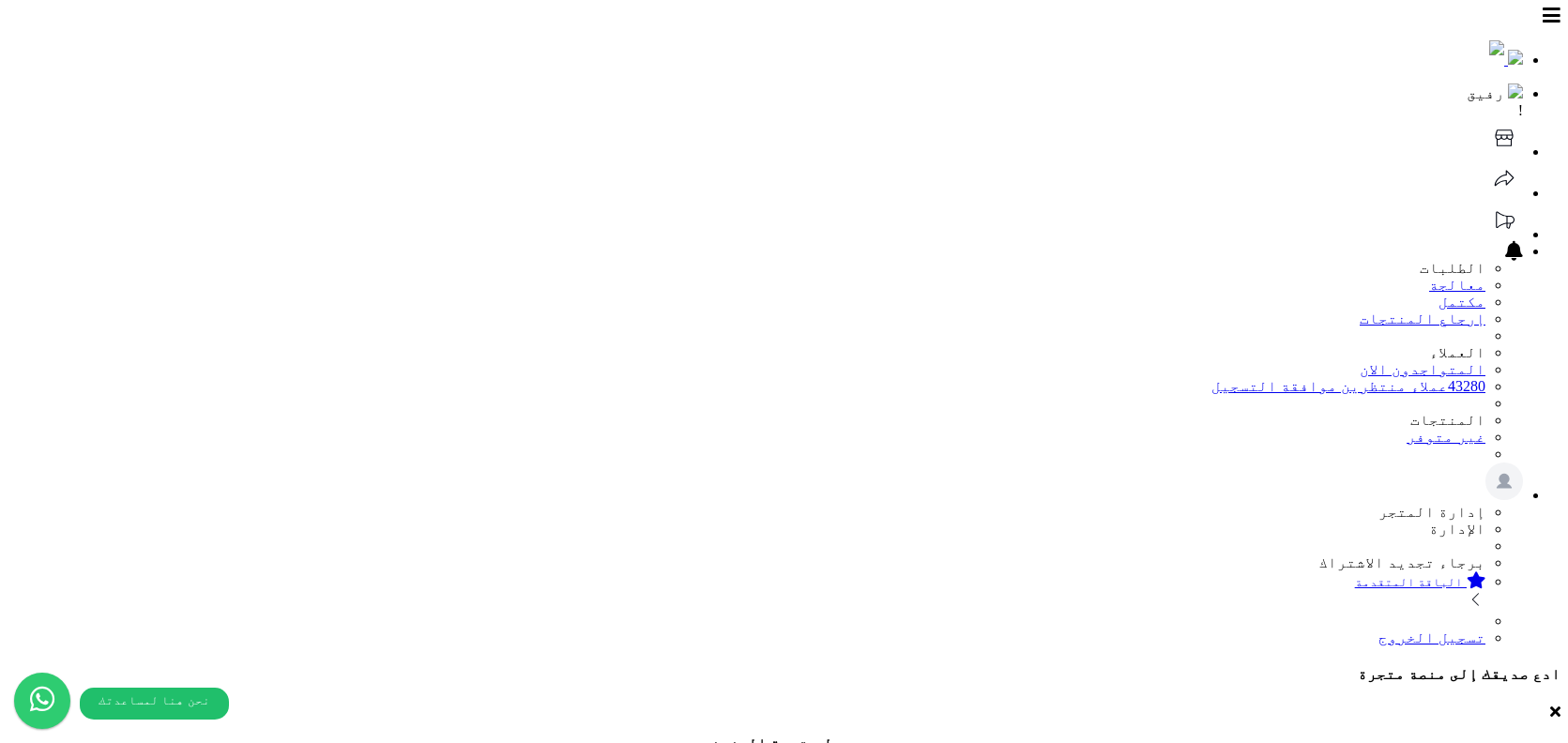 select 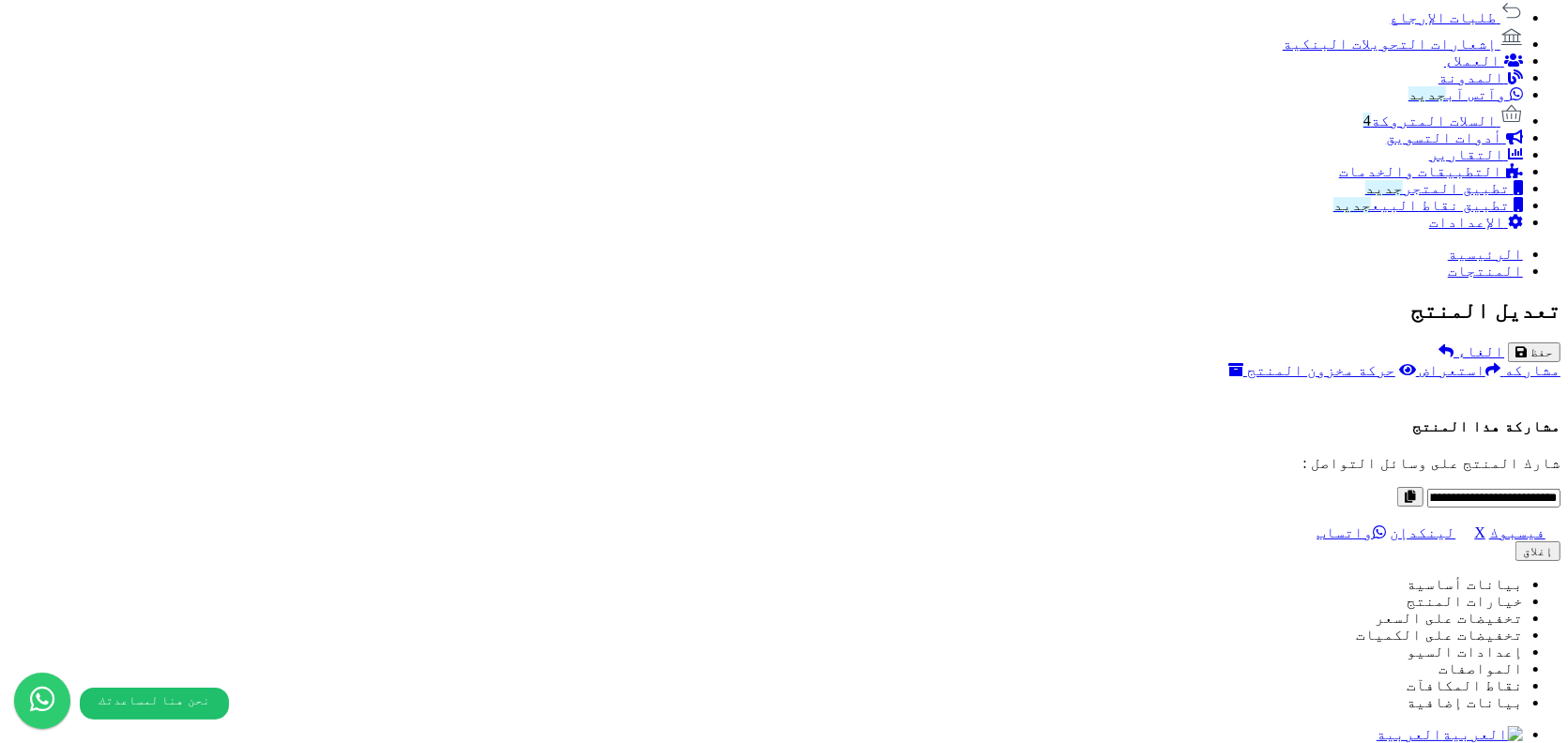 scroll, scrollTop: 1204, scrollLeft: 0, axis: vertical 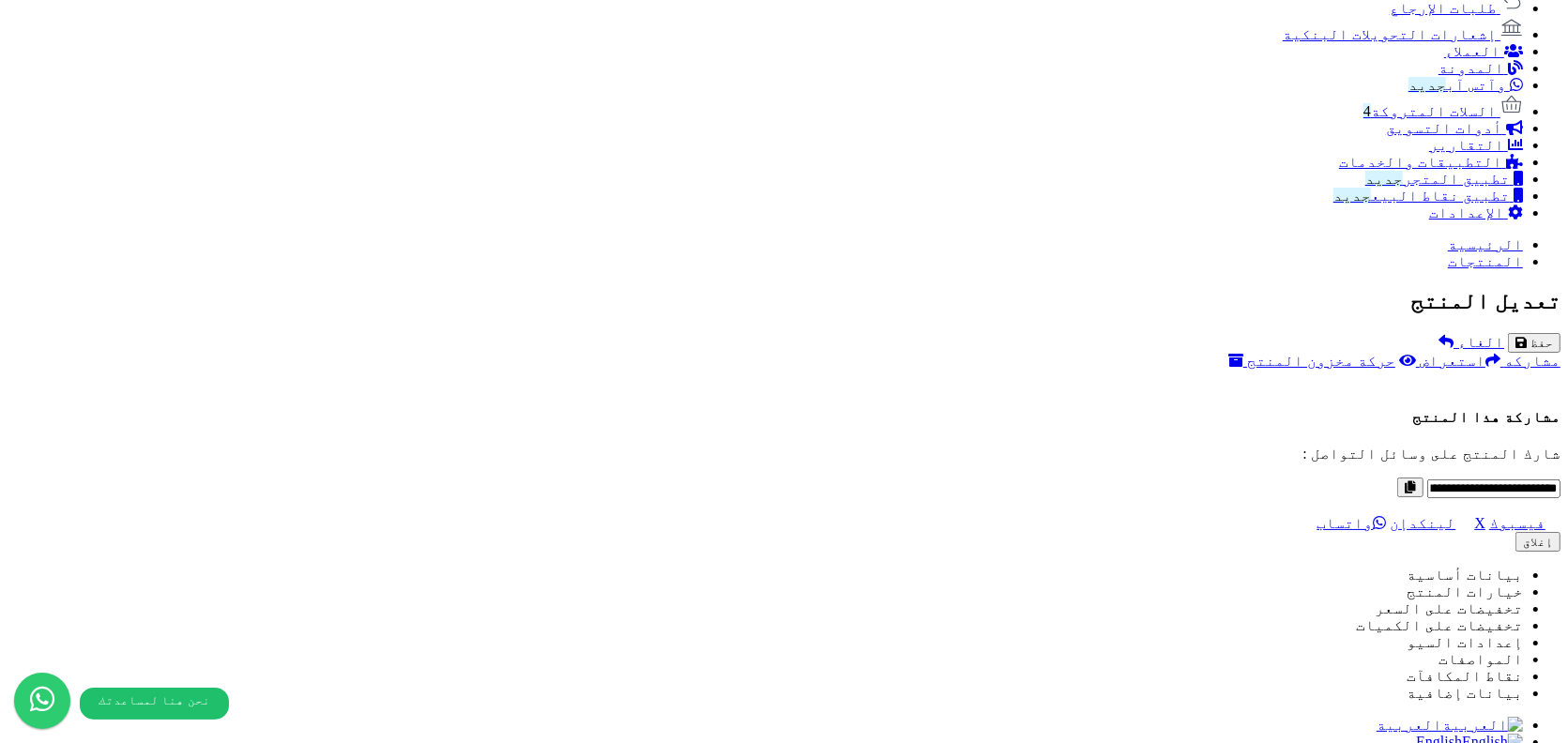 click at bounding box center (1538, 8062) 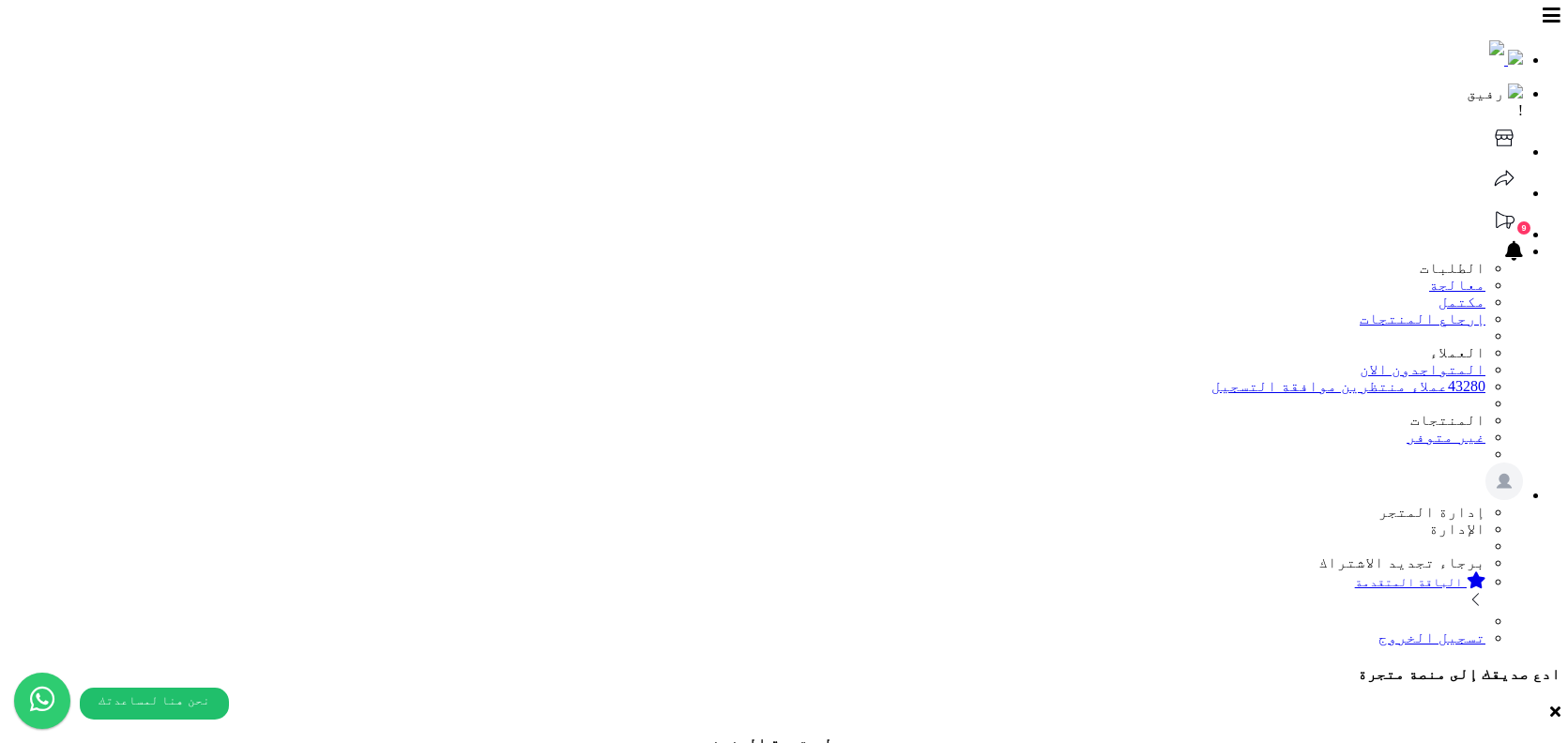 select 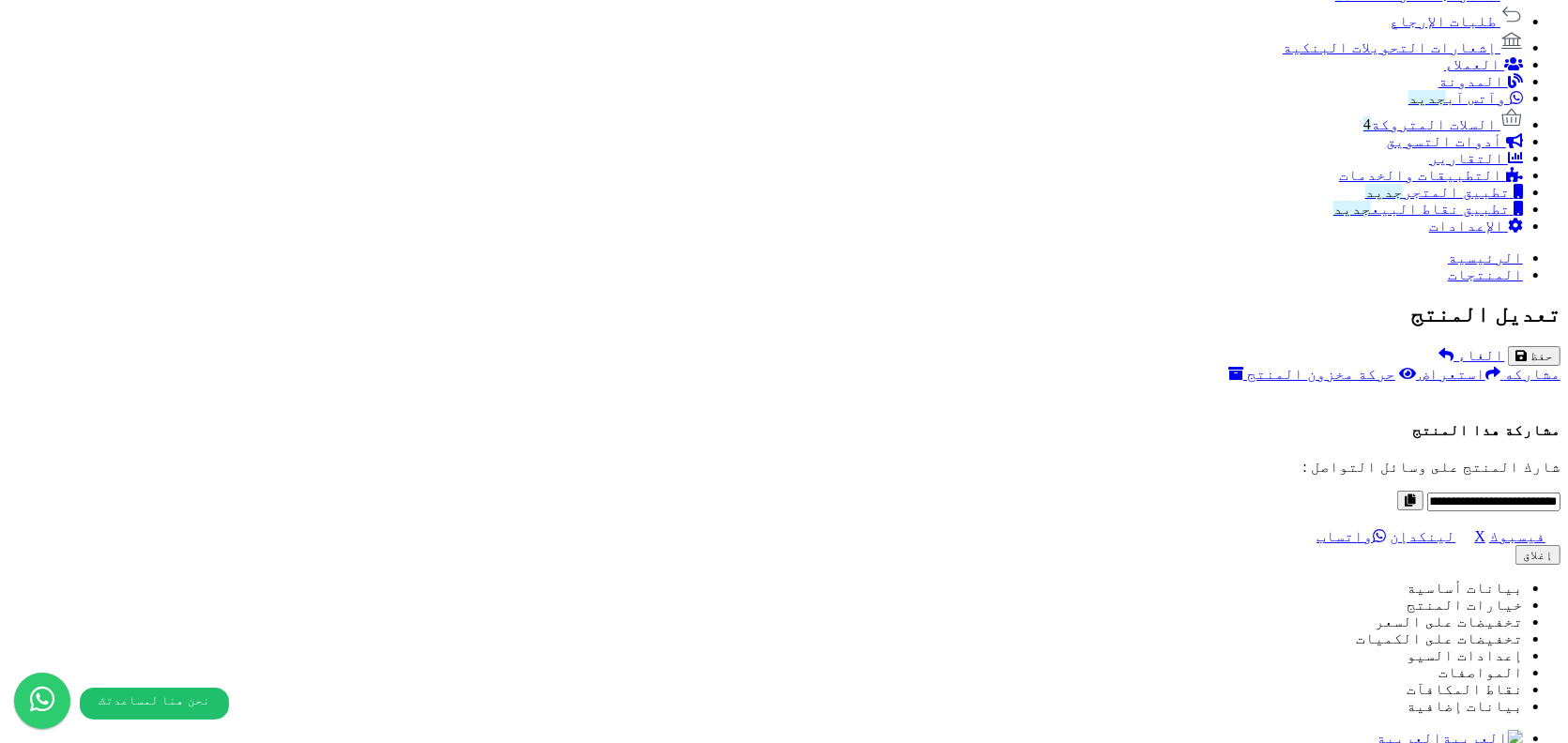 click on "صورة" at bounding box center (1542, 7985) 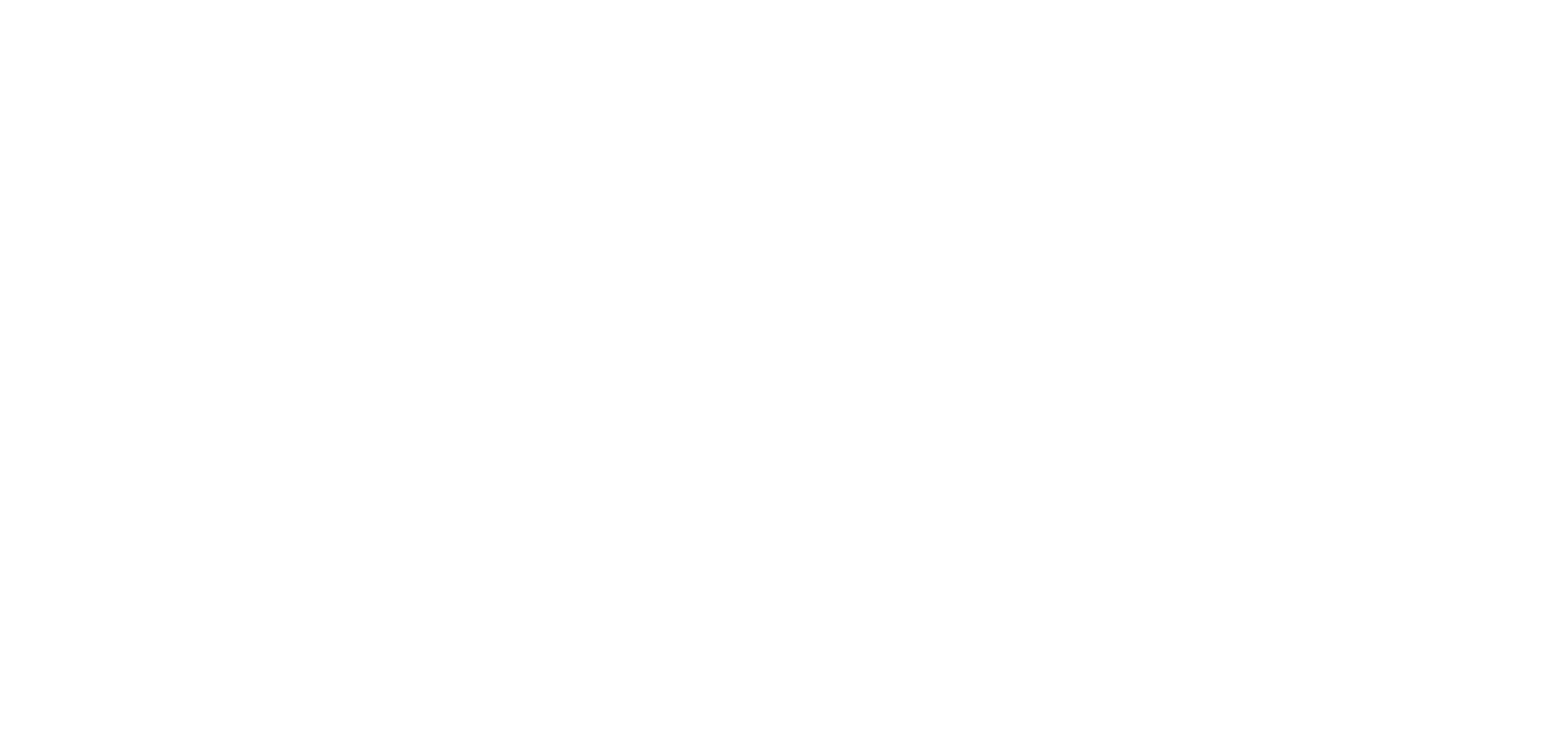 select 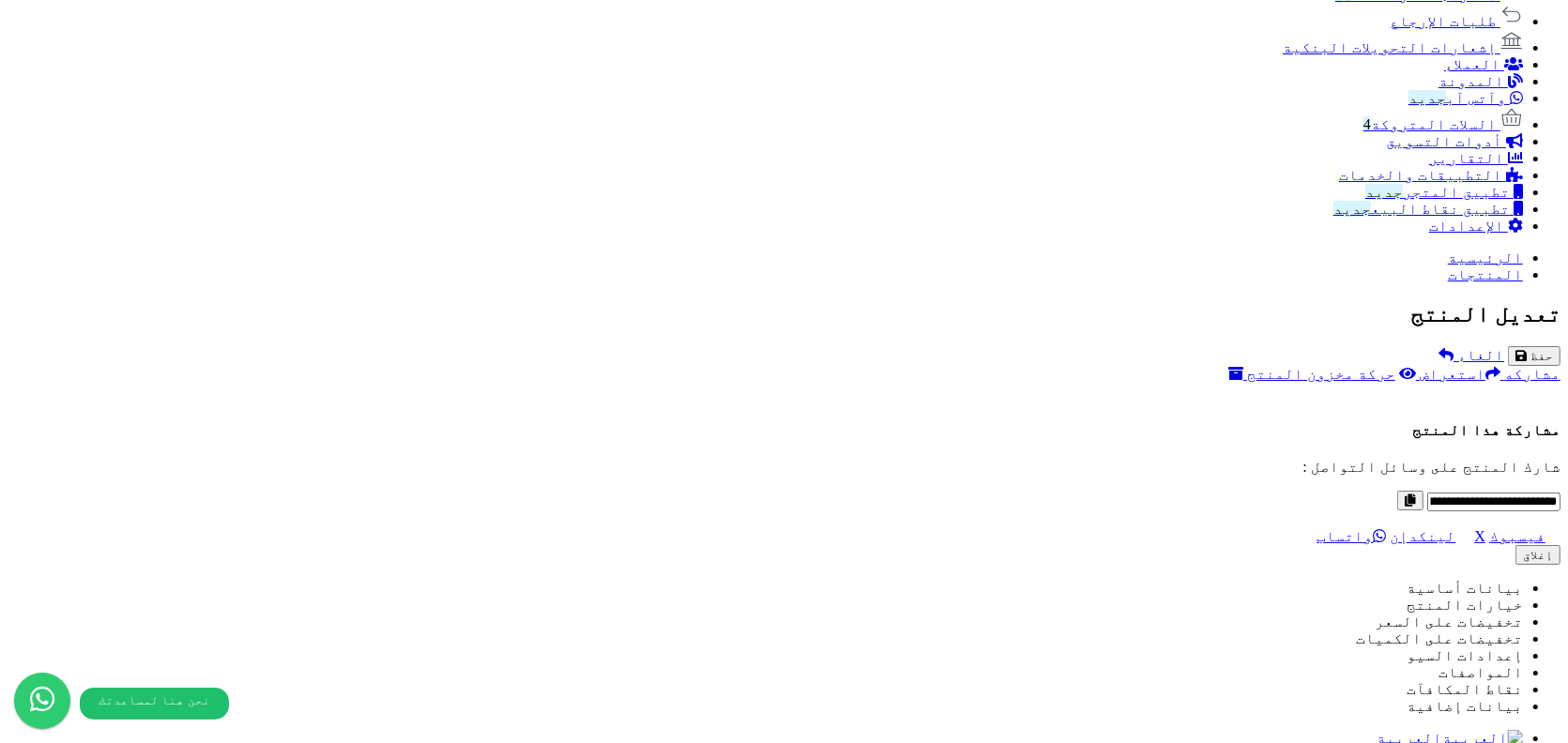 scroll, scrollTop: 1145, scrollLeft: 0, axis: vertical 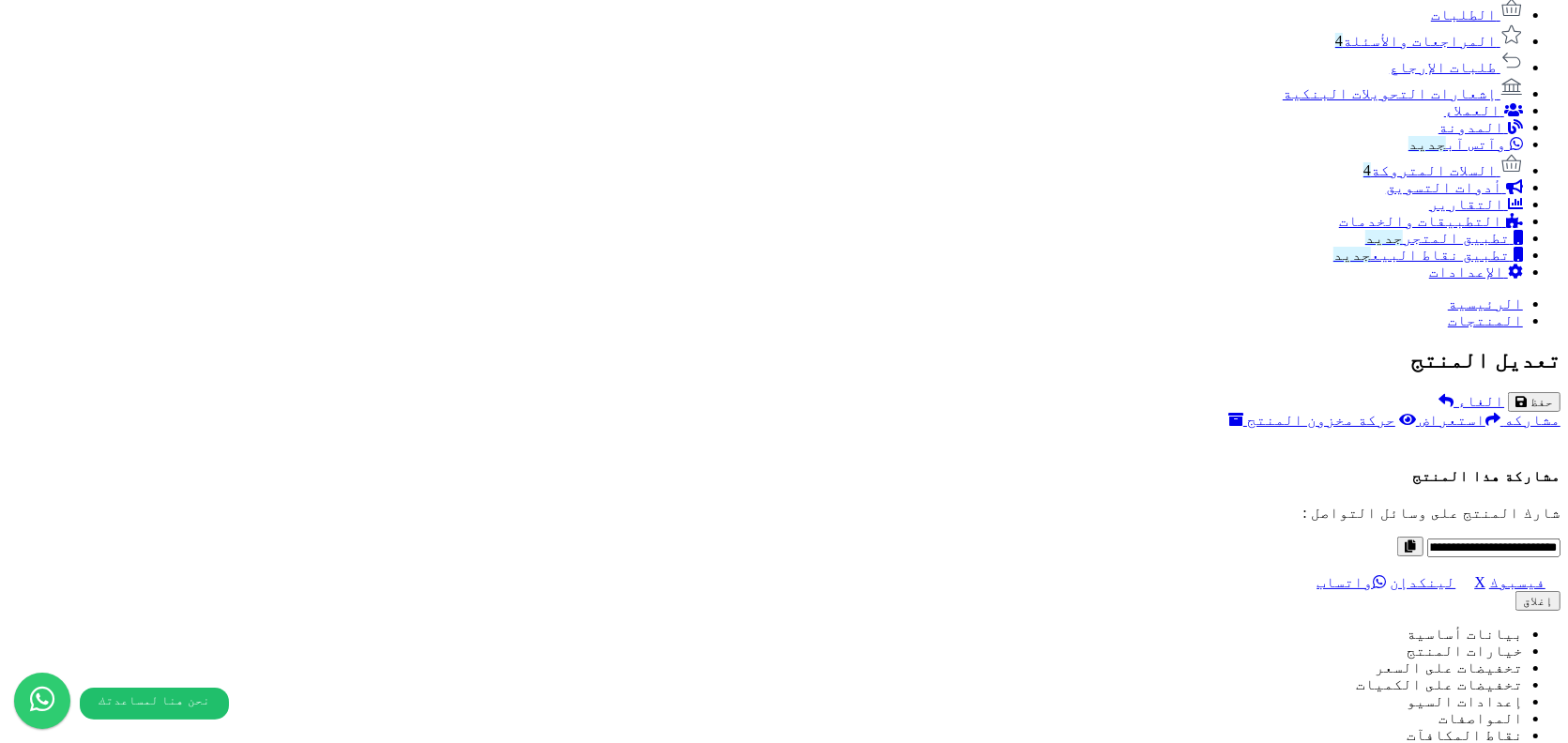 click on "صورة
اختر الصورة الأساسية       0.1  MB   catalog/1751117729-ورق زيتون.jpg                 Check                 Error                 Remove file" at bounding box center (784, 8063) 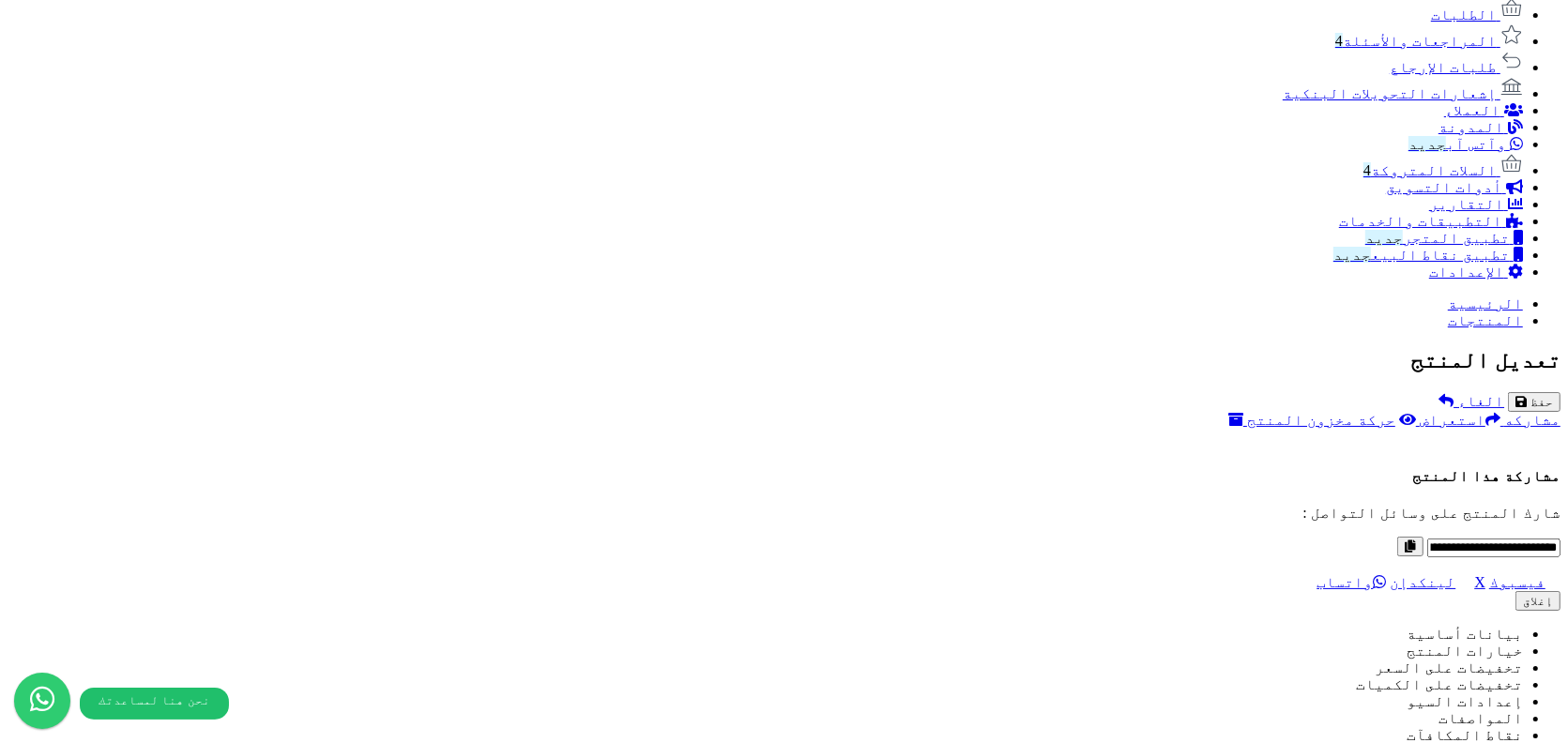 scroll, scrollTop: 1190, scrollLeft: 0, axis: vertical 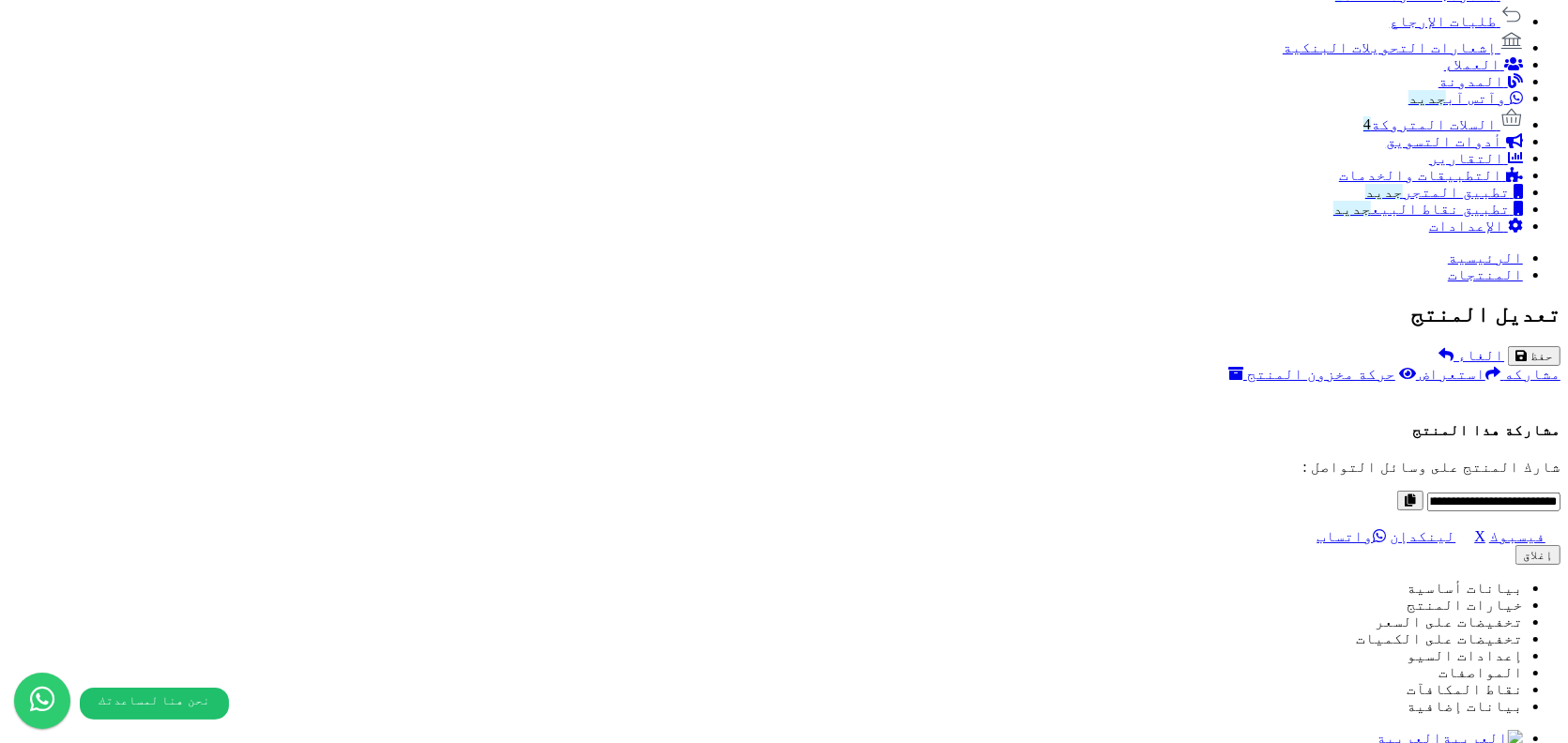 click on "صورة" at bounding box center (1542, 7985) 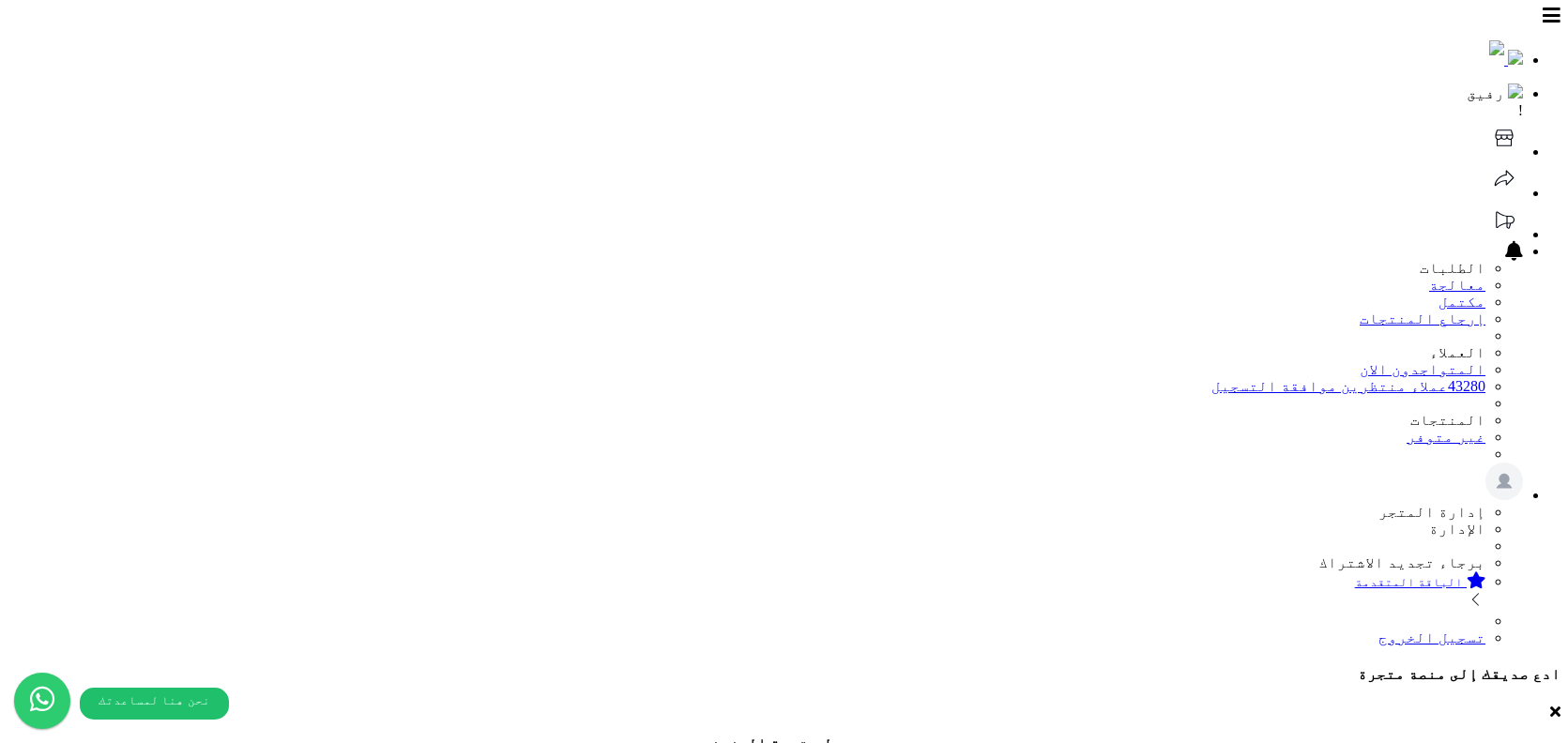 select 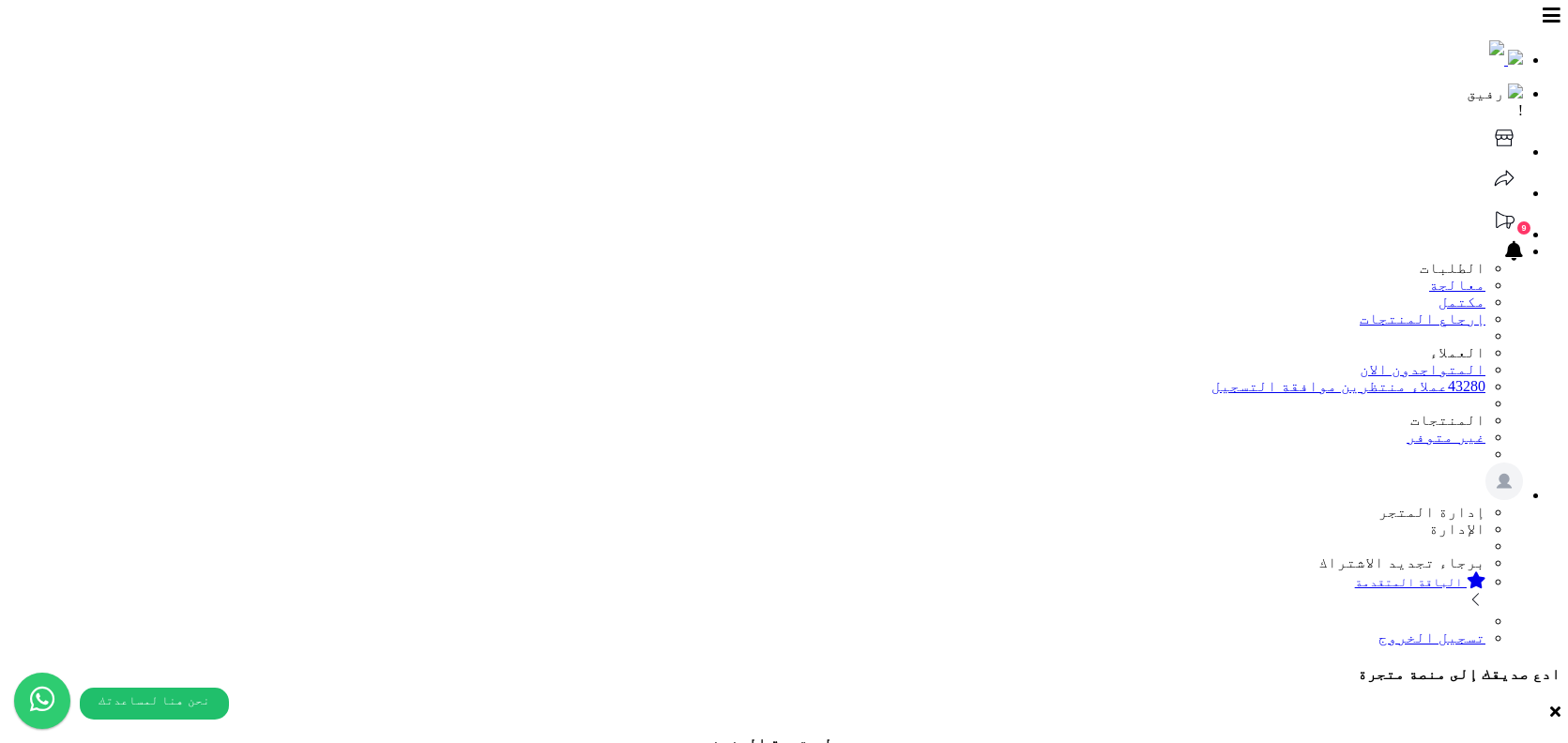 scroll, scrollTop: 1190, scrollLeft: 0, axis: vertical 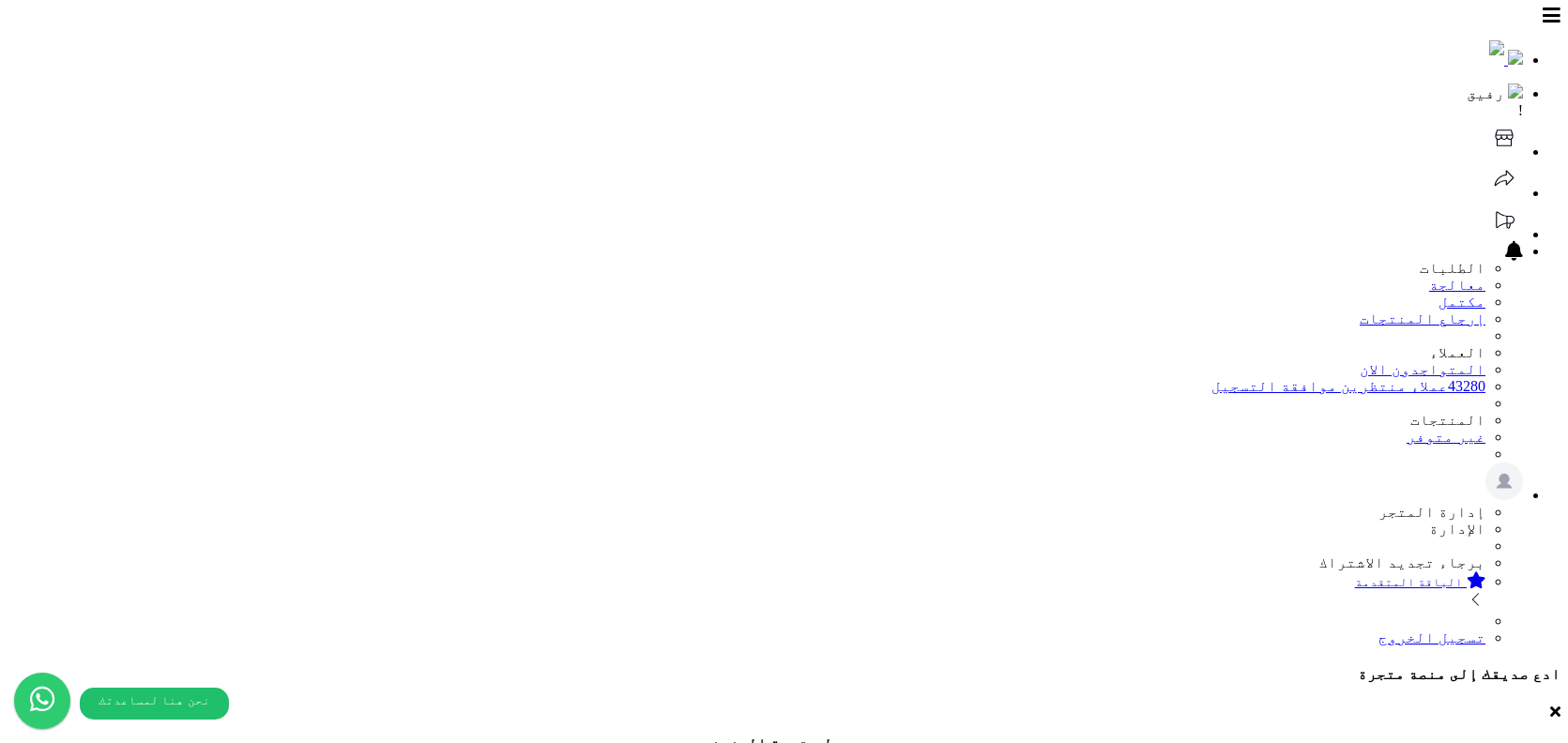 select 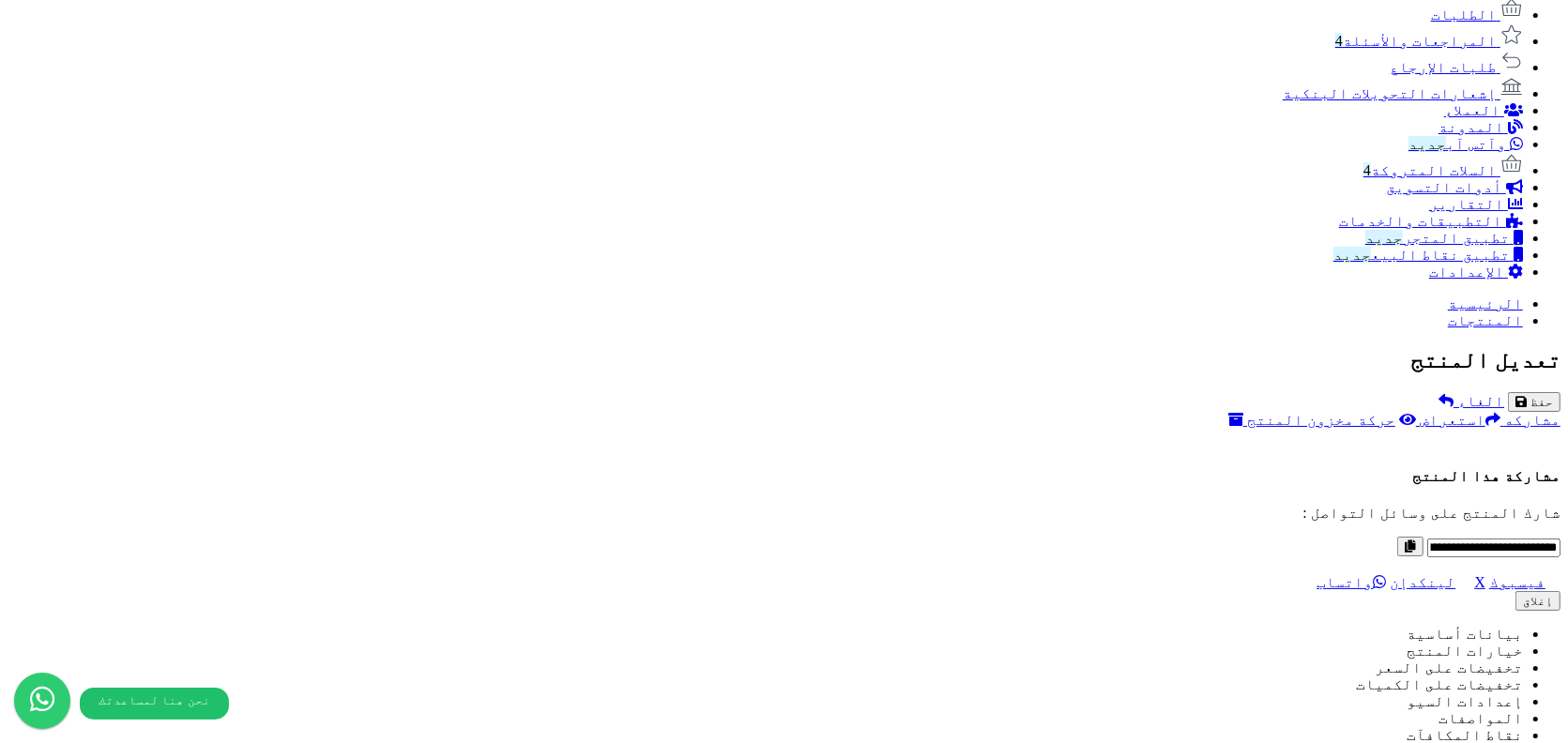 scroll, scrollTop: 1190, scrollLeft: 0, axis: vertical 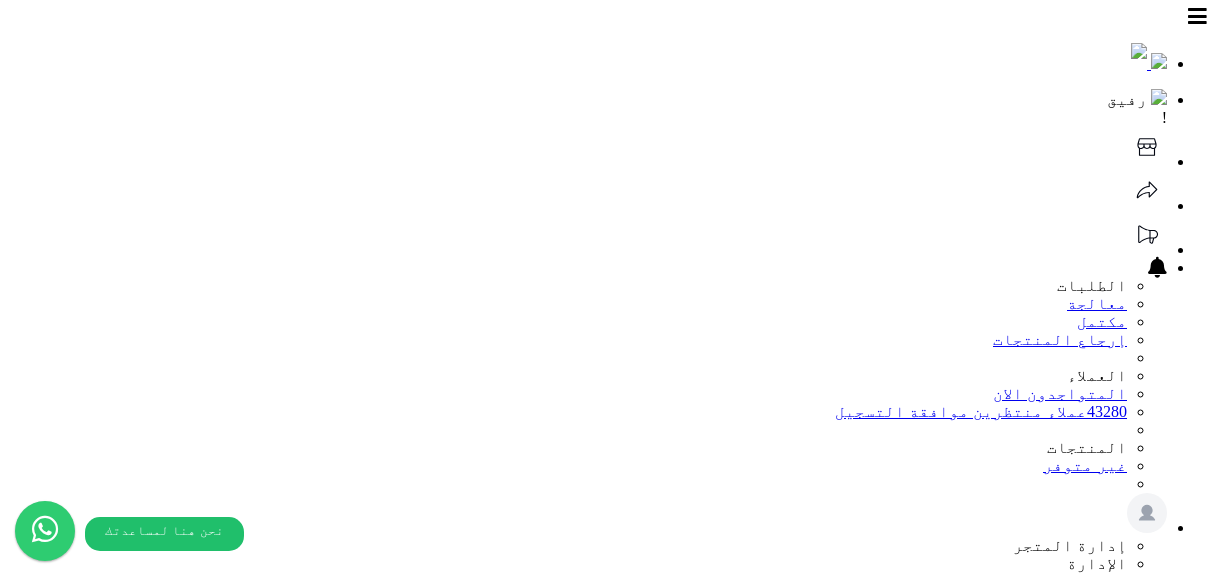 select 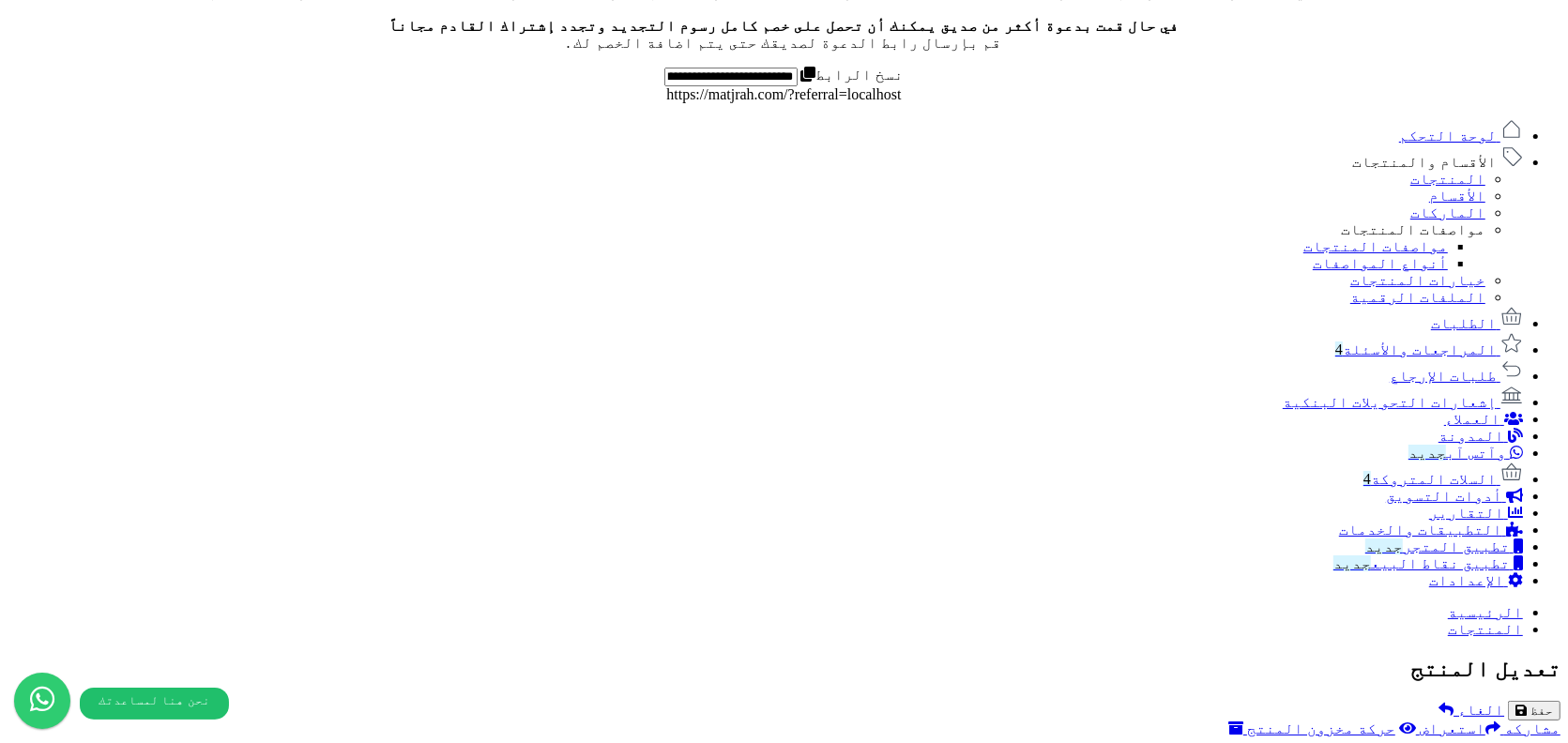 scroll, scrollTop: 1088, scrollLeft: 0, axis: vertical 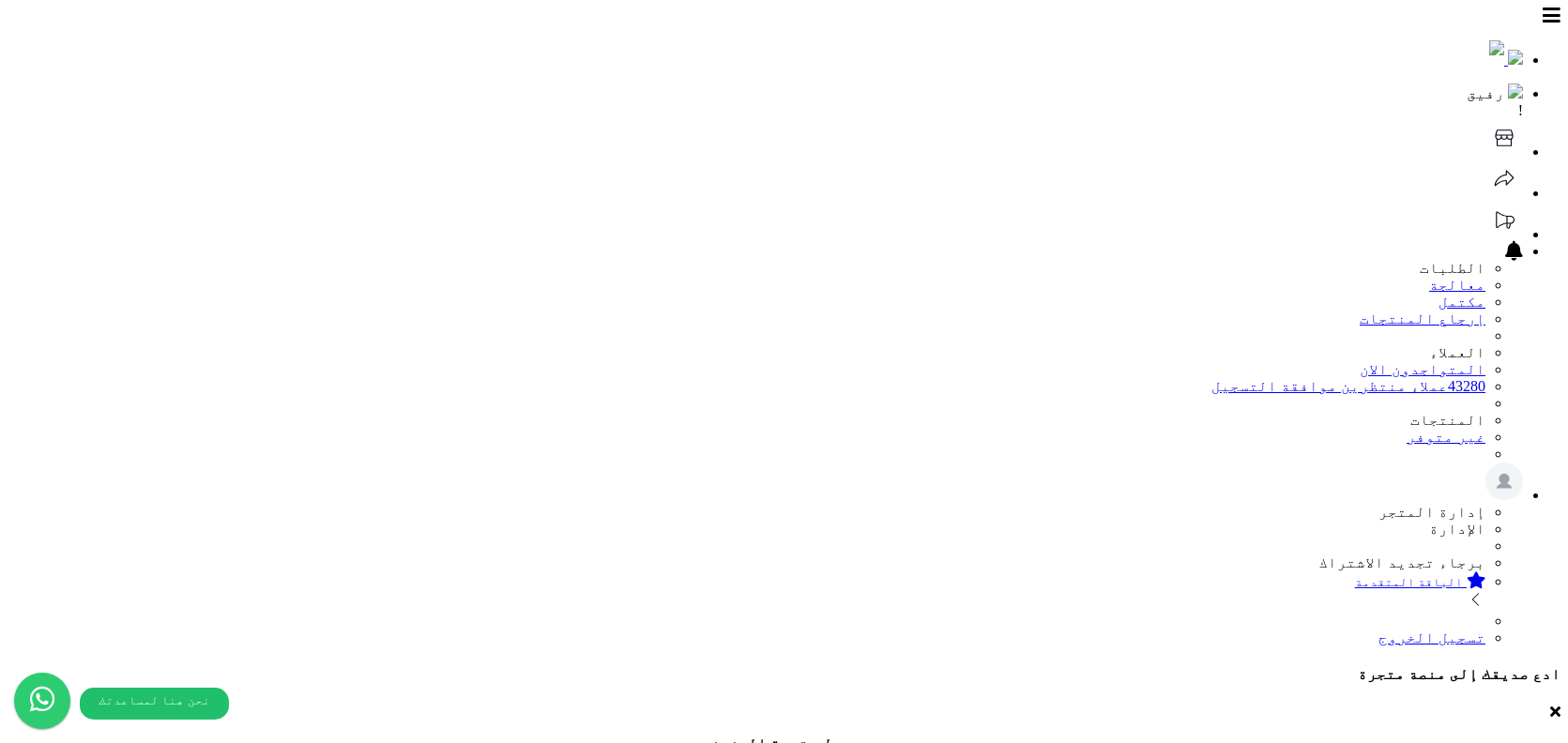 select 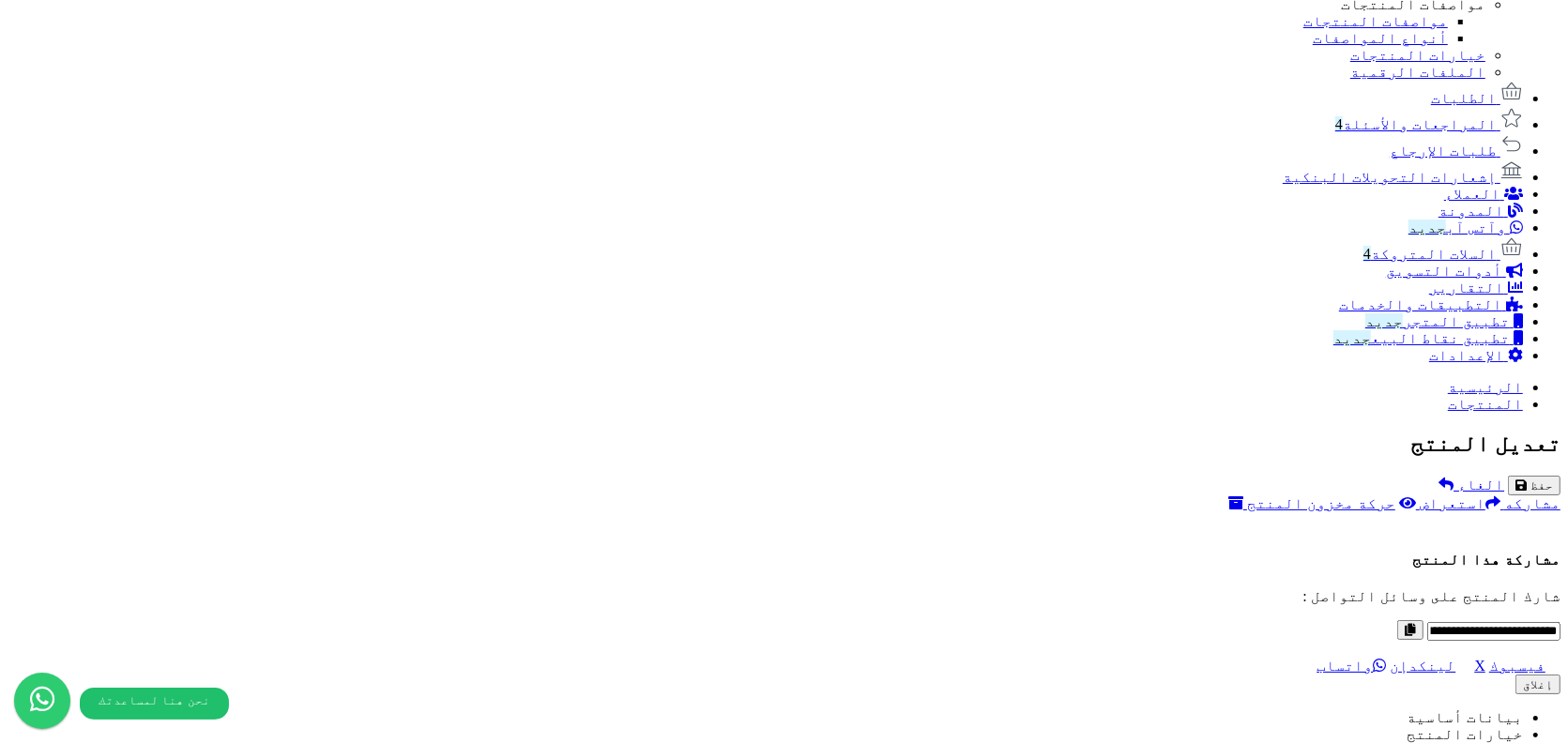 scroll, scrollTop: 1108, scrollLeft: 0, axis: vertical 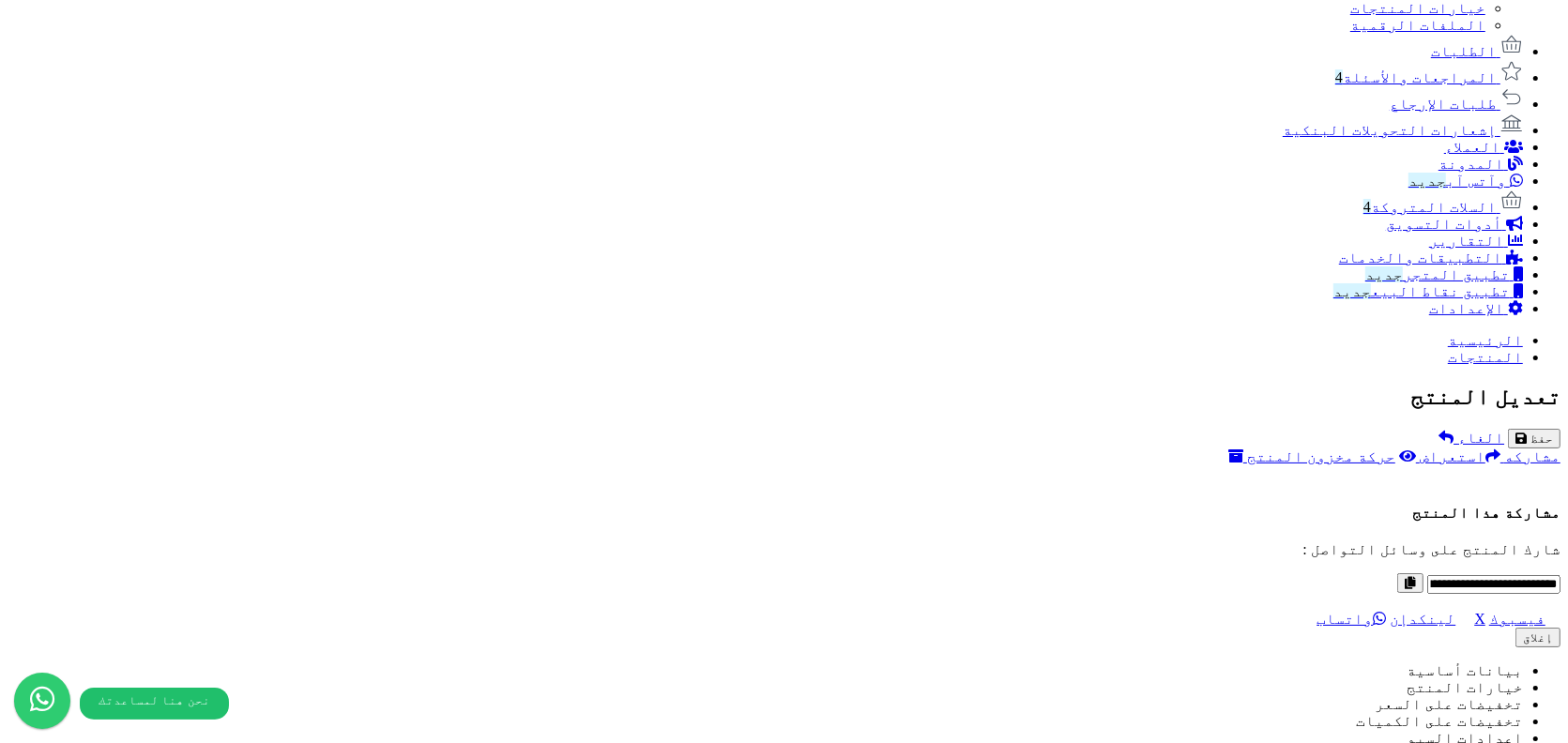 type on "*****" 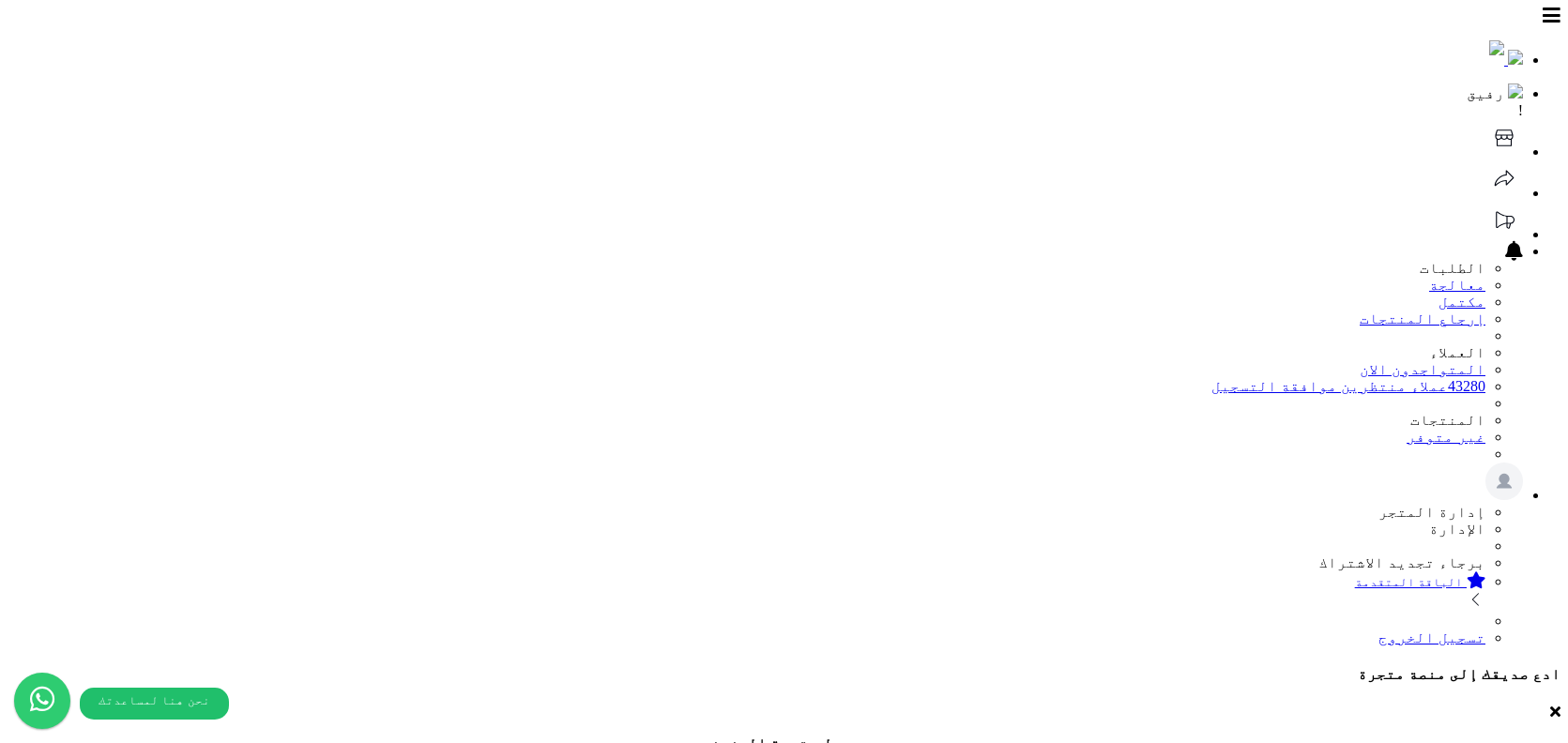 select 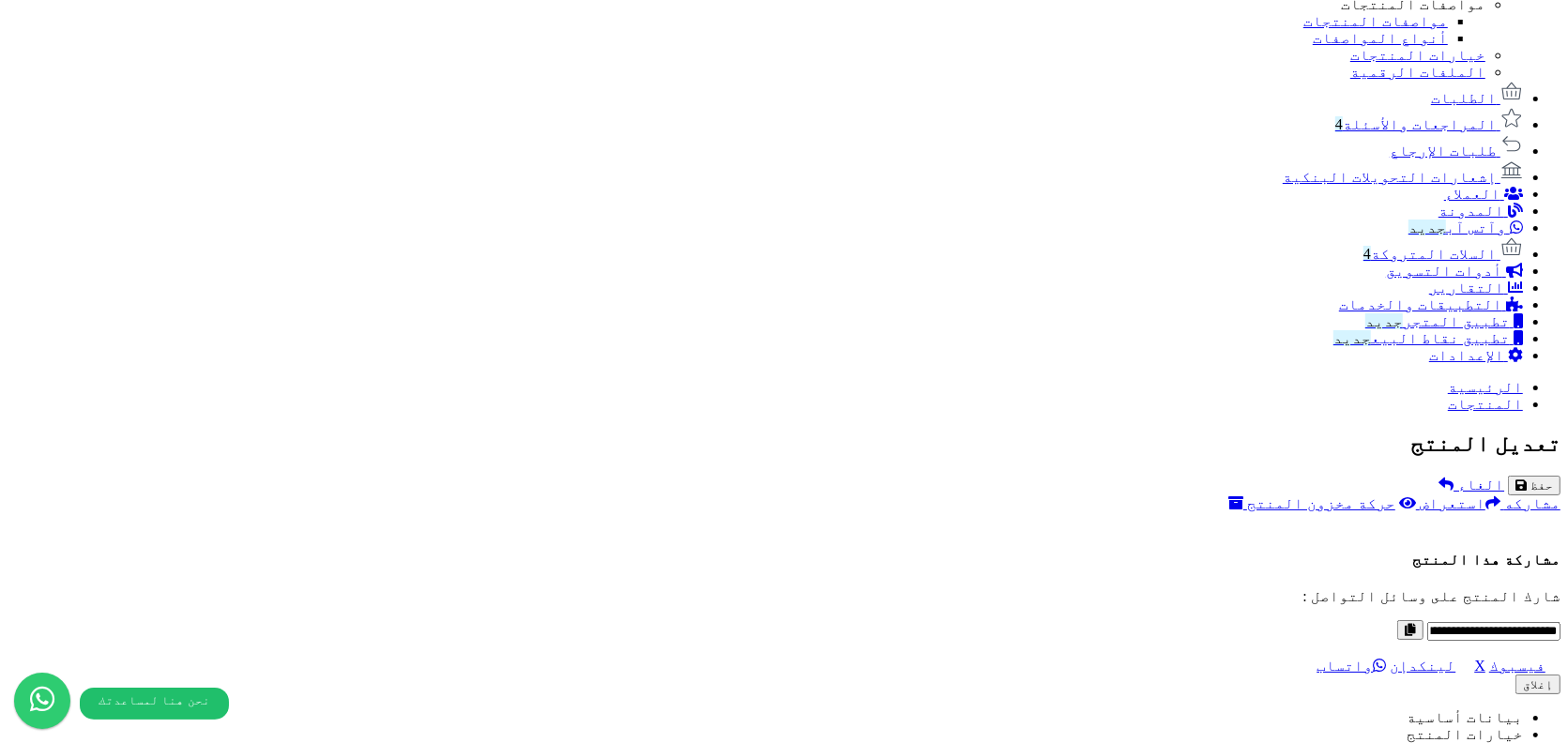 type on "*****" 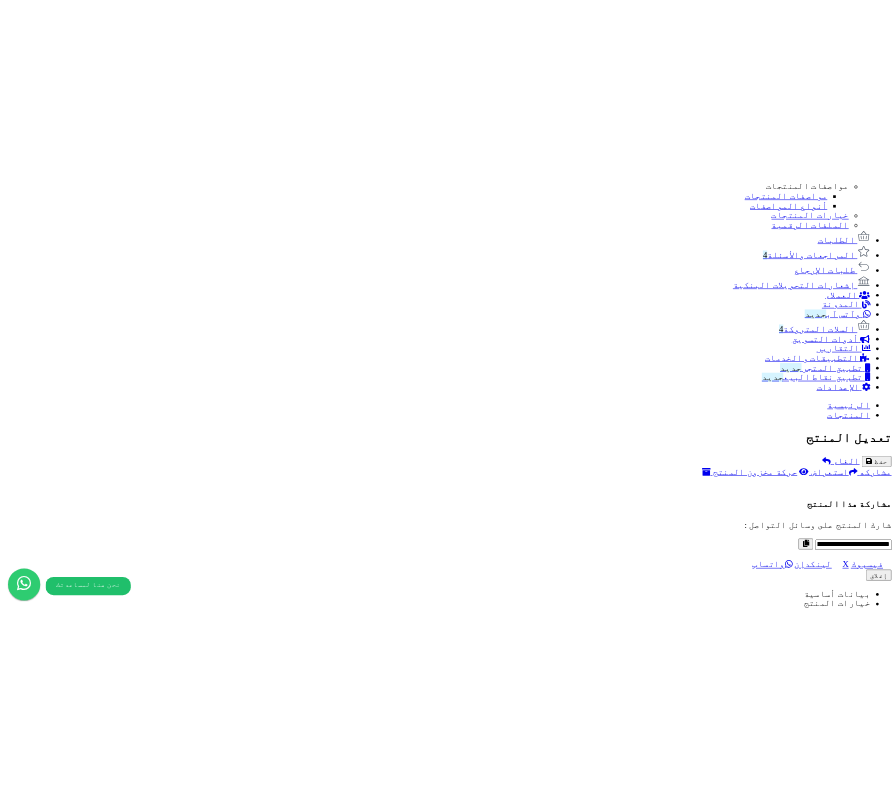 scroll, scrollTop: 1181, scrollLeft: 0, axis: vertical 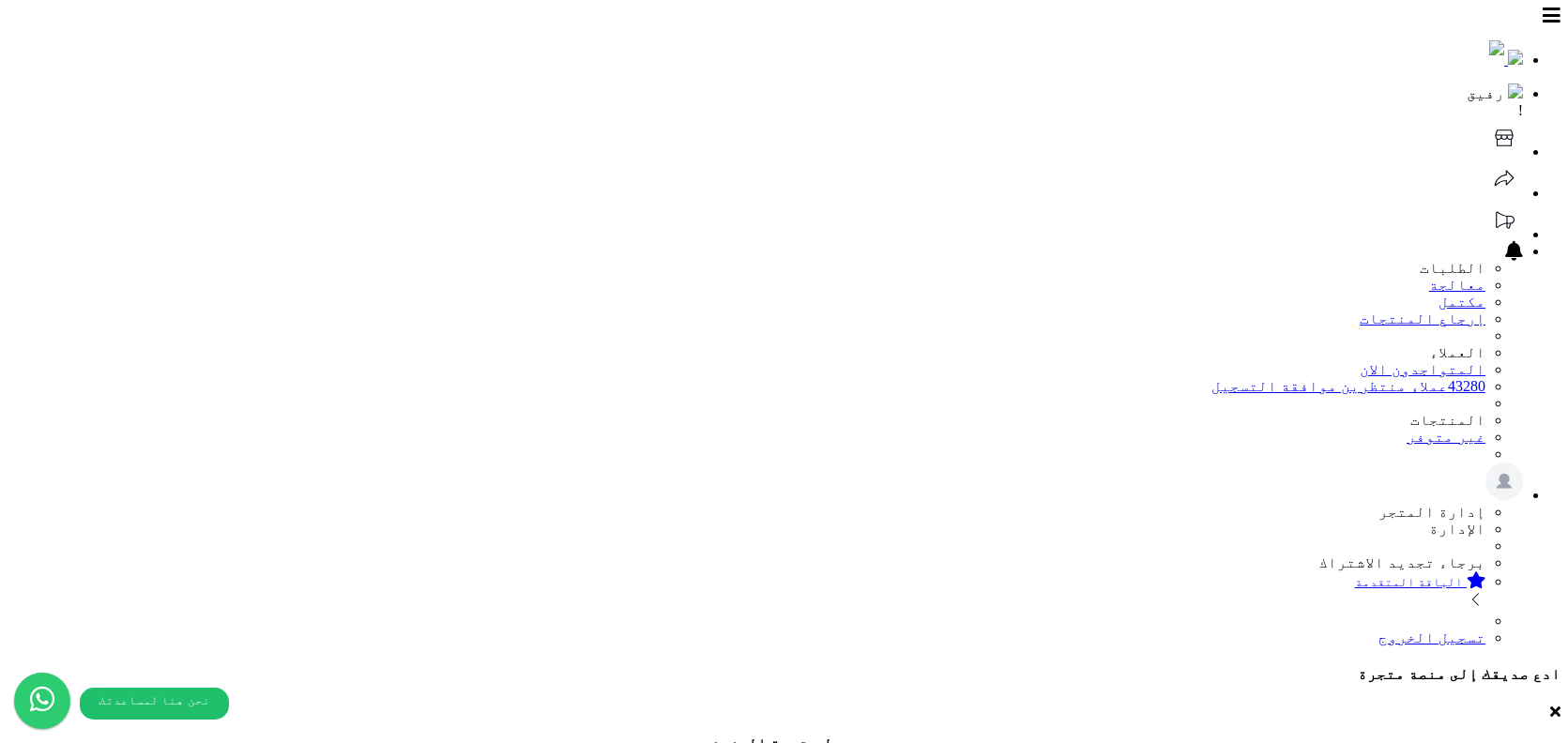 select 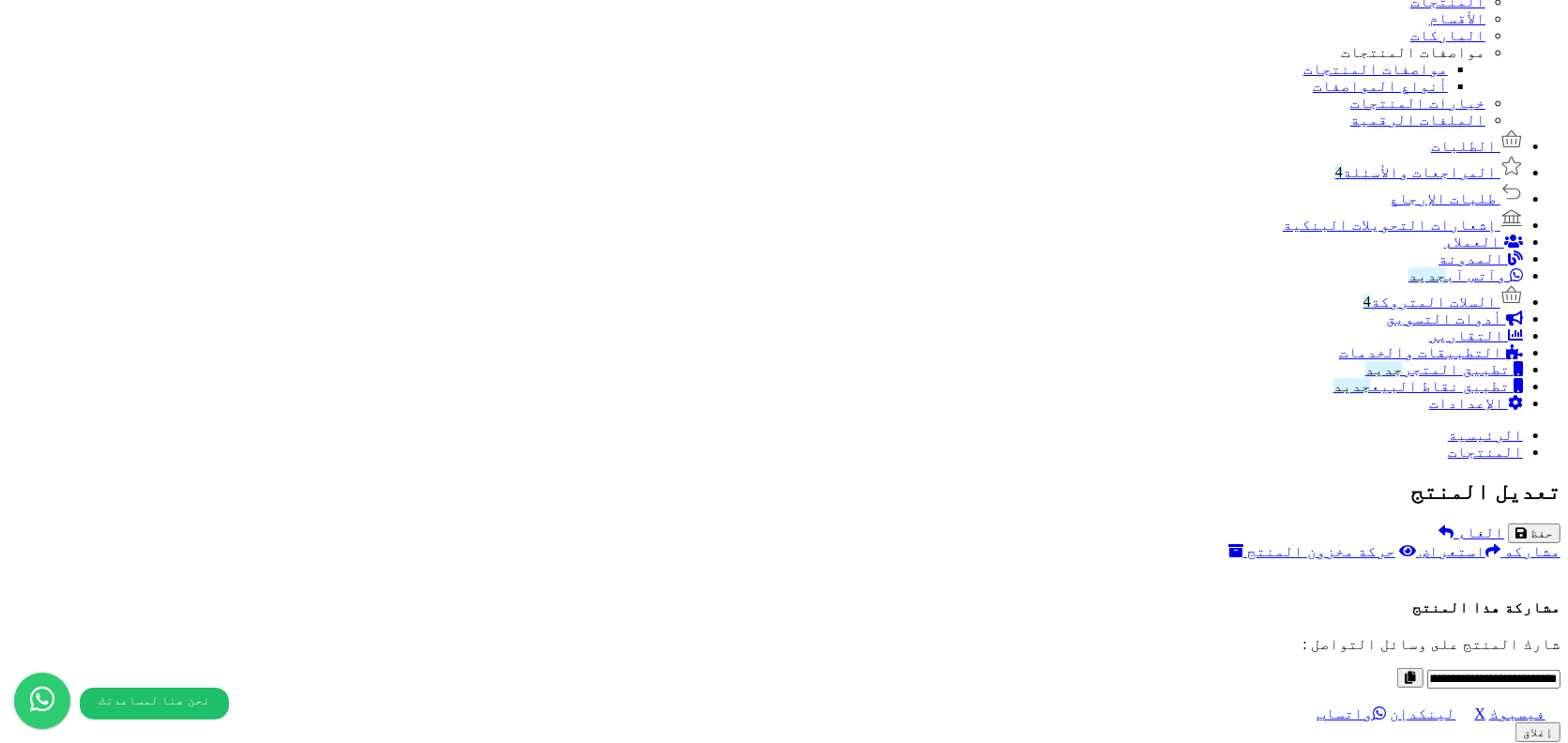 type on "*****" 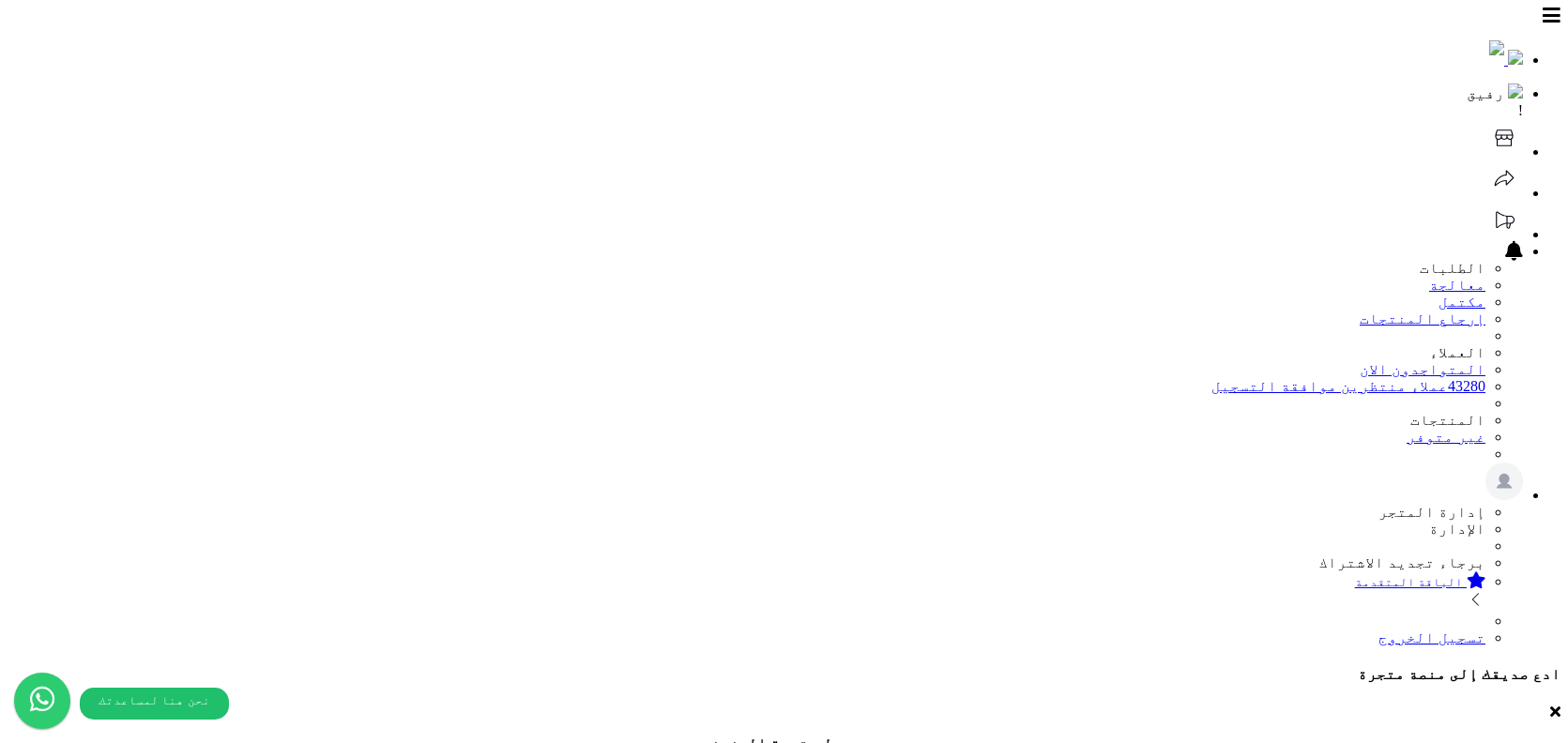 select 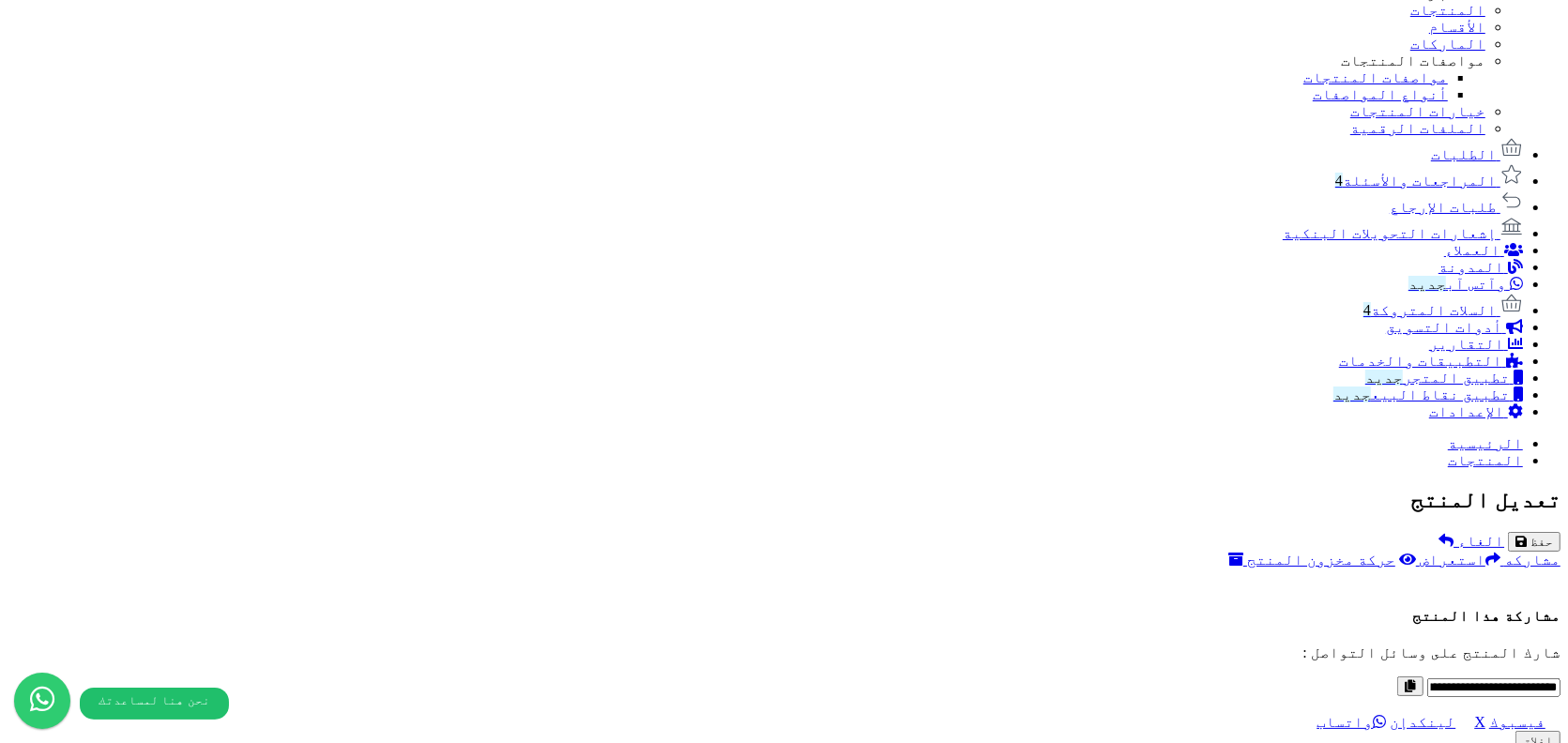 type on "*****" 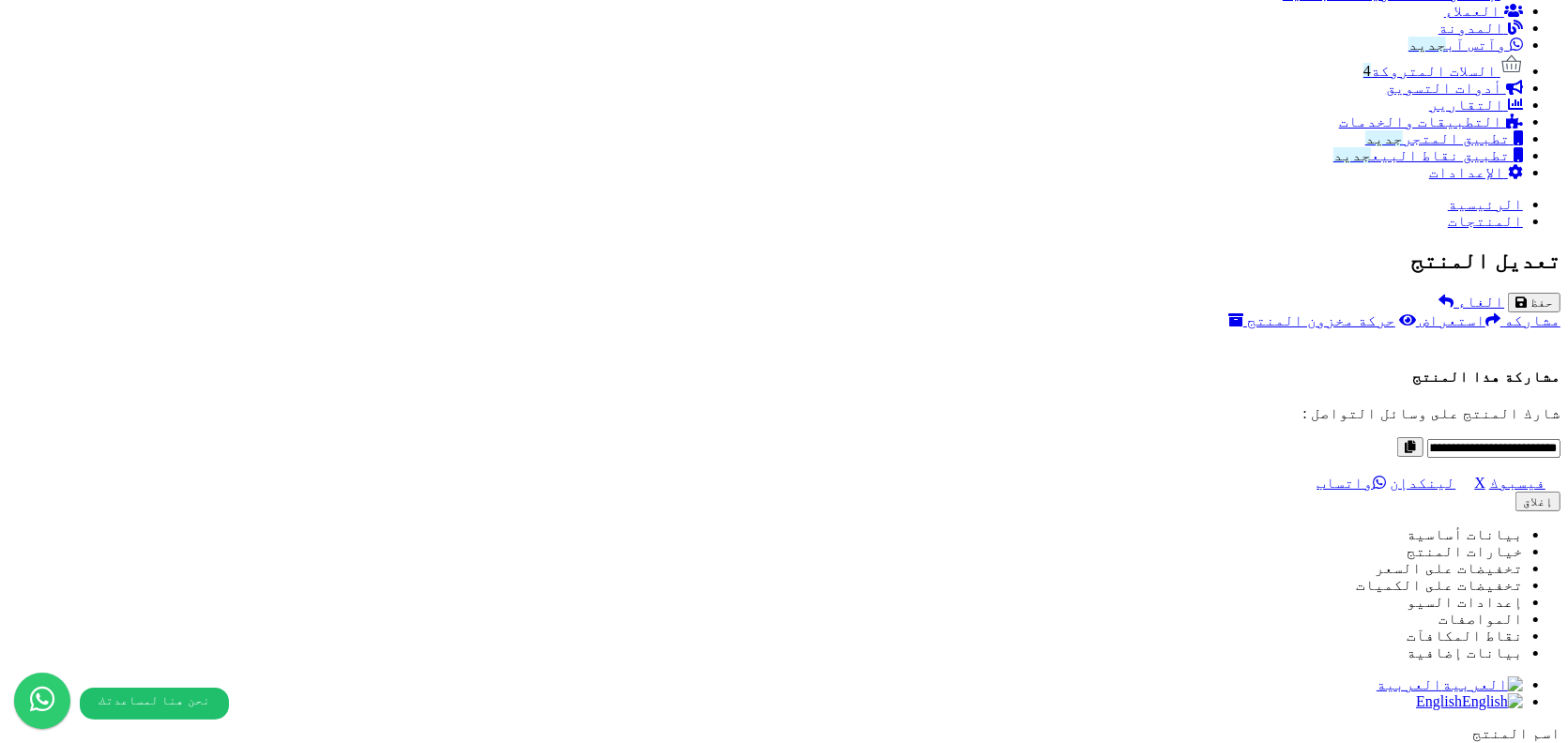 scroll, scrollTop: 1243, scrollLeft: 0, axis: vertical 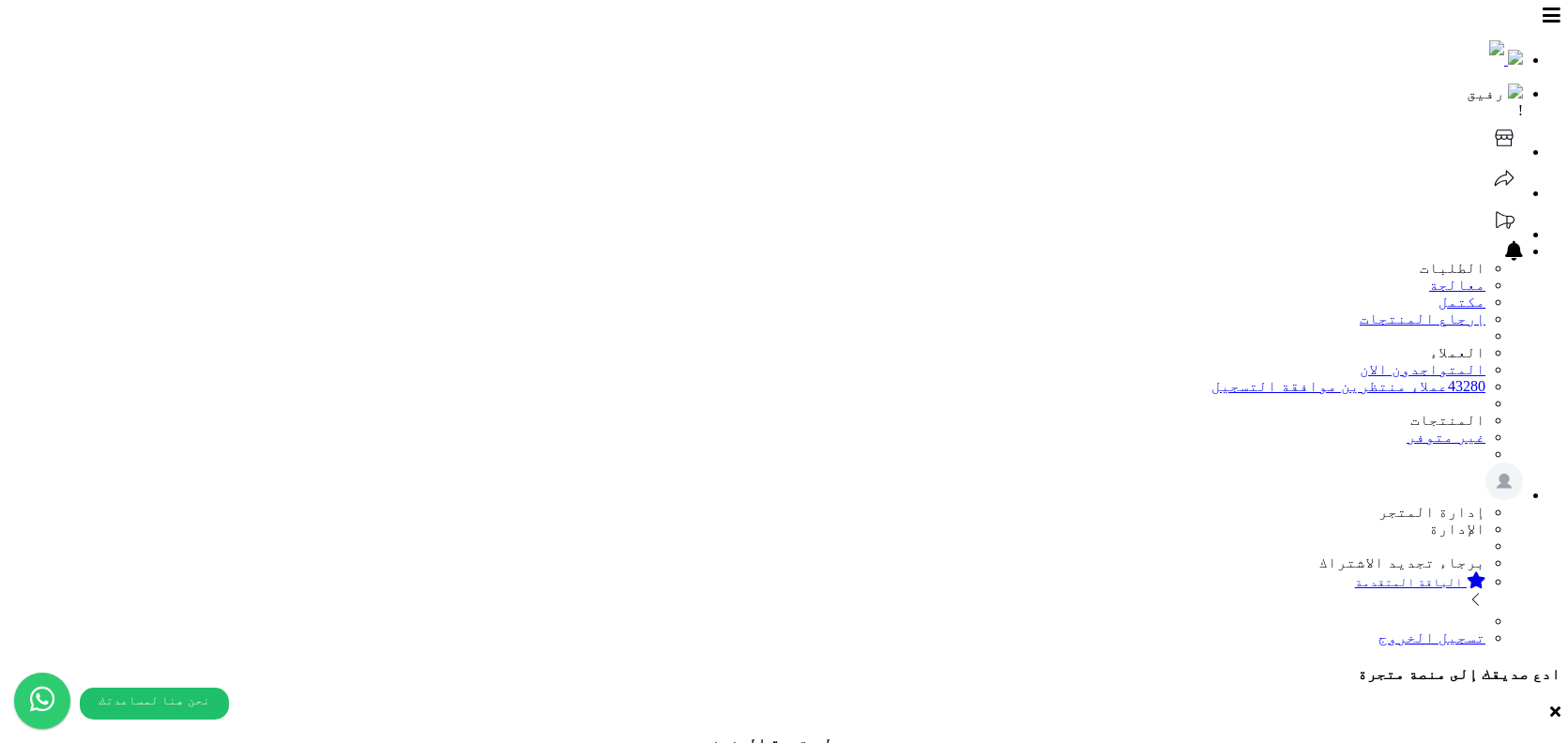 select 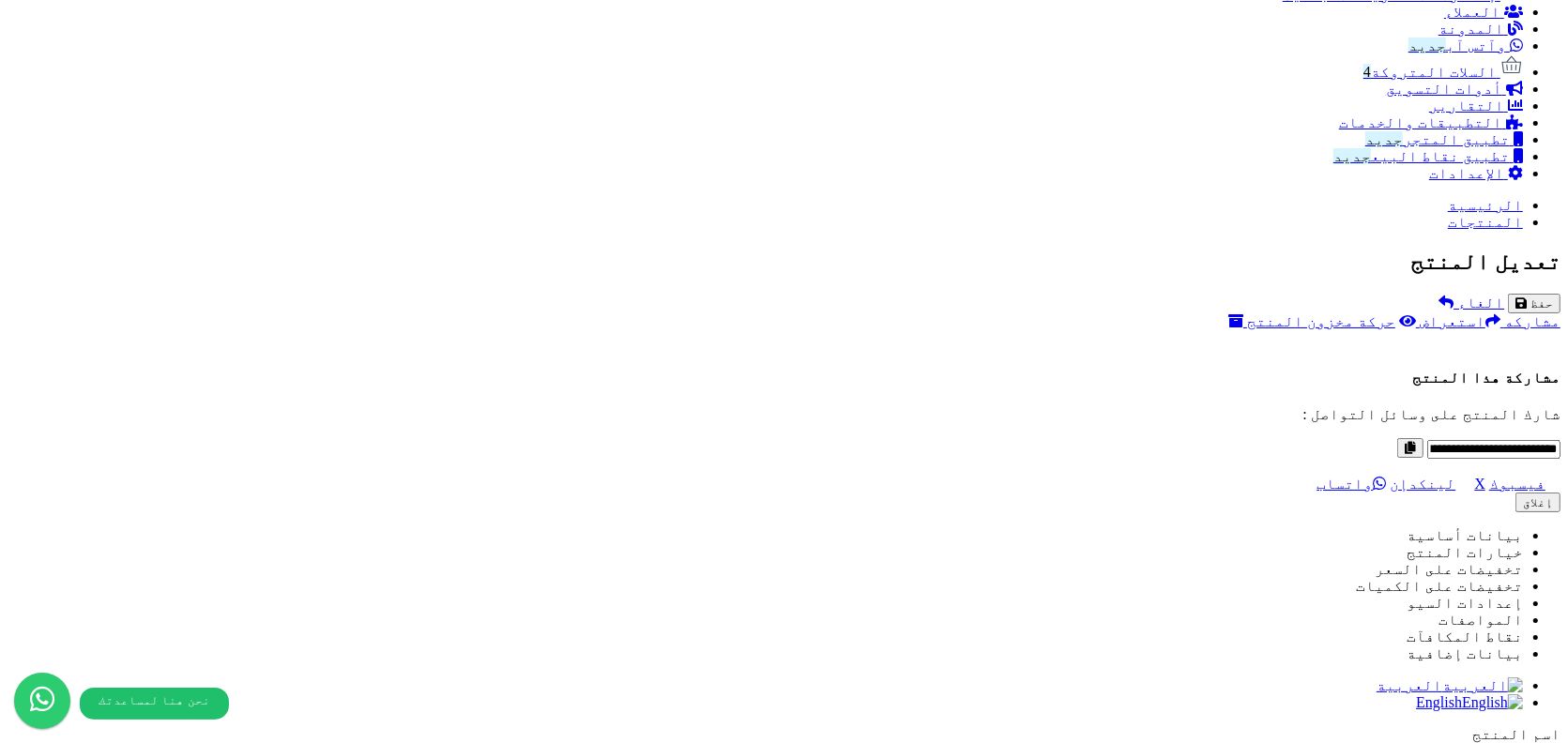 type on "*****" 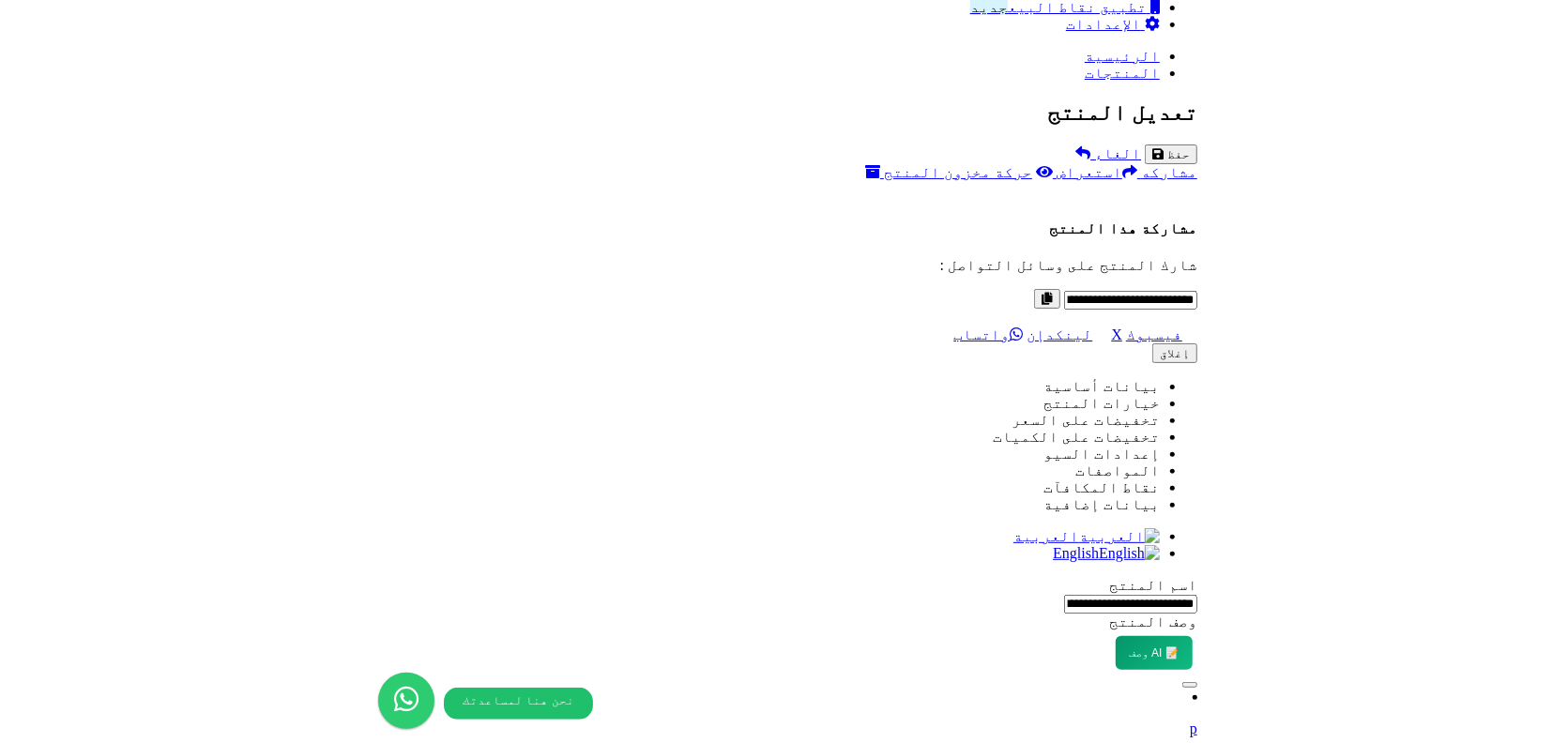 scroll, scrollTop: 1290, scrollLeft: 0, axis: vertical 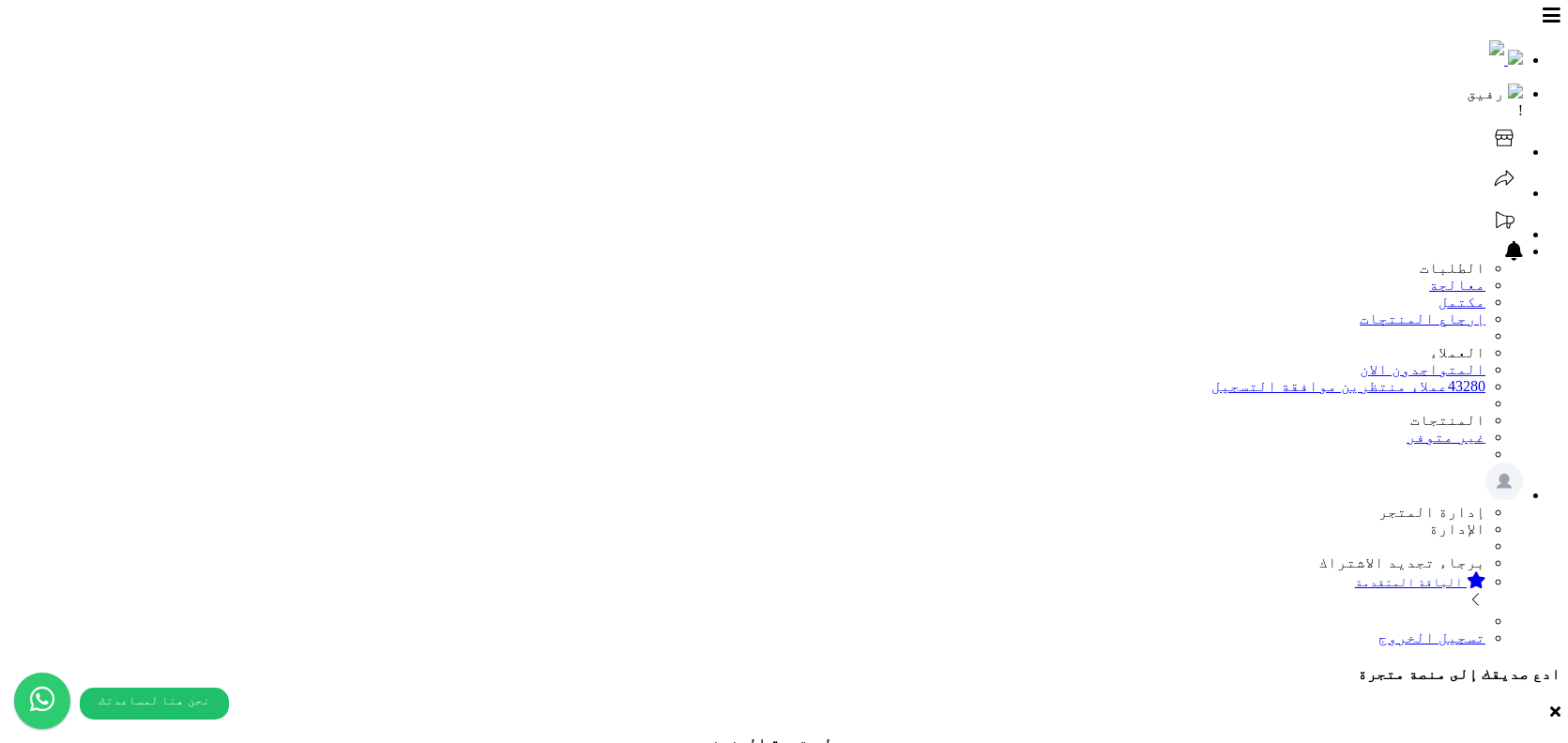select 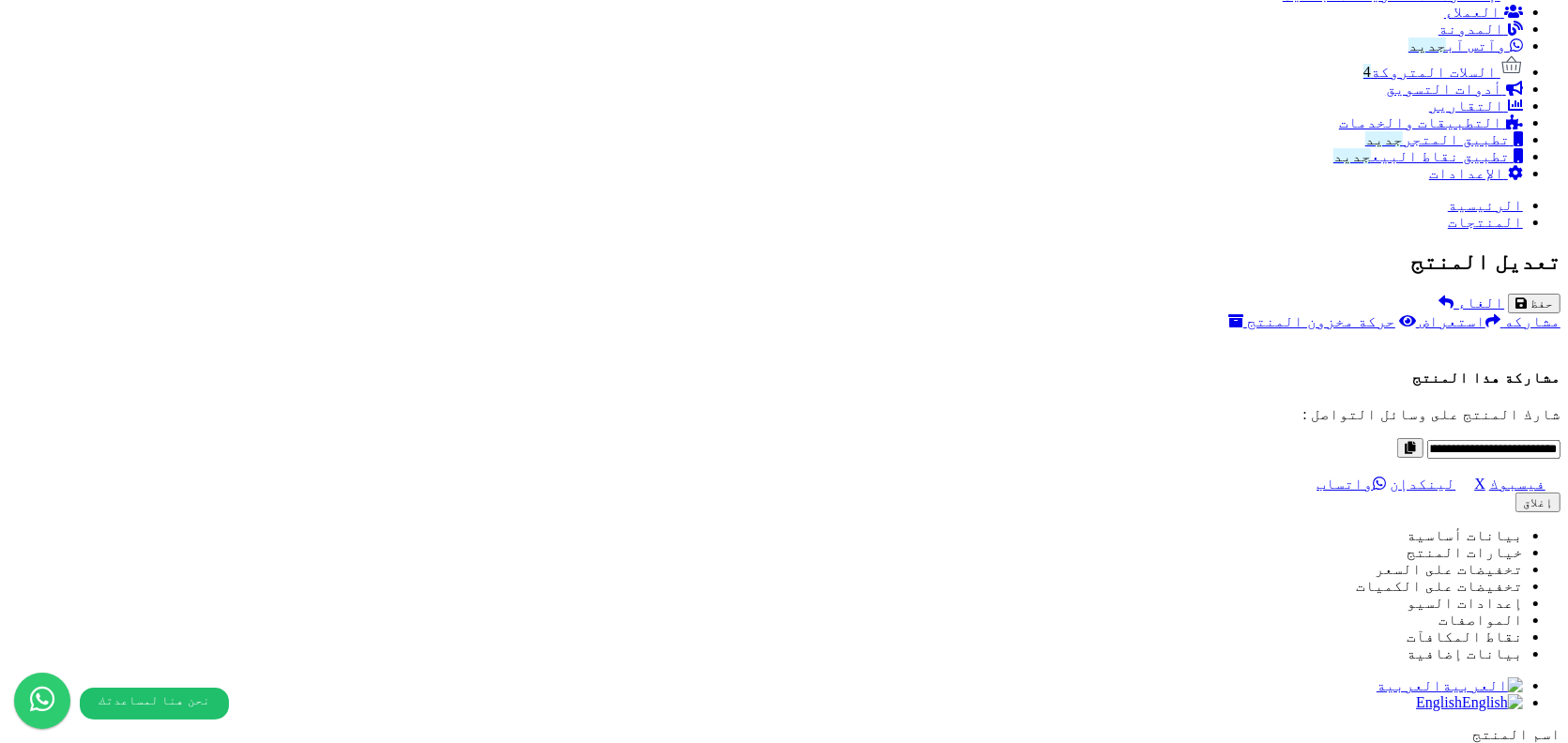 type on "*****" 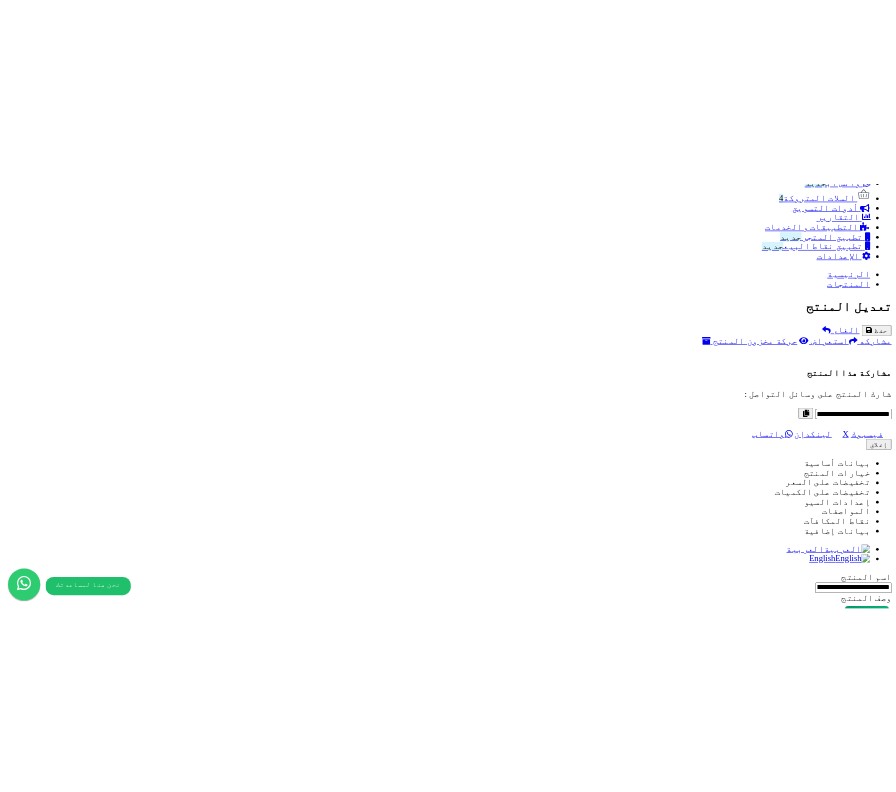 scroll, scrollTop: 1502, scrollLeft: 0, axis: vertical 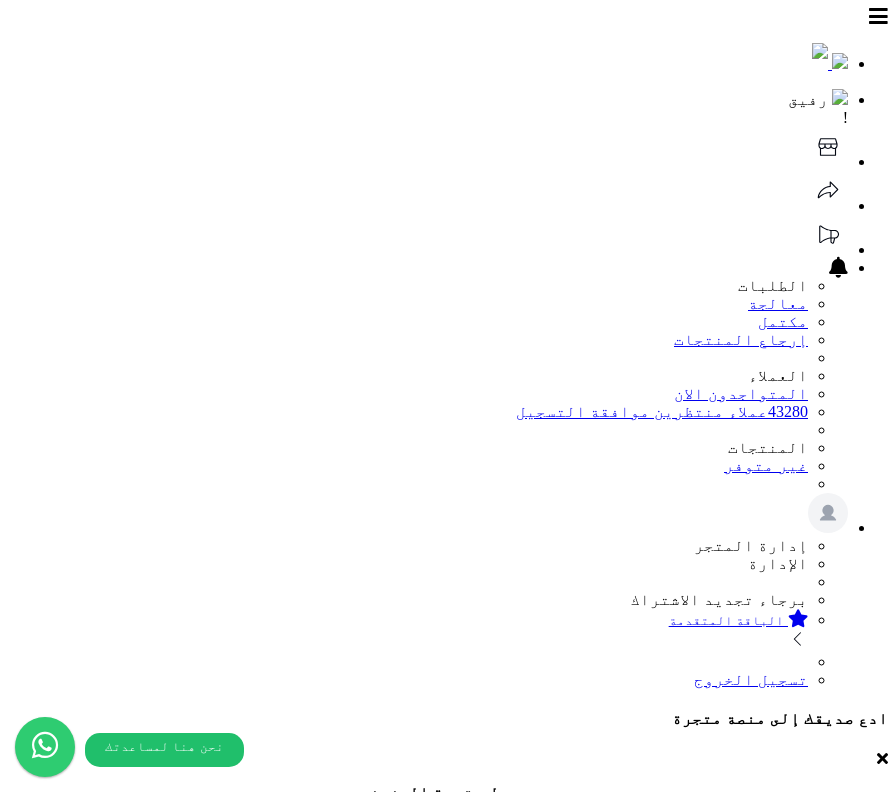 select 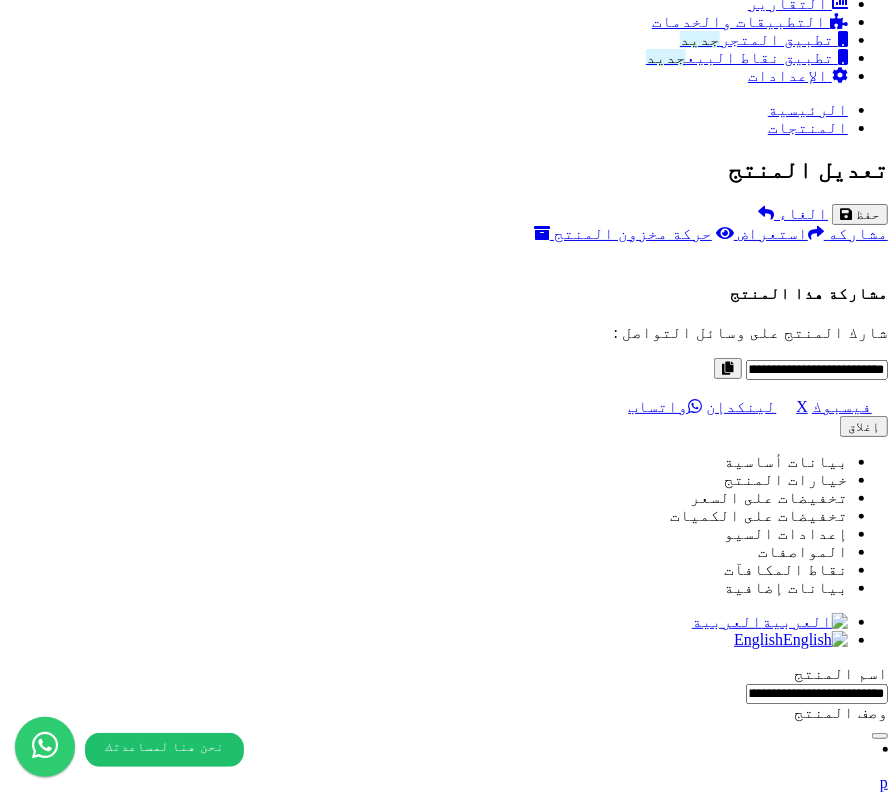 scroll, scrollTop: 465, scrollLeft: 0, axis: vertical 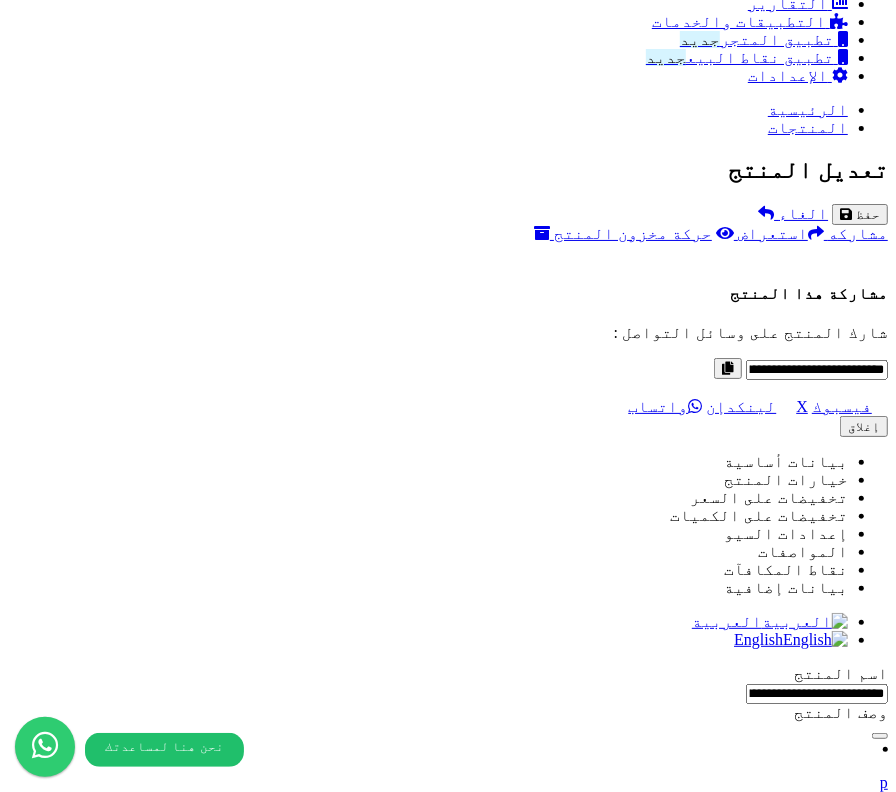 click on "0.1  MB   catalog/1751117729-ورق زيتون.jpg" at bounding box center [790, 8402] 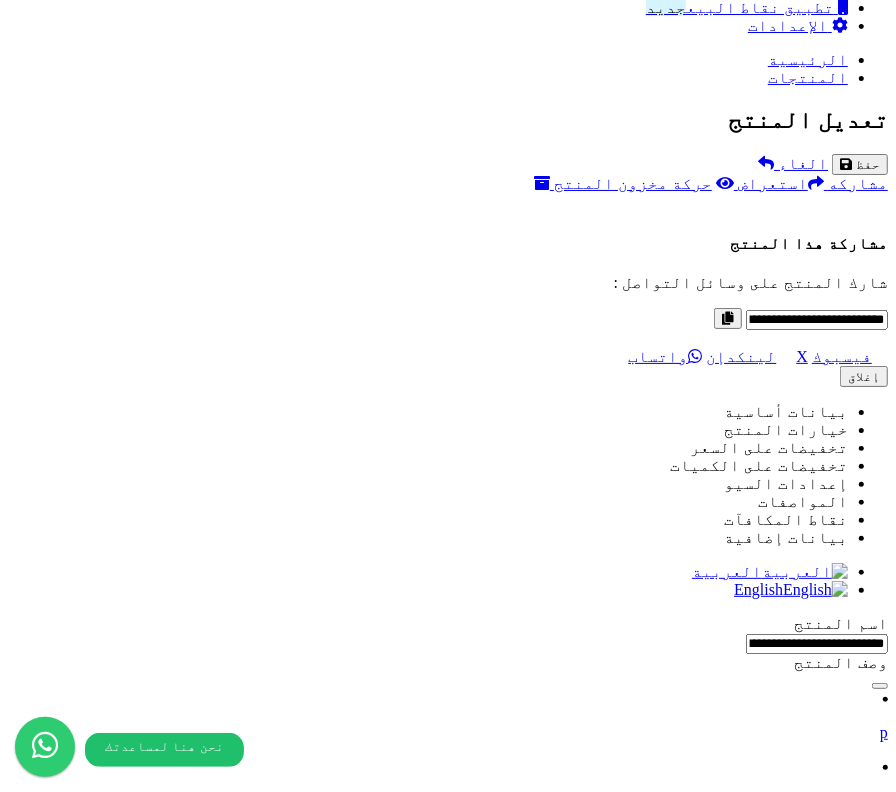 scroll, scrollTop: 1552, scrollLeft: 0, axis: vertical 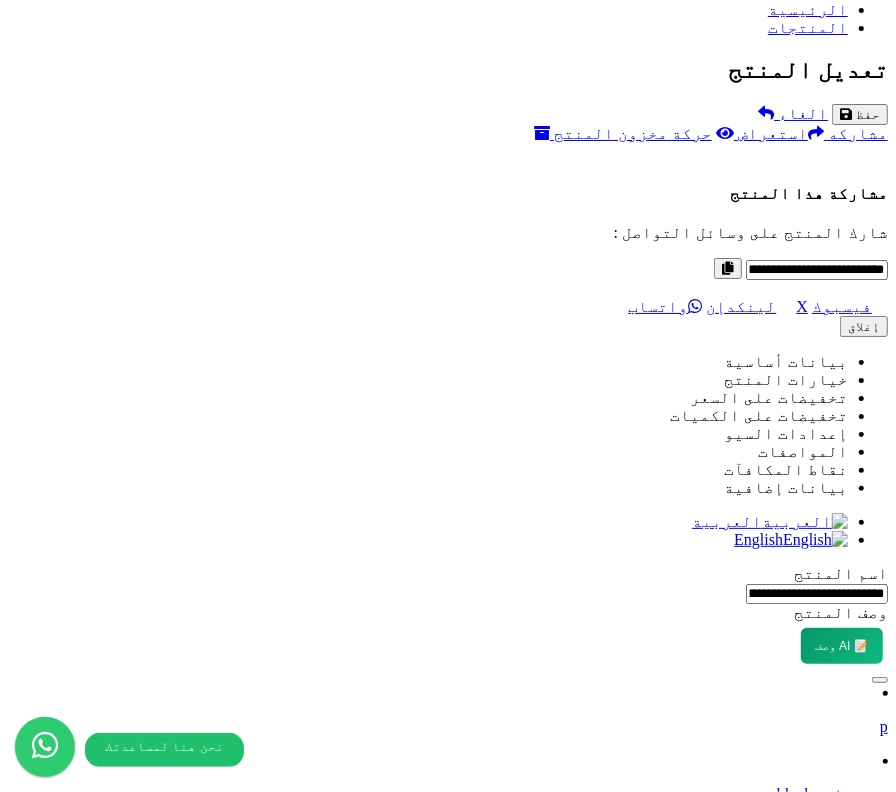 click on "Remove file" at bounding box center [790, 8465] 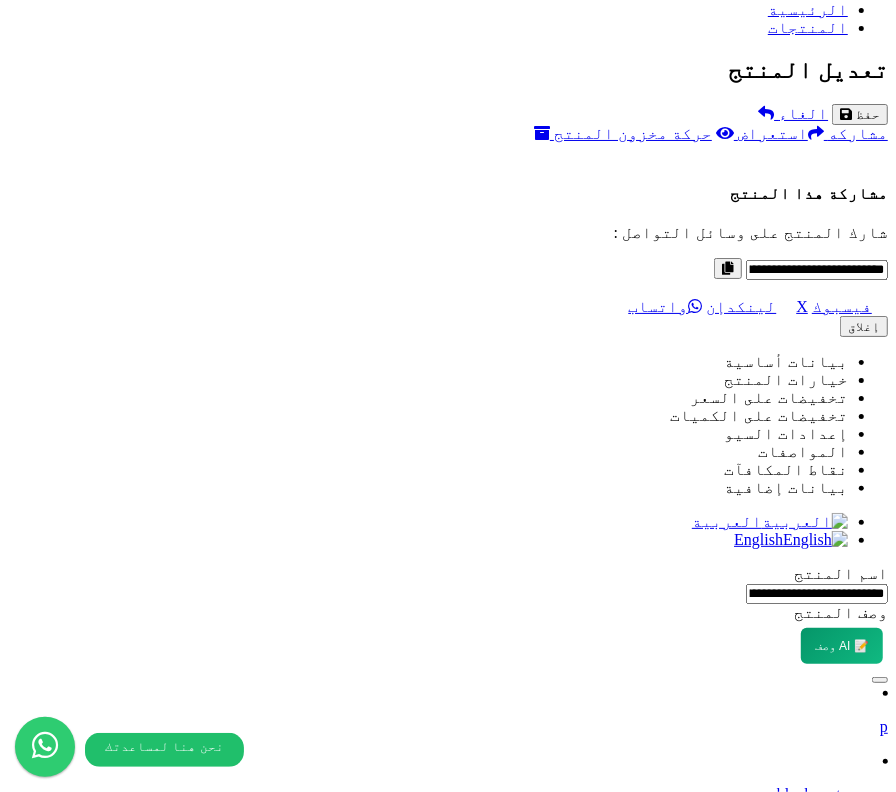 type on "*****" 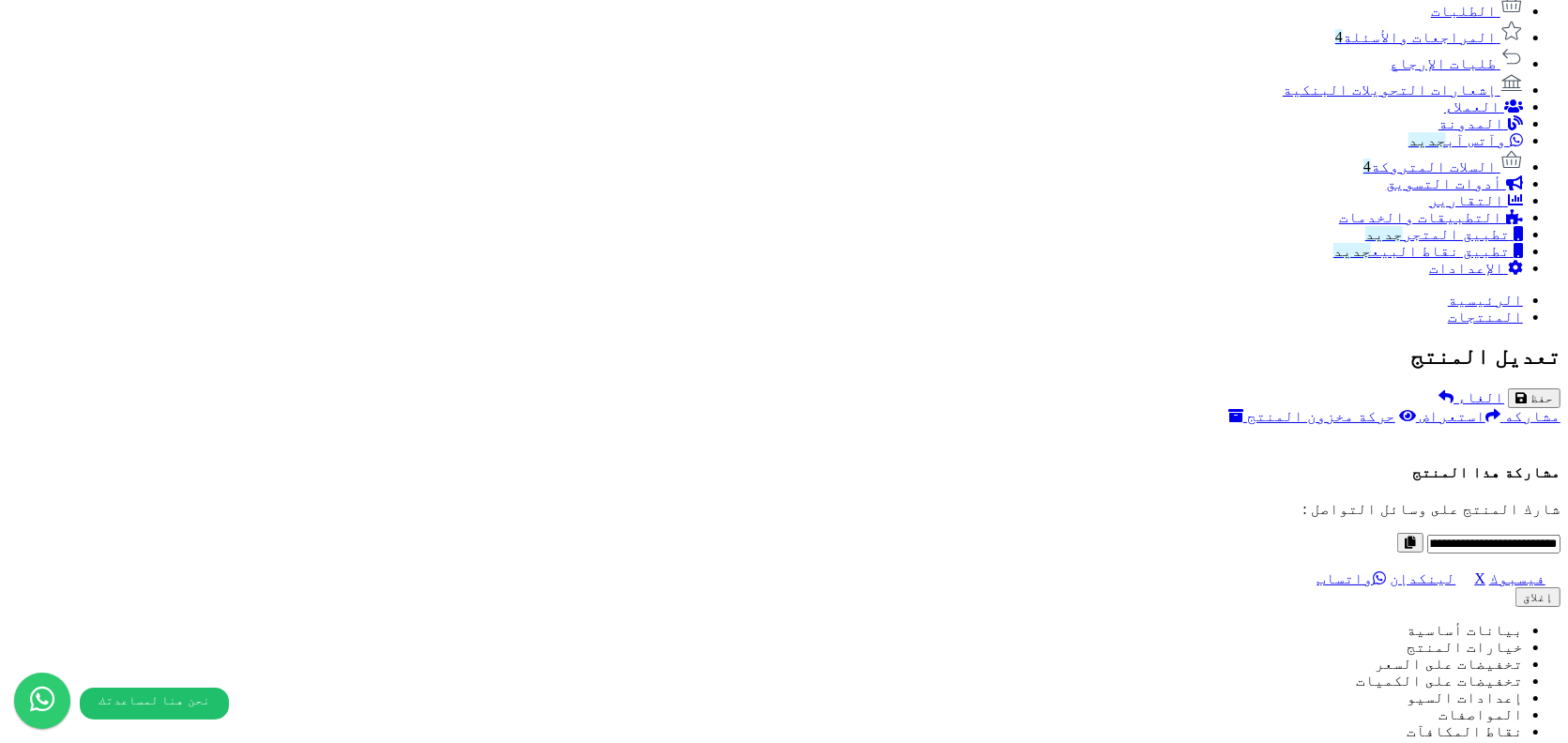scroll, scrollTop: 1167, scrollLeft: 0, axis: vertical 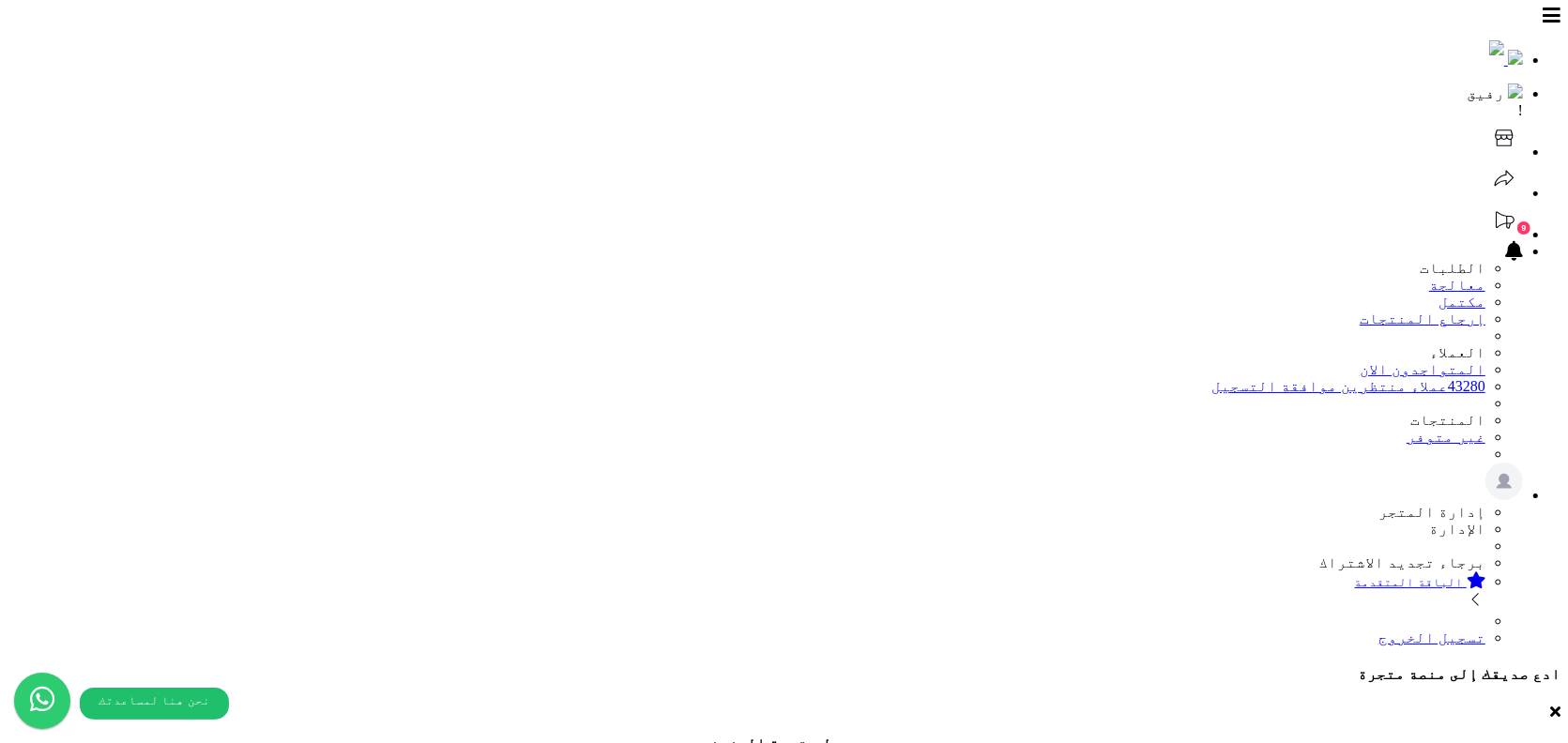 click on "حفظ" at bounding box center [1534, 1545] 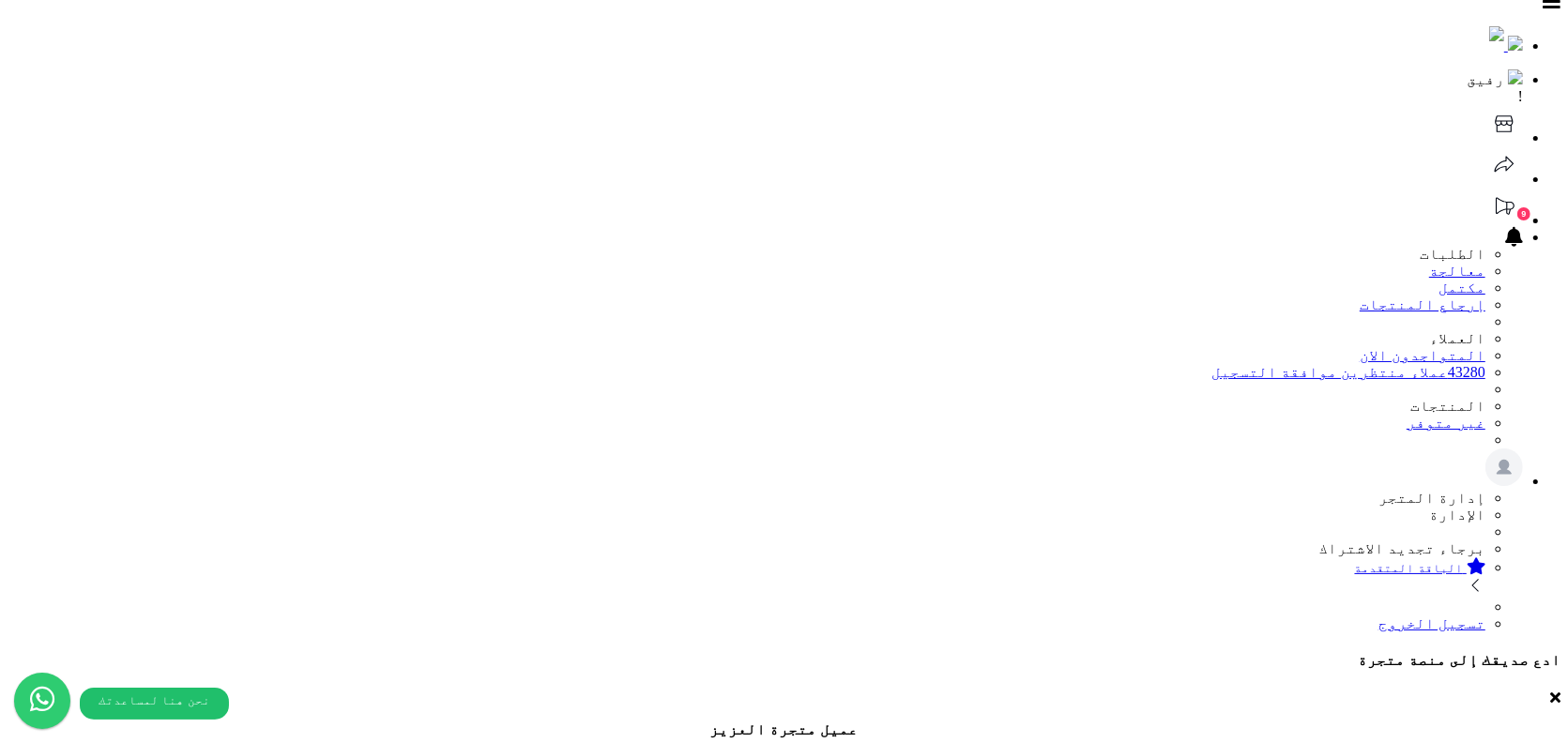 scroll, scrollTop: 0, scrollLeft: 0, axis: both 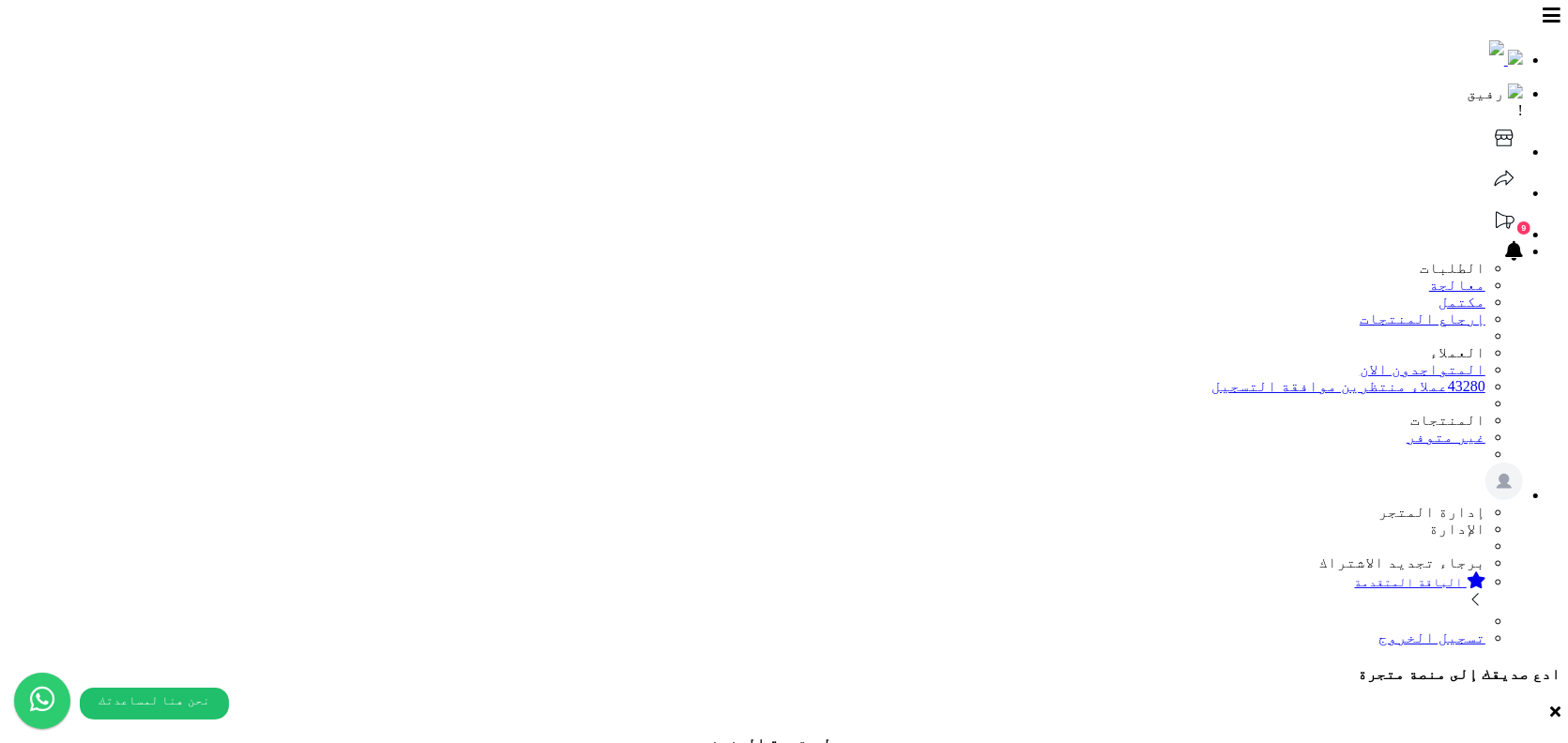 click on "تعديل المنتج
حفظ
الغاء" at bounding box center (784, 1524) 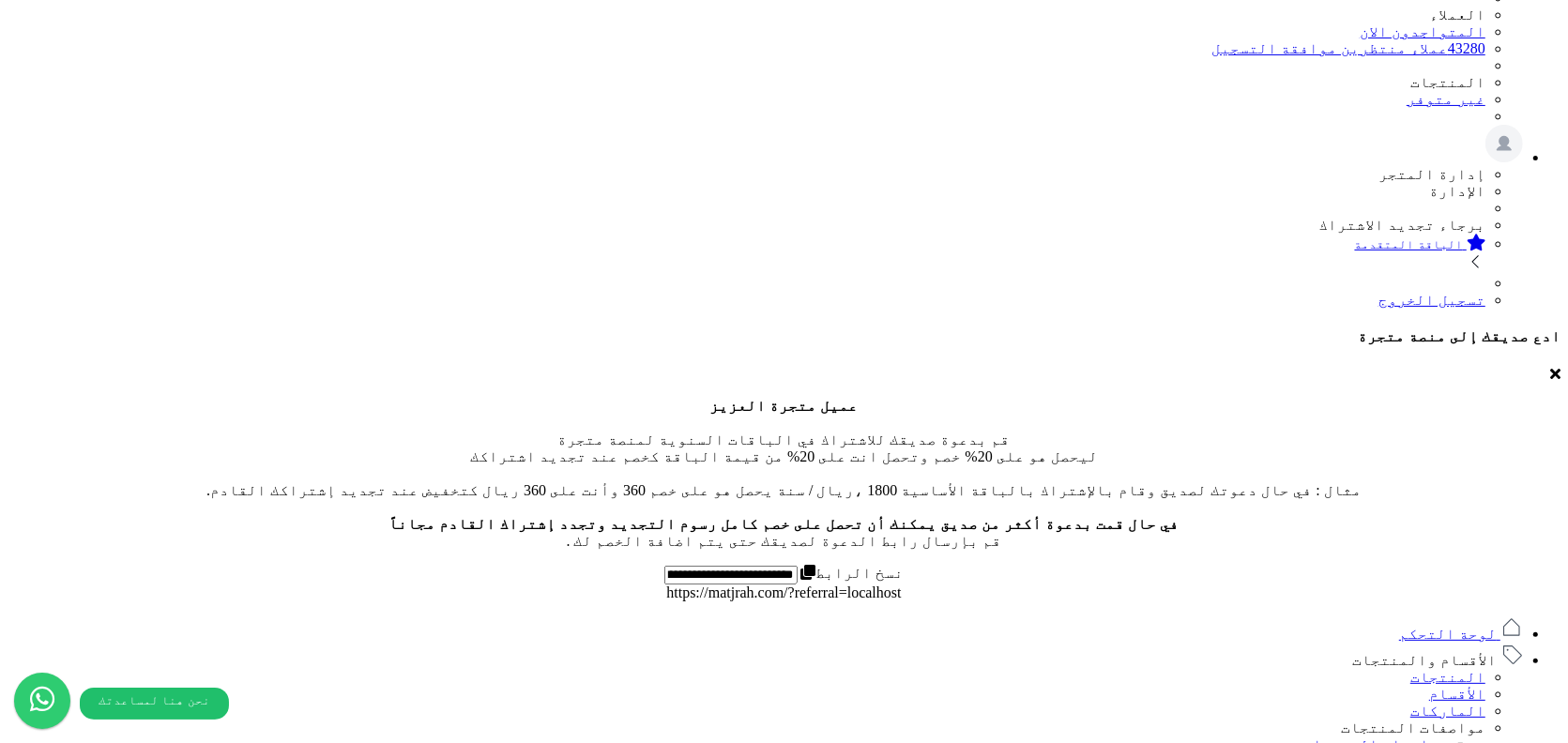 scroll, scrollTop: 355, scrollLeft: 0, axis: vertical 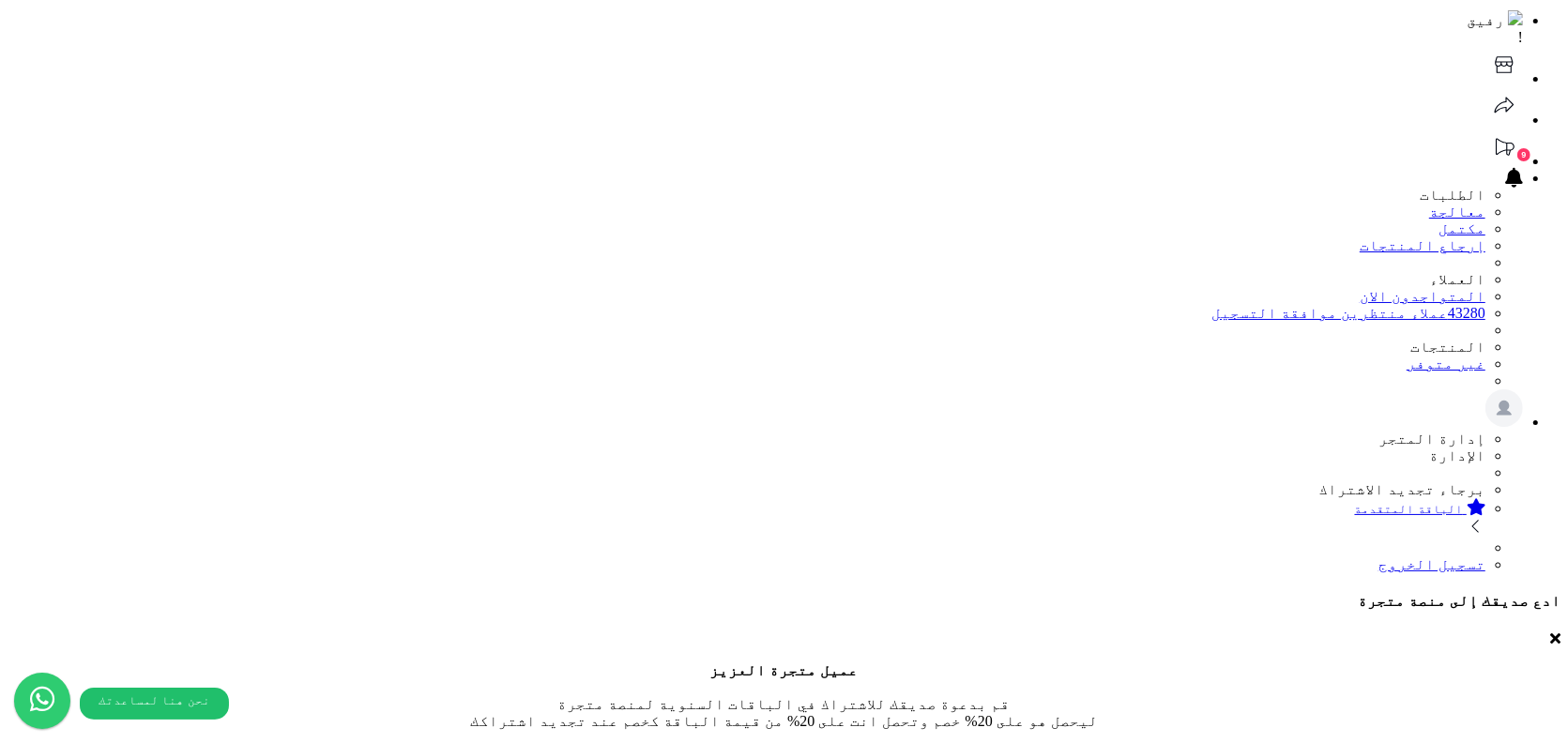 click on "استعراض" at bounding box center [1453, 1491] 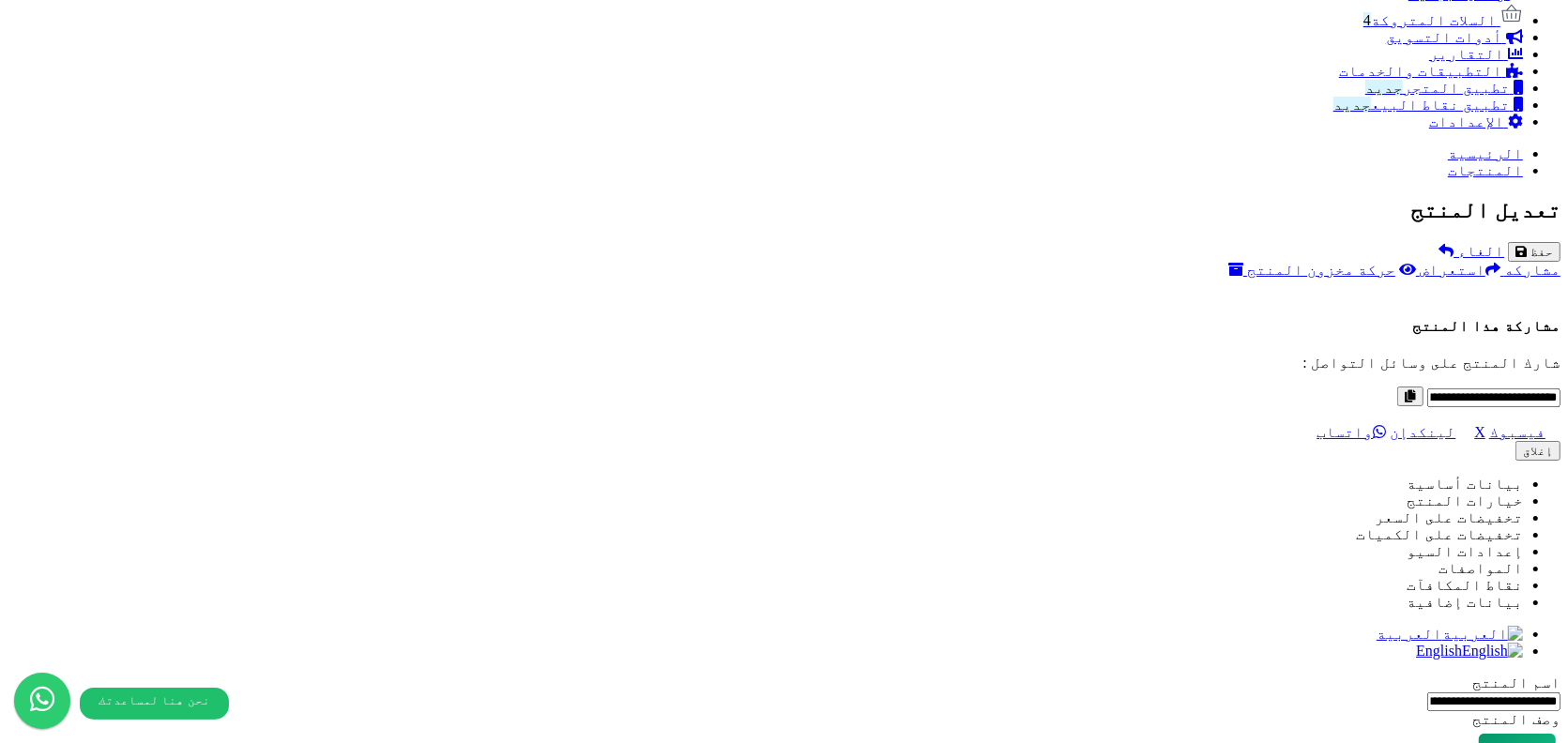 scroll, scrollTop: 1316, scrollLeft: 0, axis: vertical 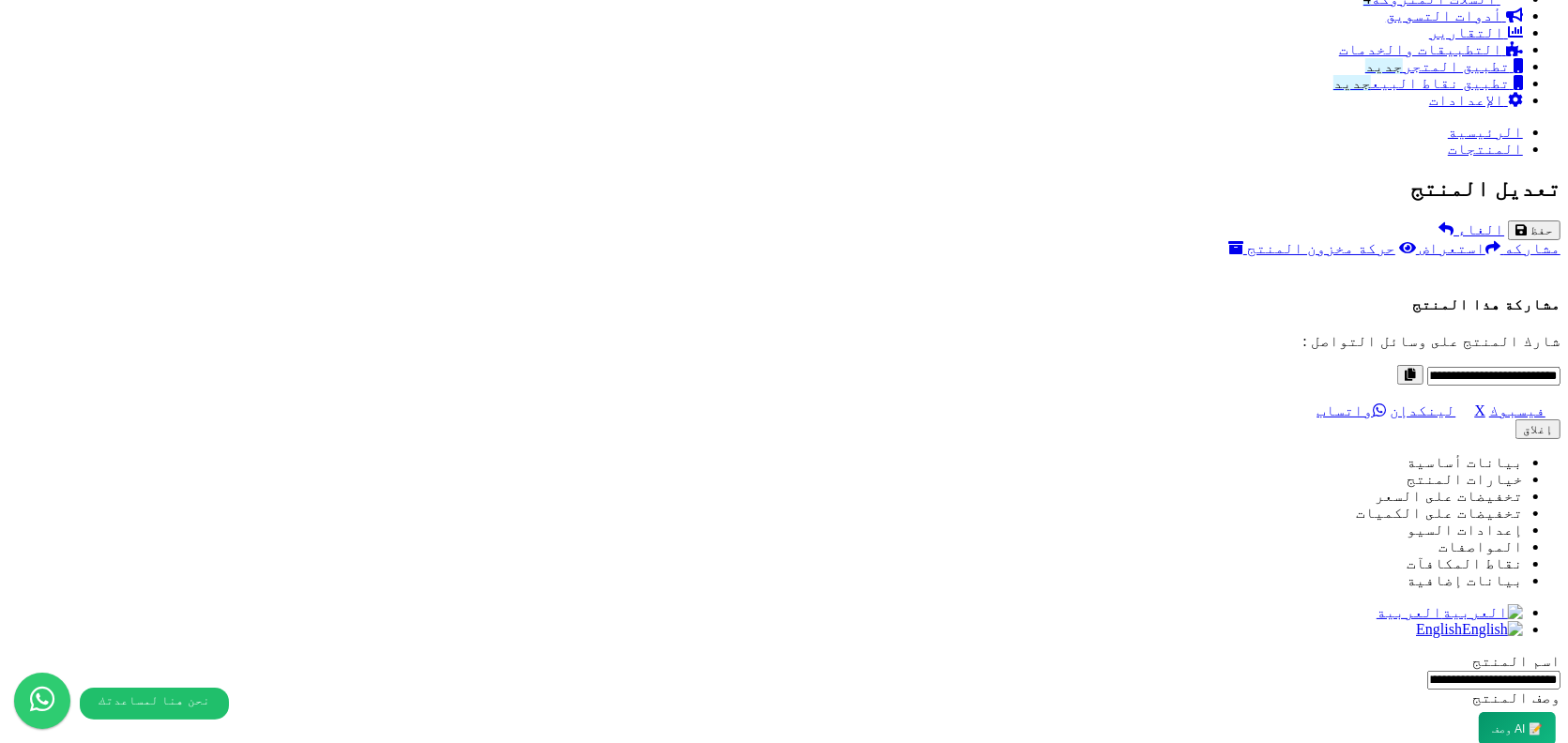 click on "الصور الاضافية" at bounding box center (1502, 8104) 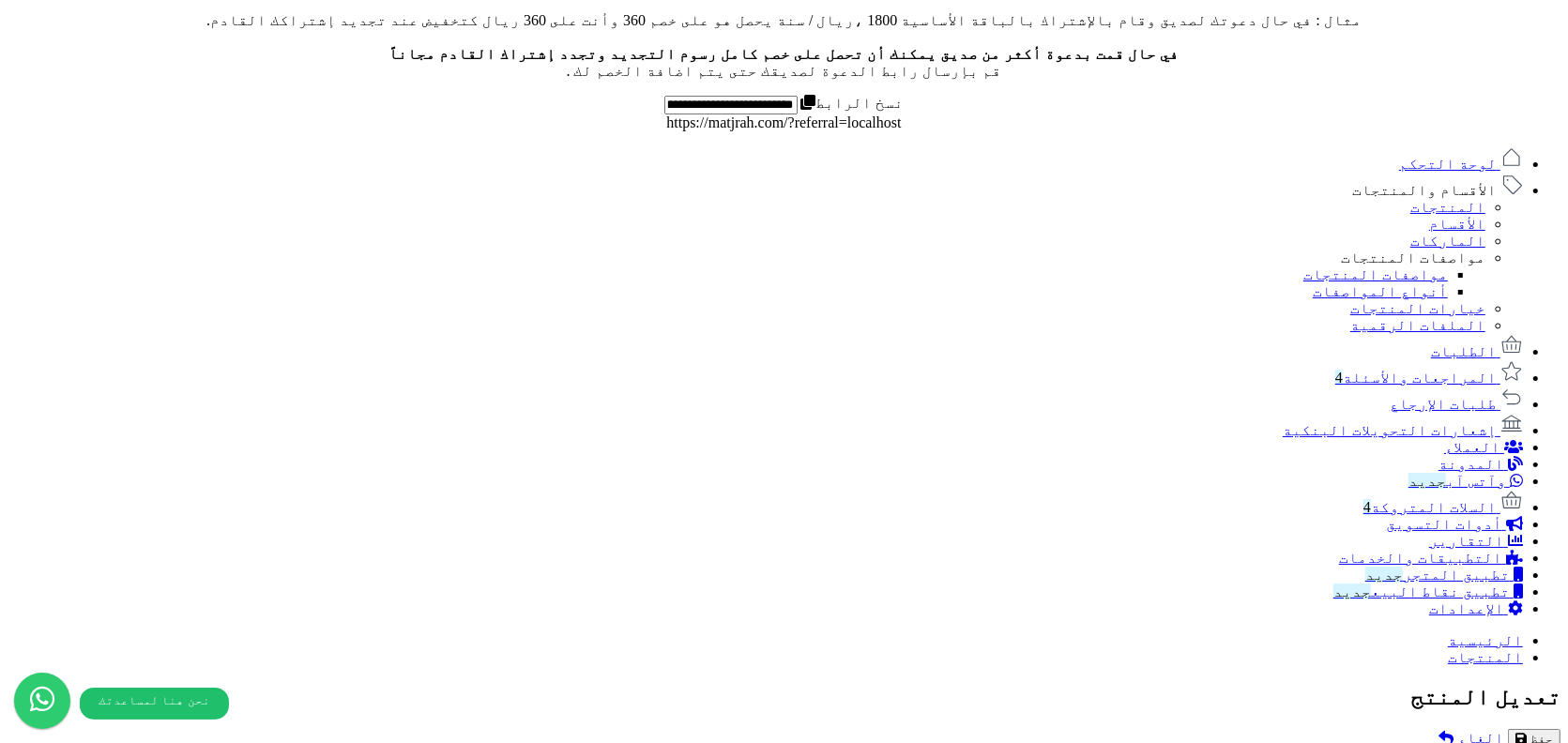 click on "الكمية
*
كمية غير محدودة في حال وجود خيارات لها مخزون فسيتم تجاهل هذه الكمية واعتبار كمية المنتج هي مجموع كمية المخزون الخاص بالخيارات" at bounding box center [784, 8078] 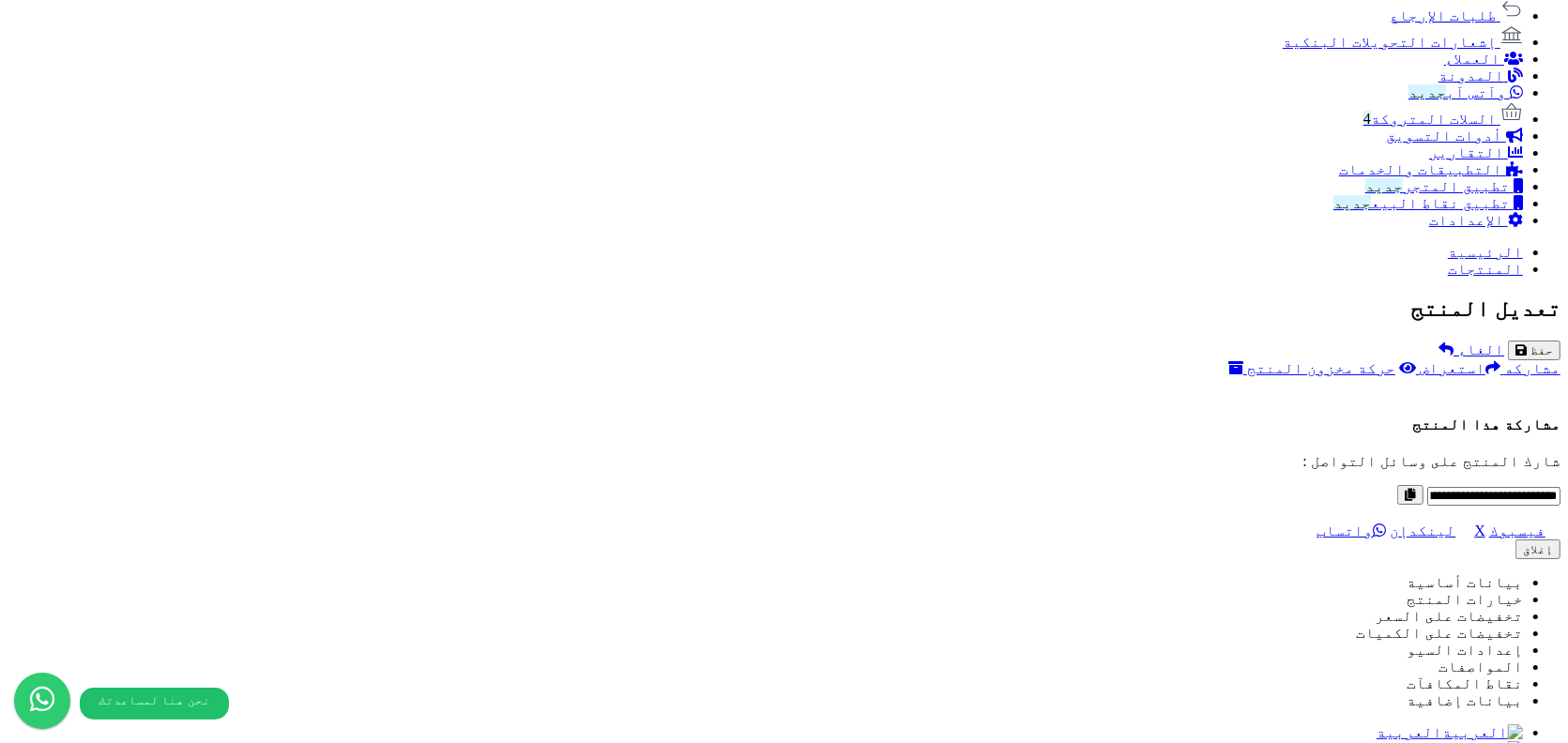 scroll, scrollTop: 1276, scrollLeft: 0, axis: vertical 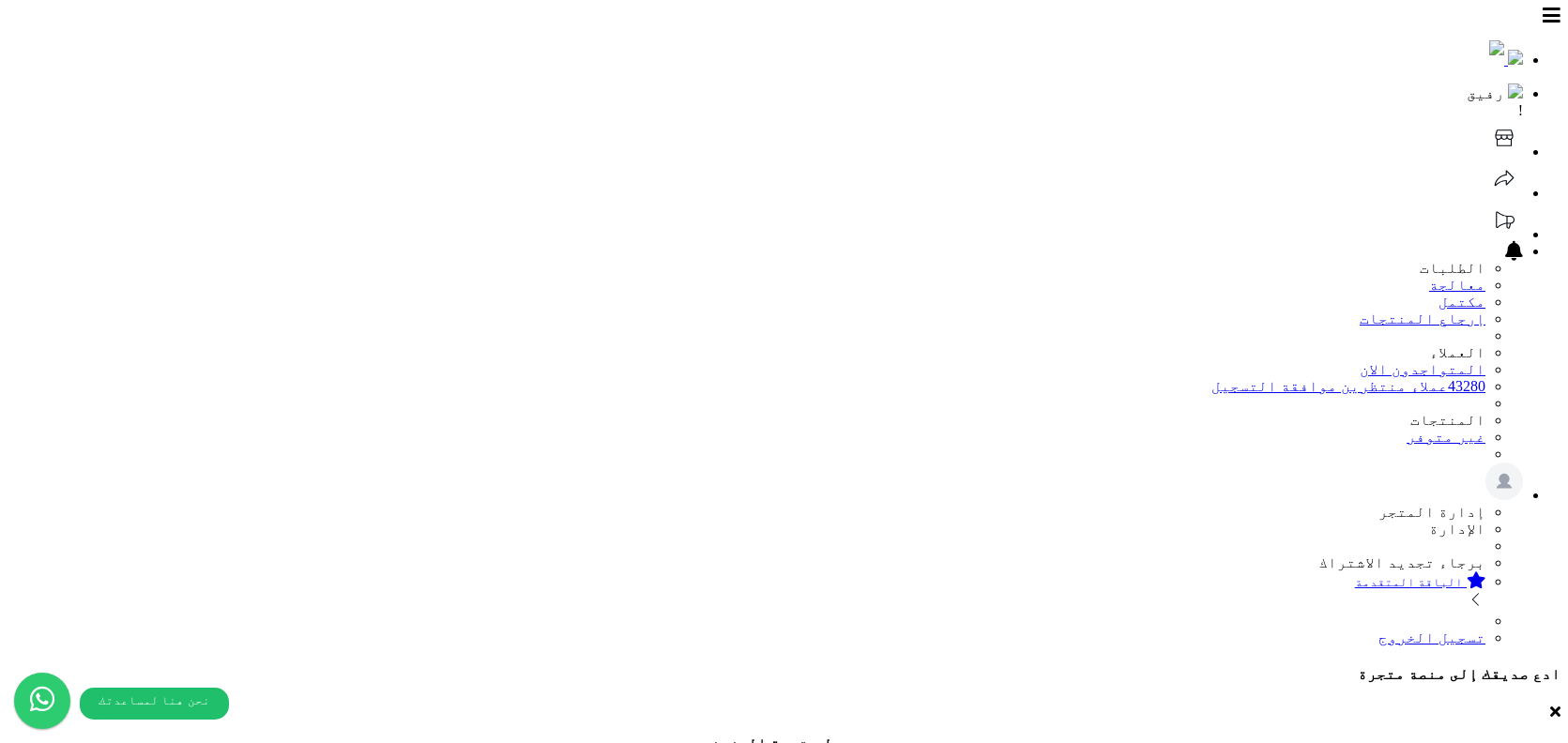 select 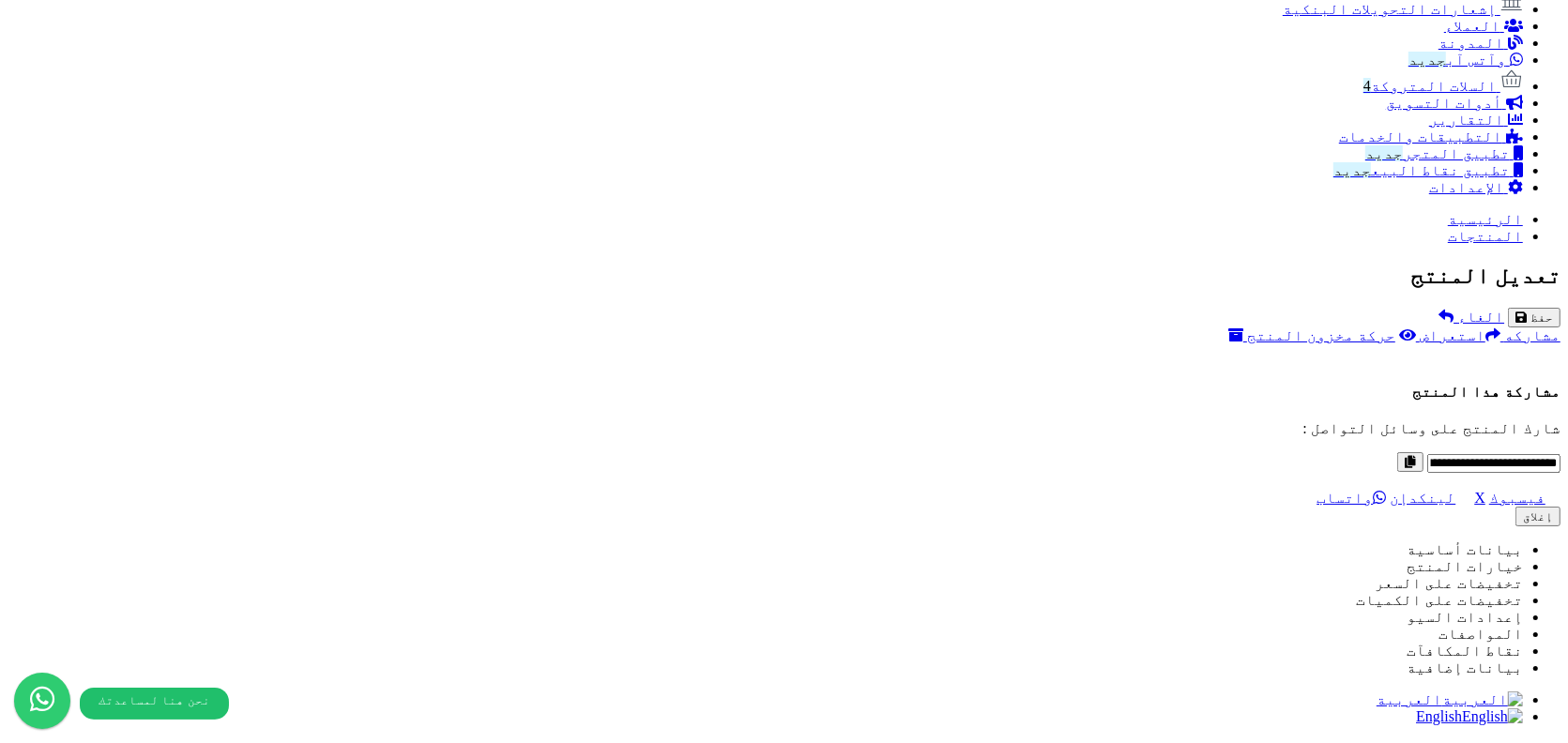 type on "*****" 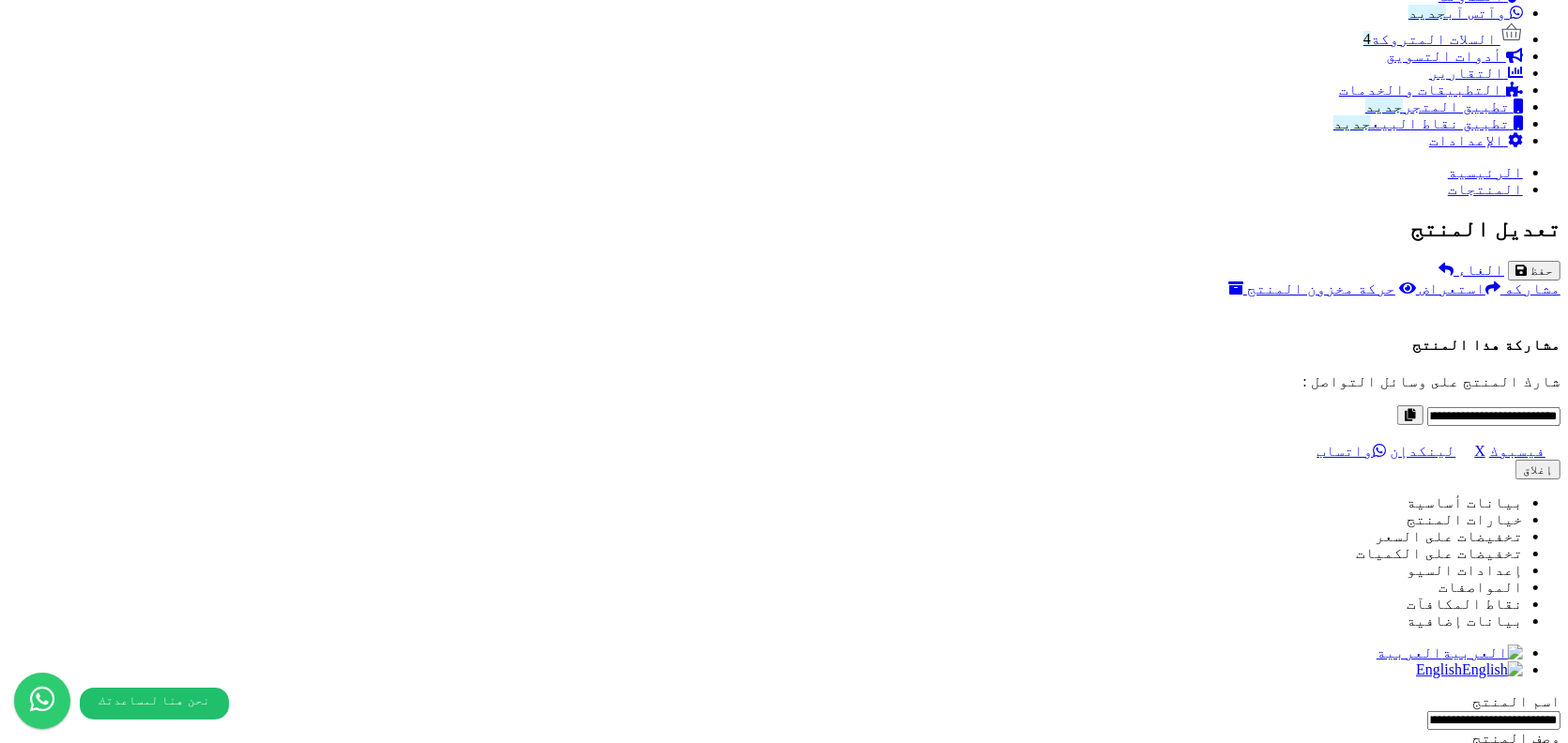 click on "صورة" at bounding box center [1542, 7900] 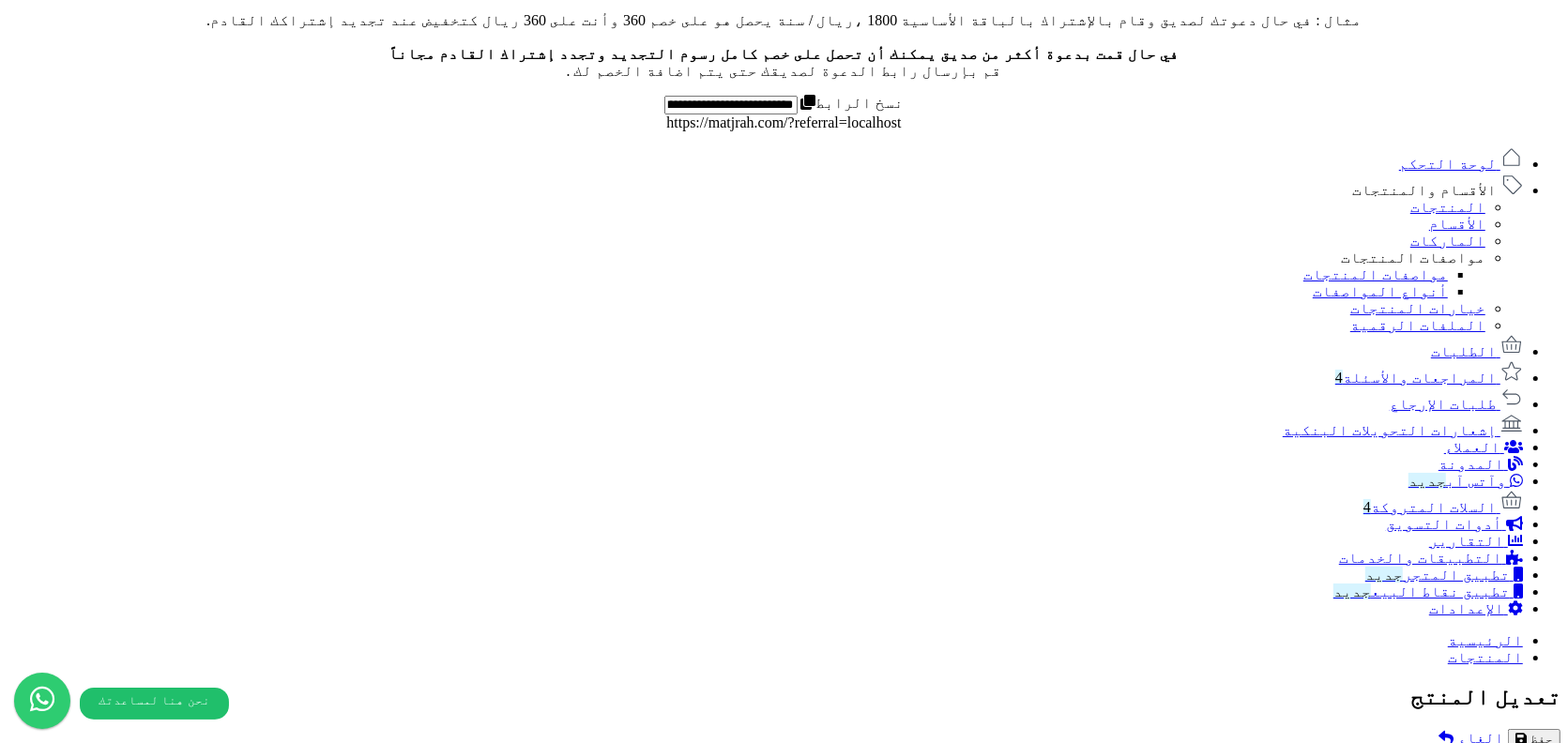 click on "الوزن" at bounding box center (1537, 8166) 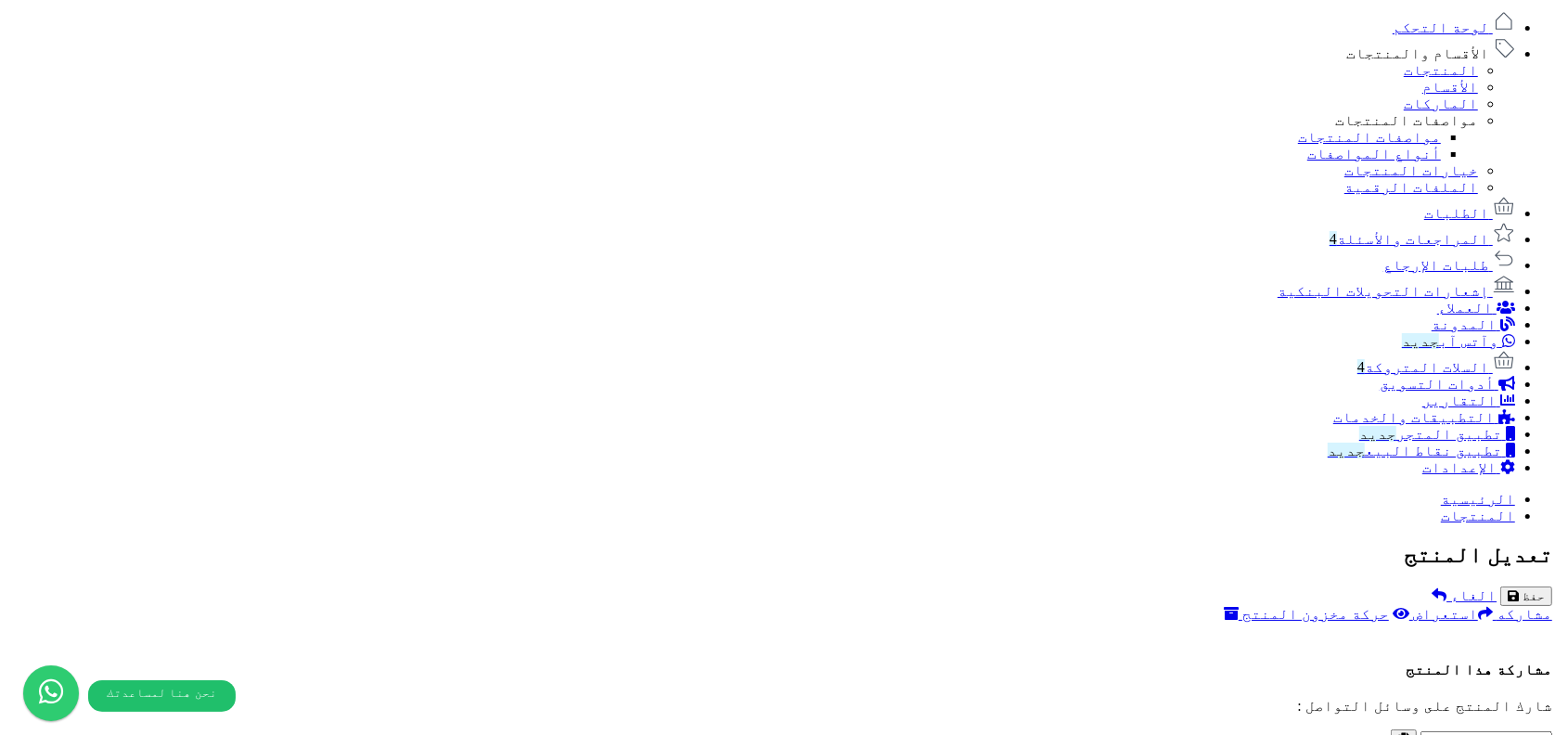 scroll, scrollTop: 1217, scrollLeft: 0, axis: vertical 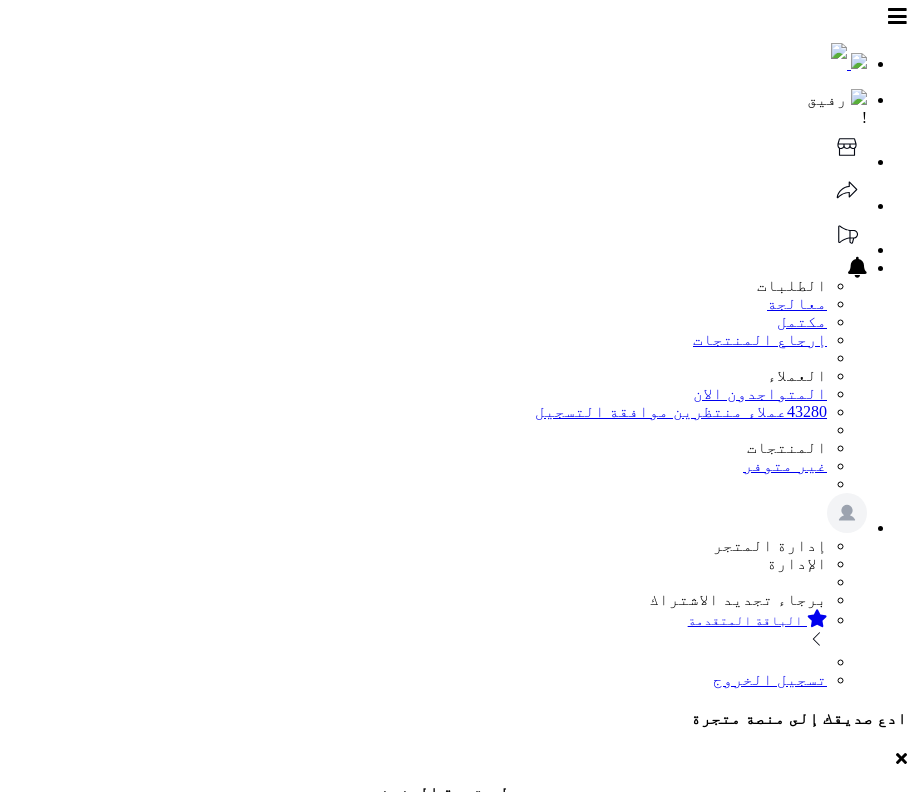 select 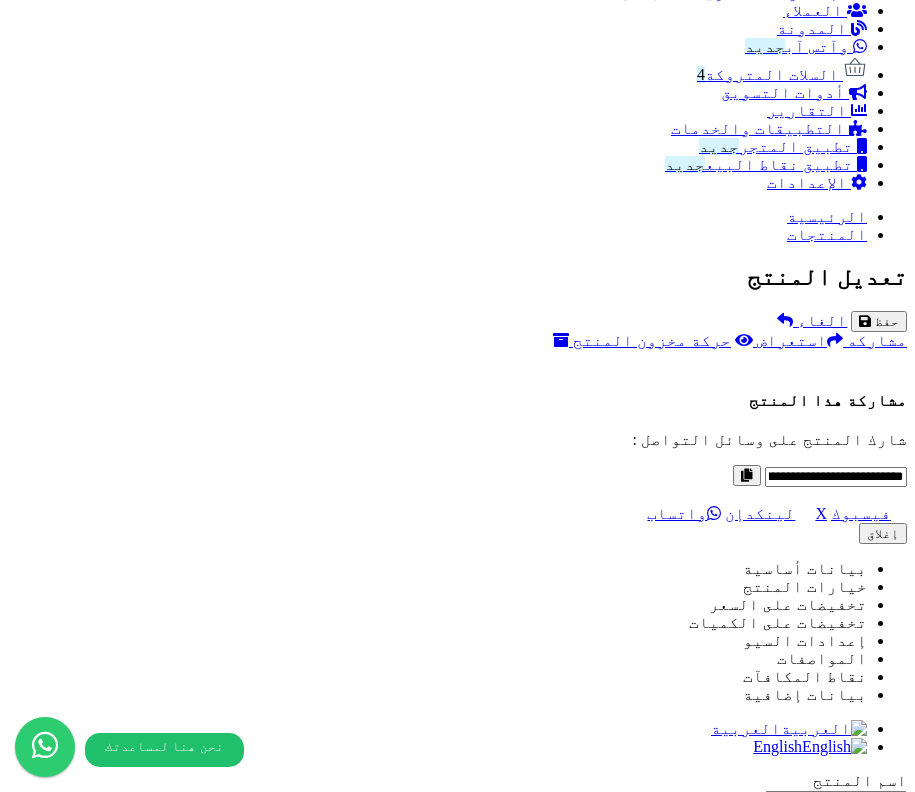 scroll, scrollTop: 1420, scrollLeft: 0, axis: vertical 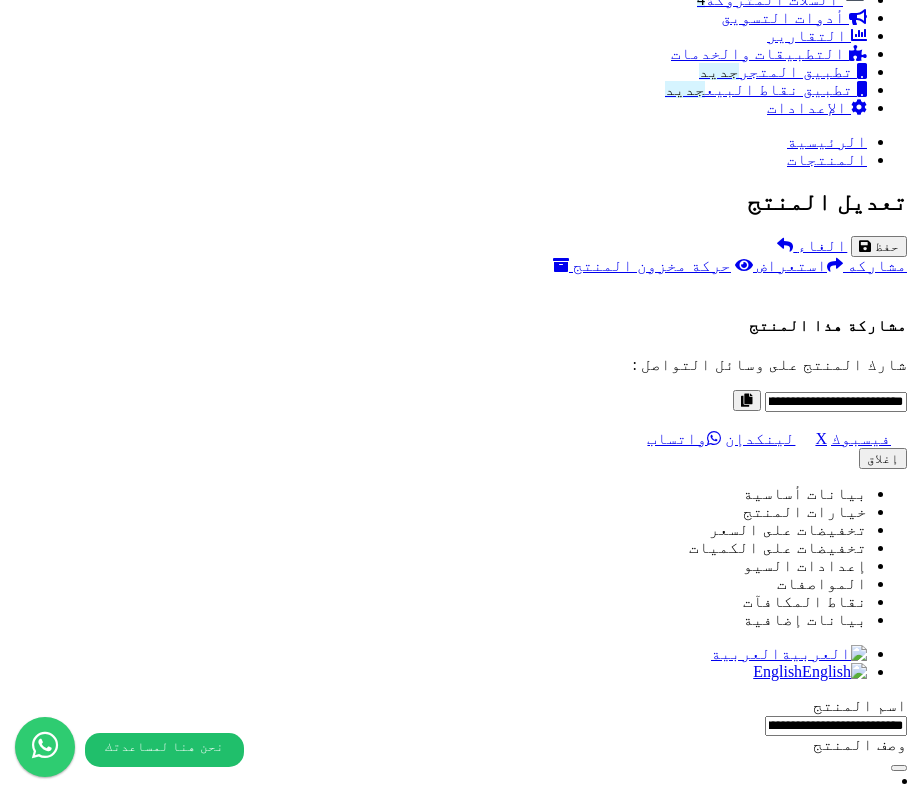 type on "*****" 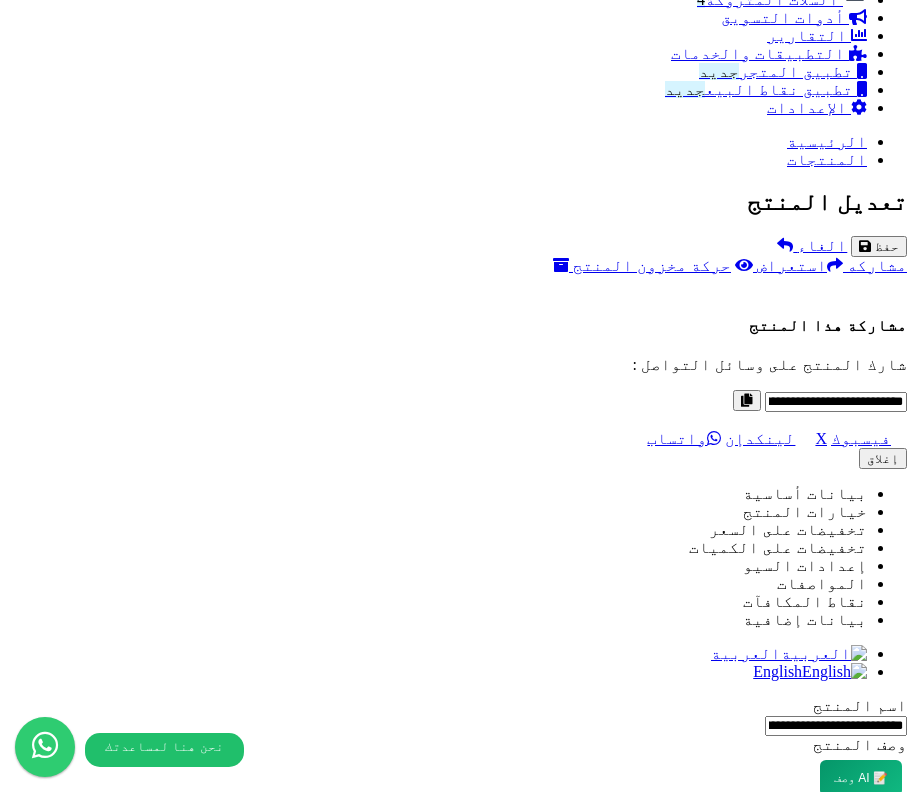 scroll, scrollTop: 1470, scrollLeft: 0, axis: vertical 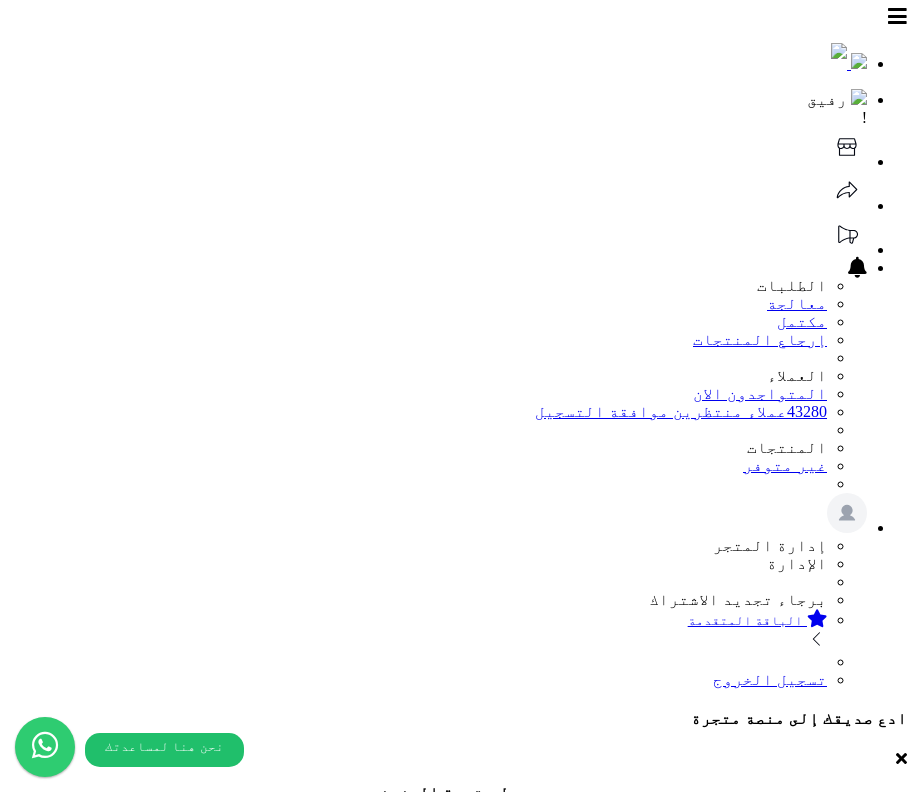 select 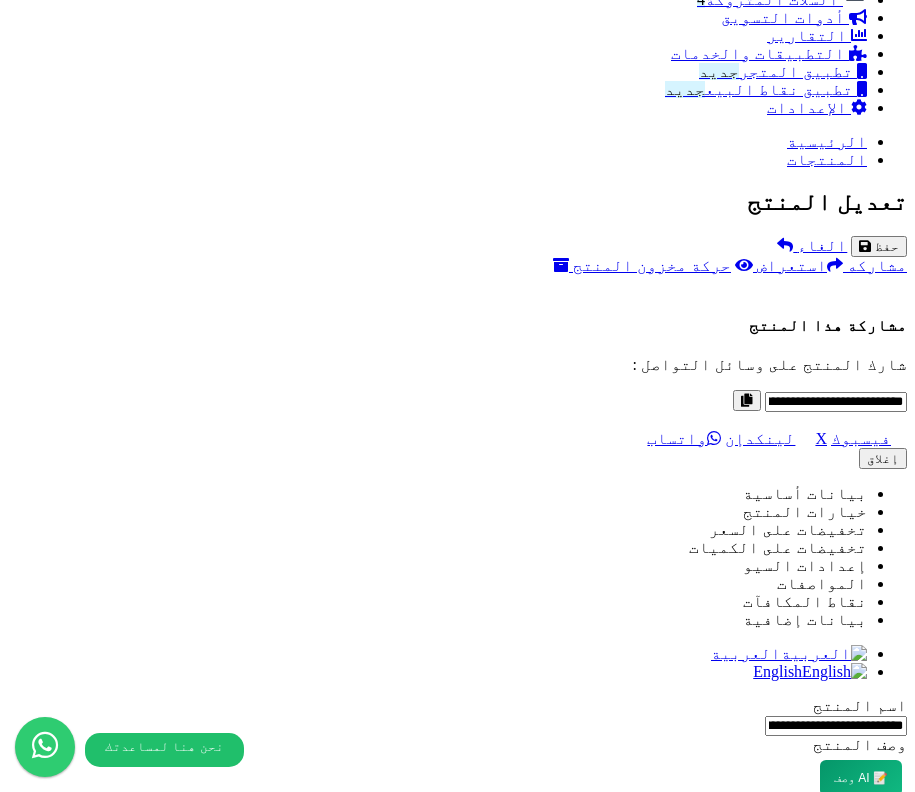 scroll, scrollTop: 1470, scrollLeft: 0, axis: vertical 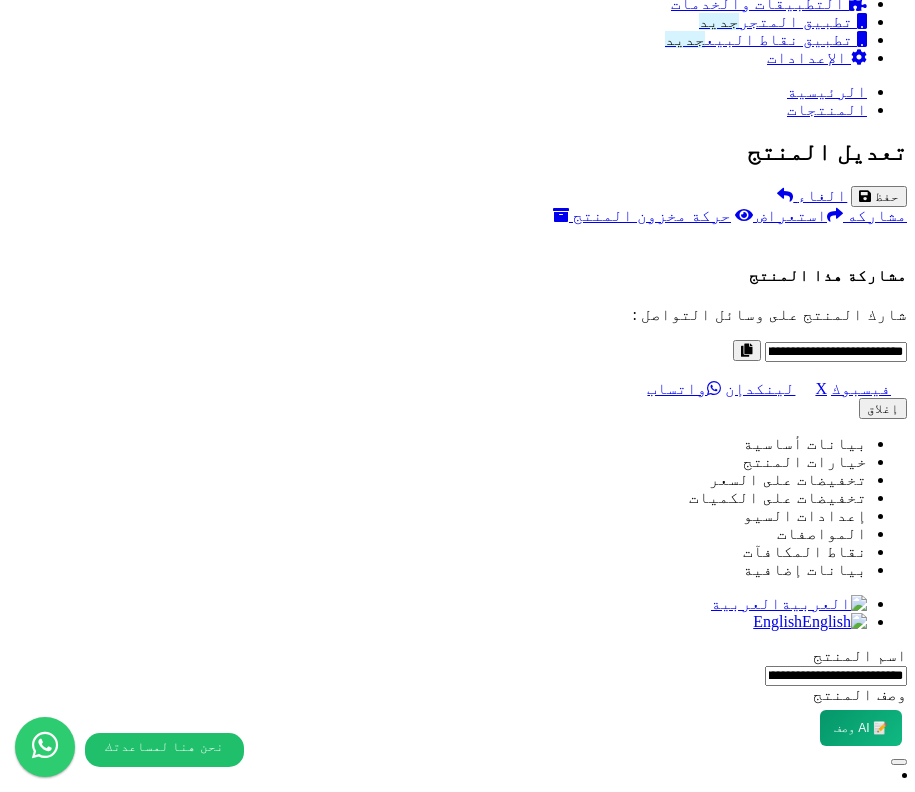 type on "*****" 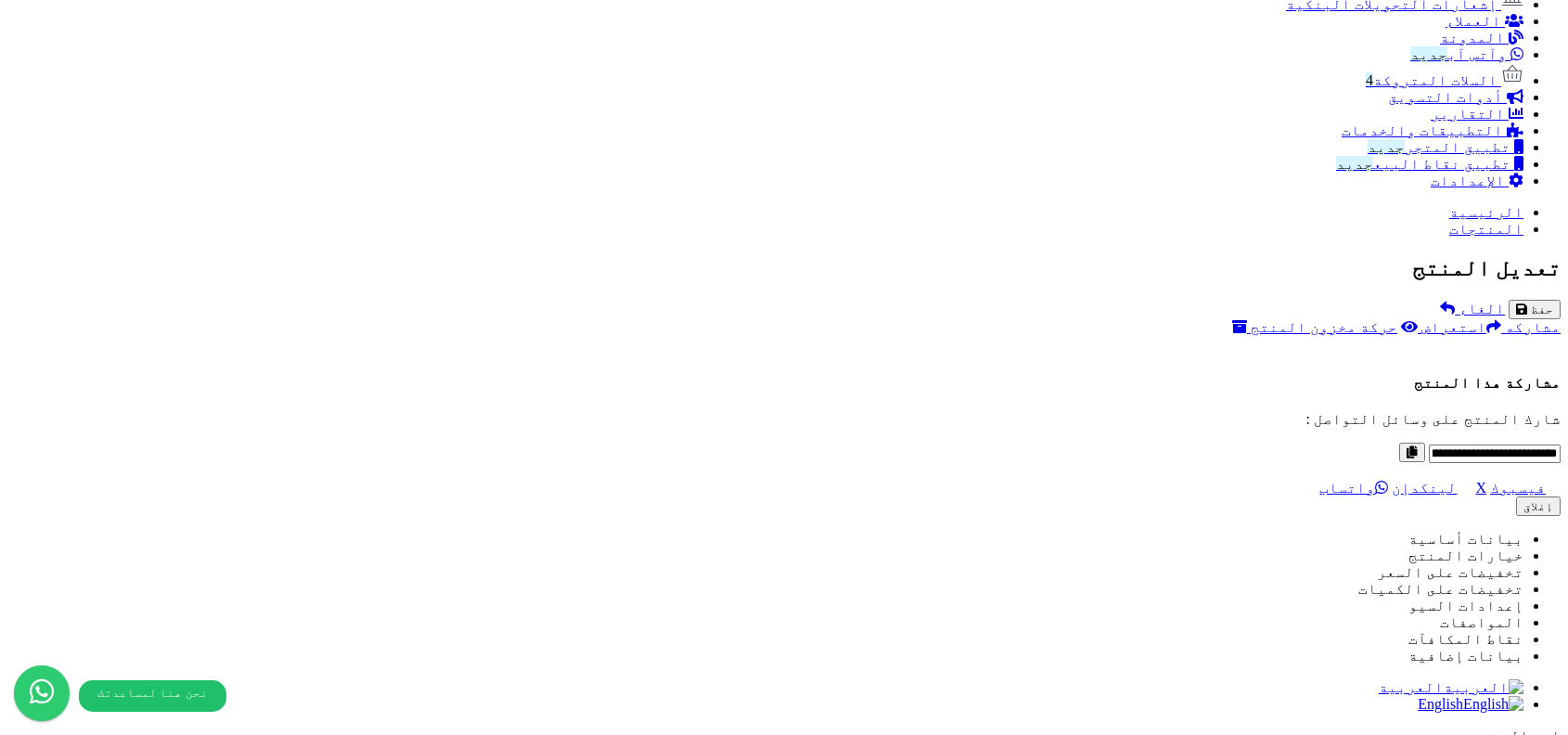 scroll, scrollTop: 1201, scrollLeft: 0, axis: vertical 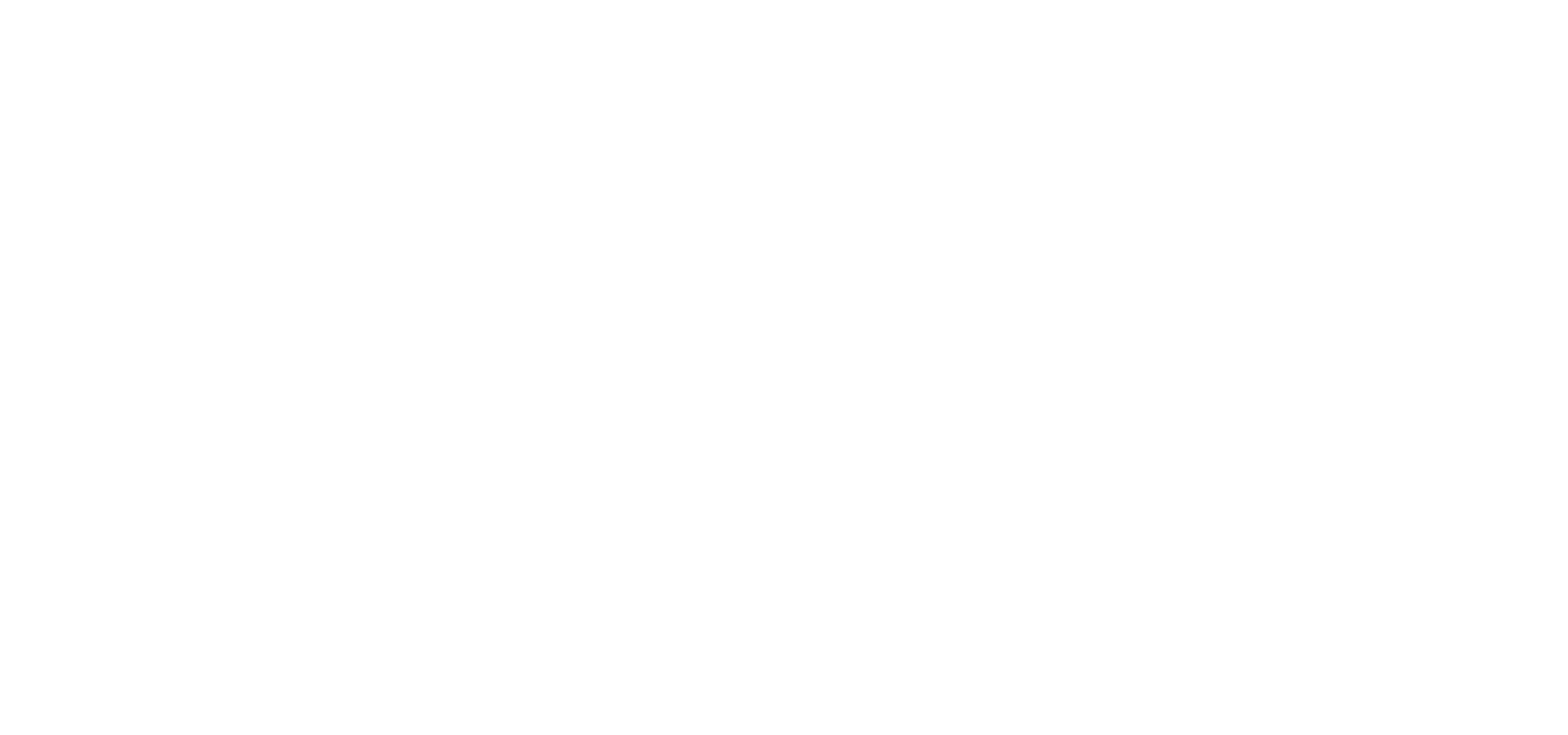 select 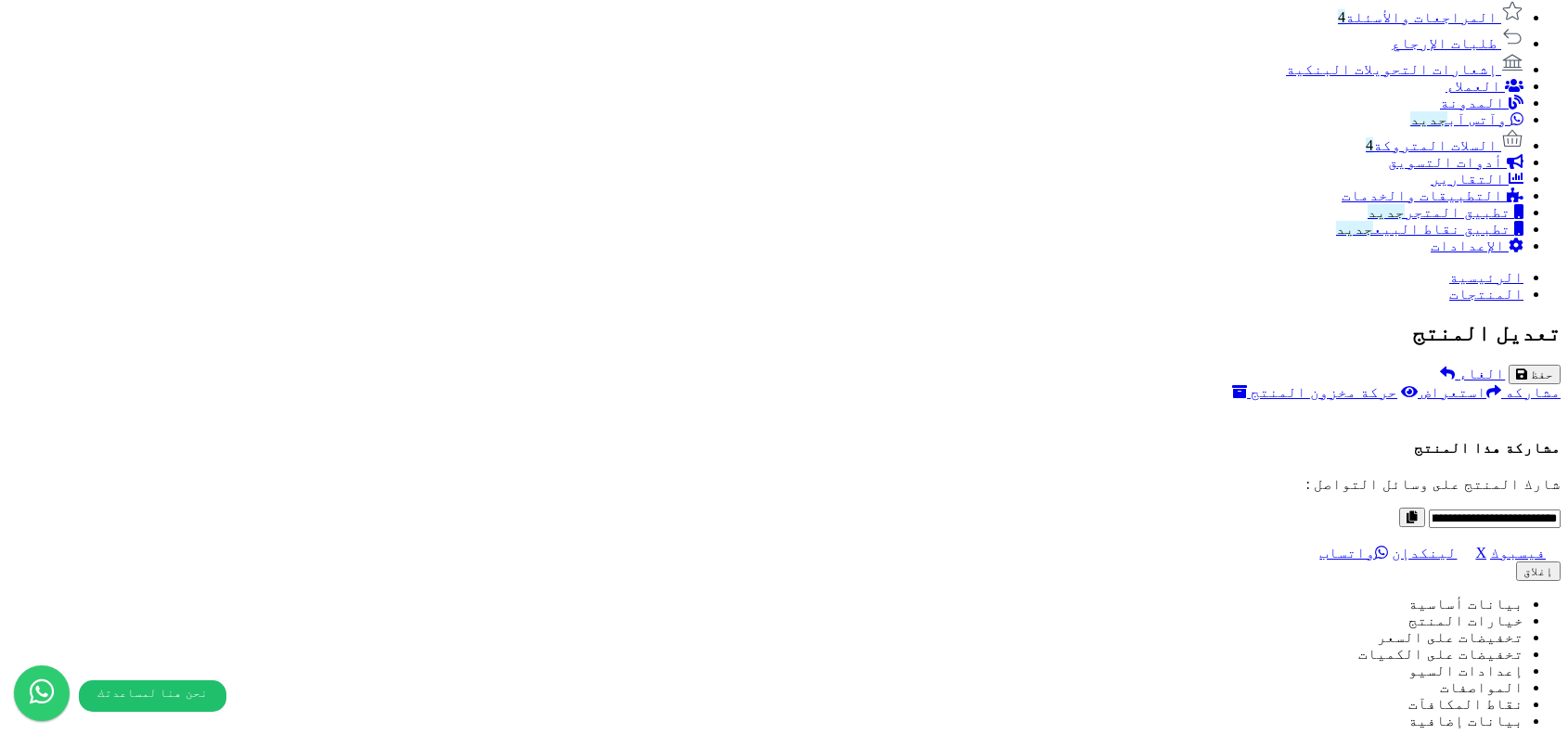 type on "*****" 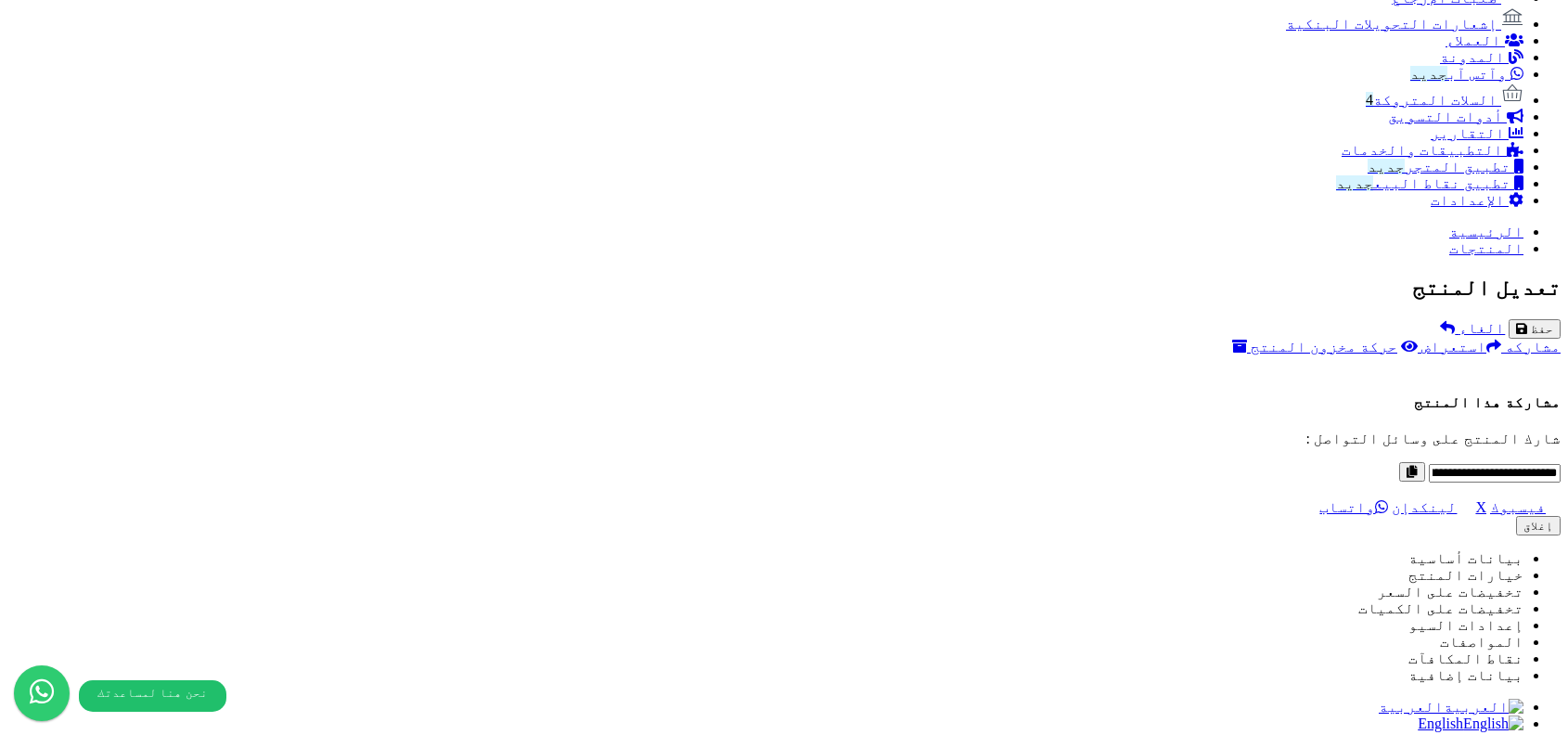scroll, scrollTop: 1345, scrollLeft: 0, axis: vertical 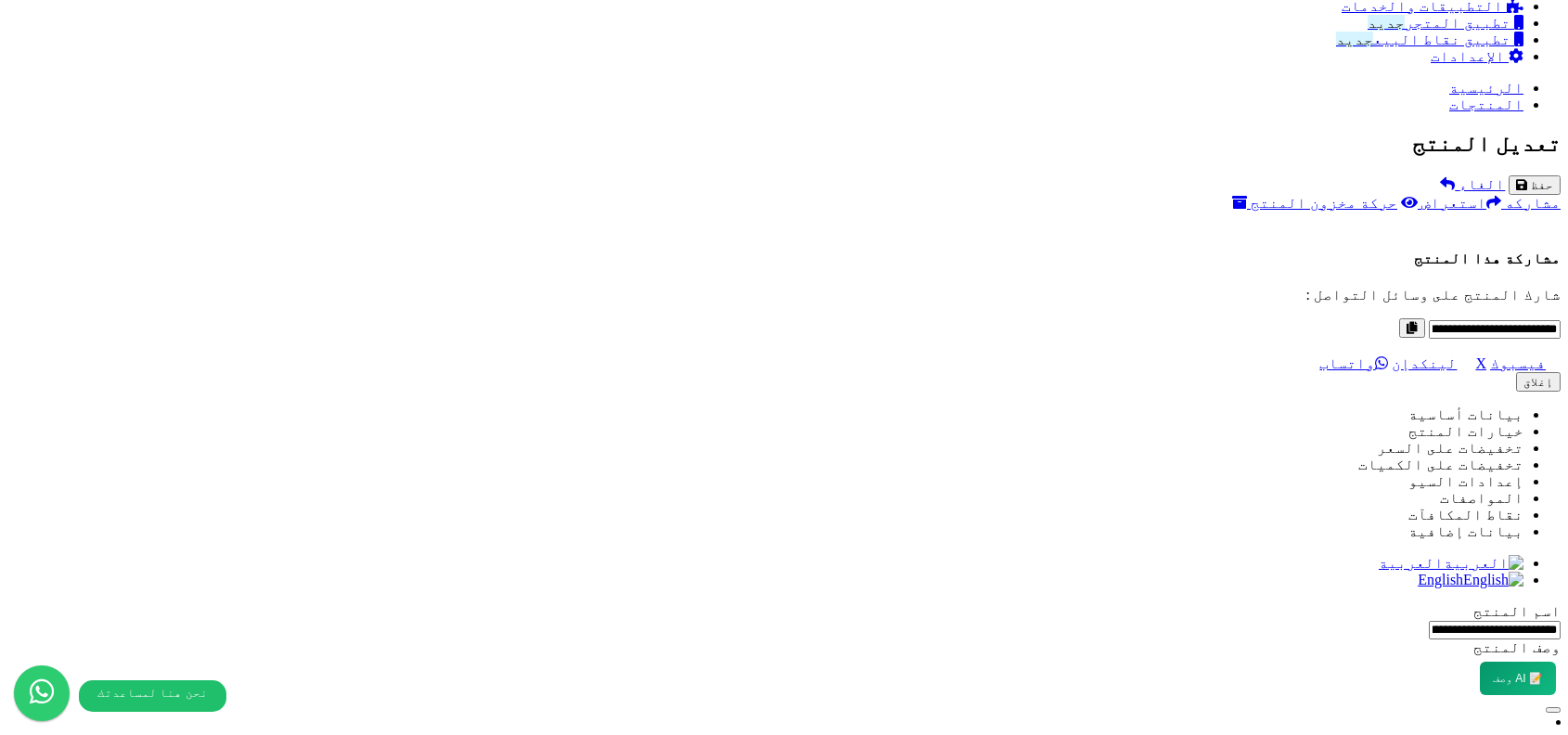 click on "أضف الصور الاضافية" at bounding box center [784, 8106] 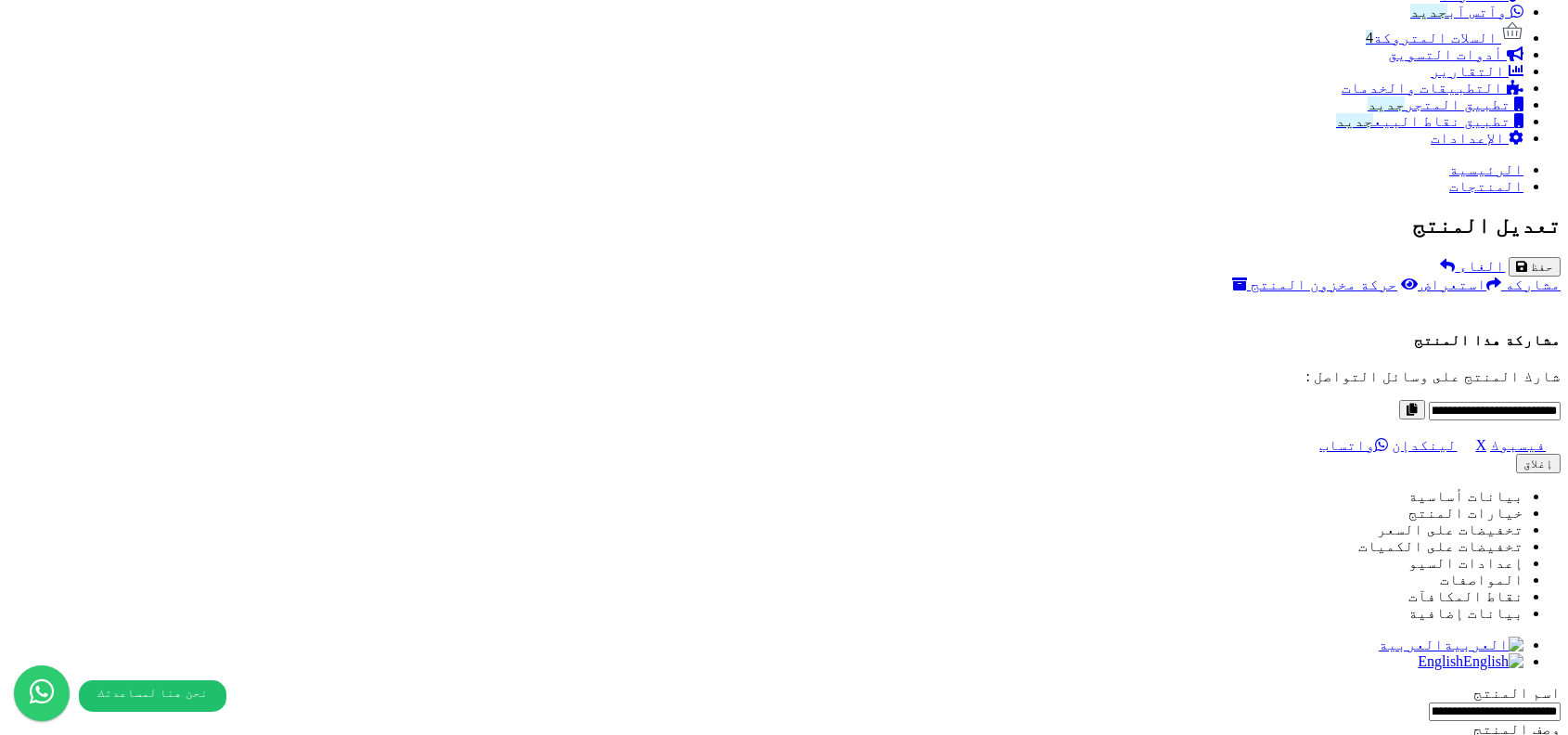 click on "اختر الصورة الأساسية" at bounding box center (784, 7890) 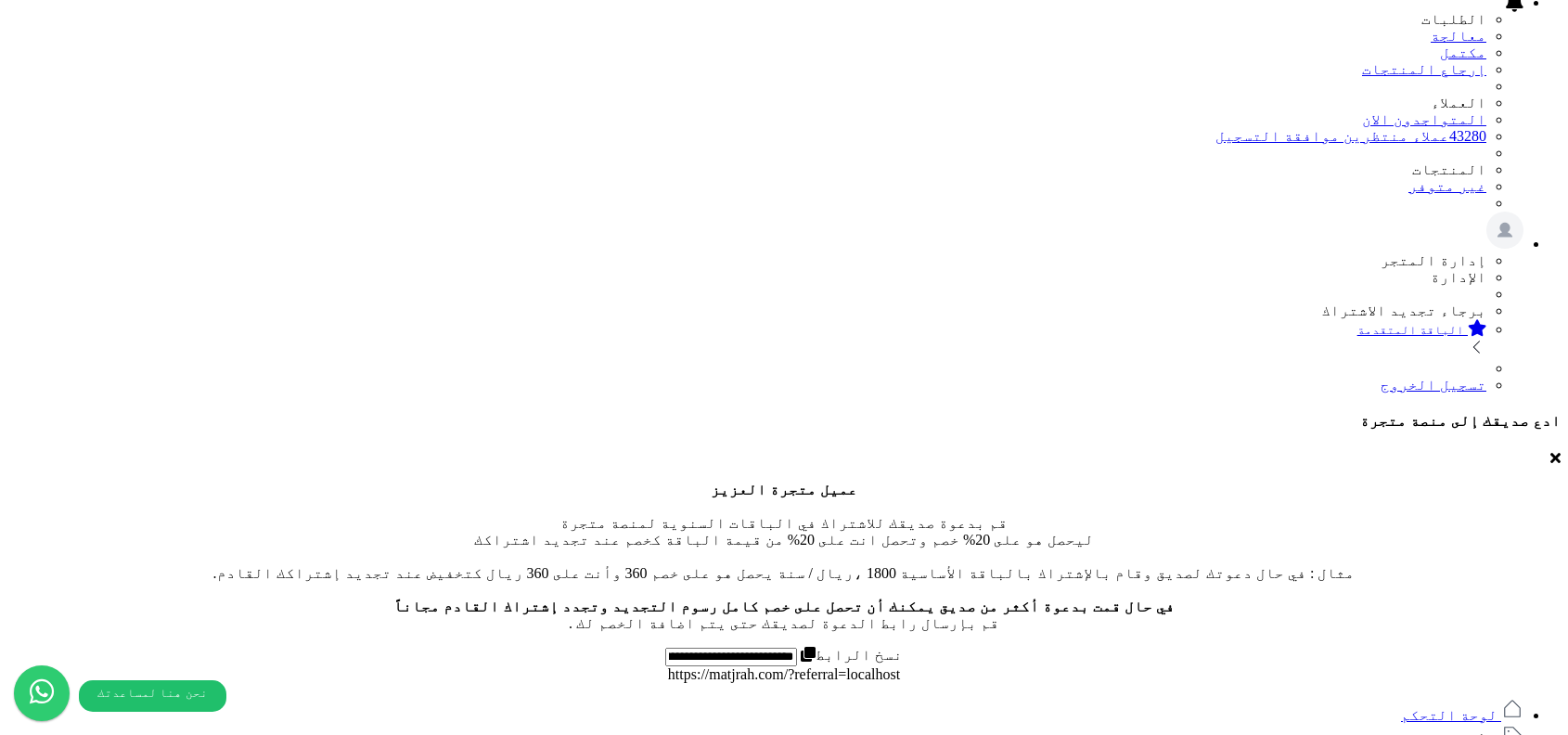 scroll, scrollTop: 0, scrollLeft: 0, axis: both 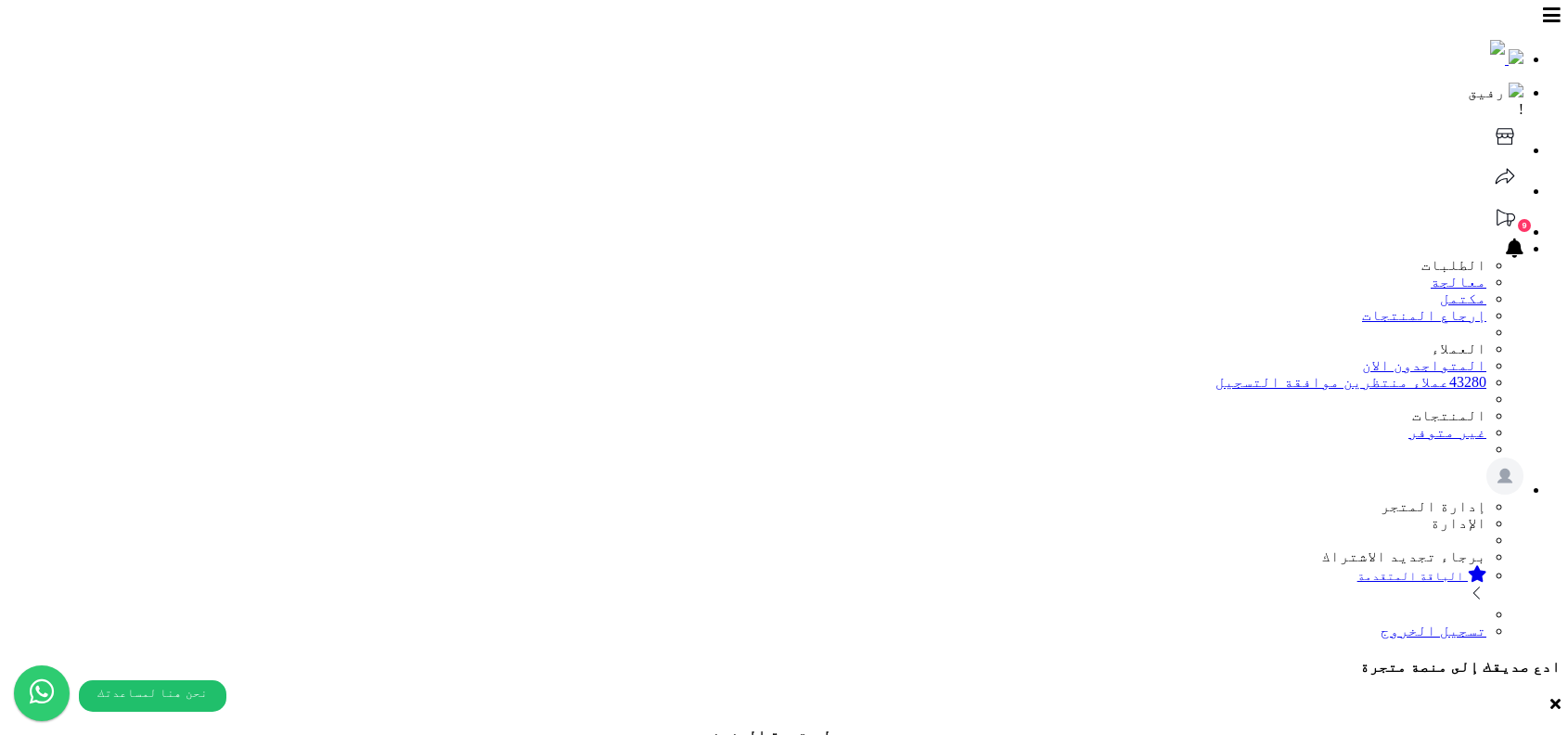 click on "حفظ" at bounding box center (1542, 1528) 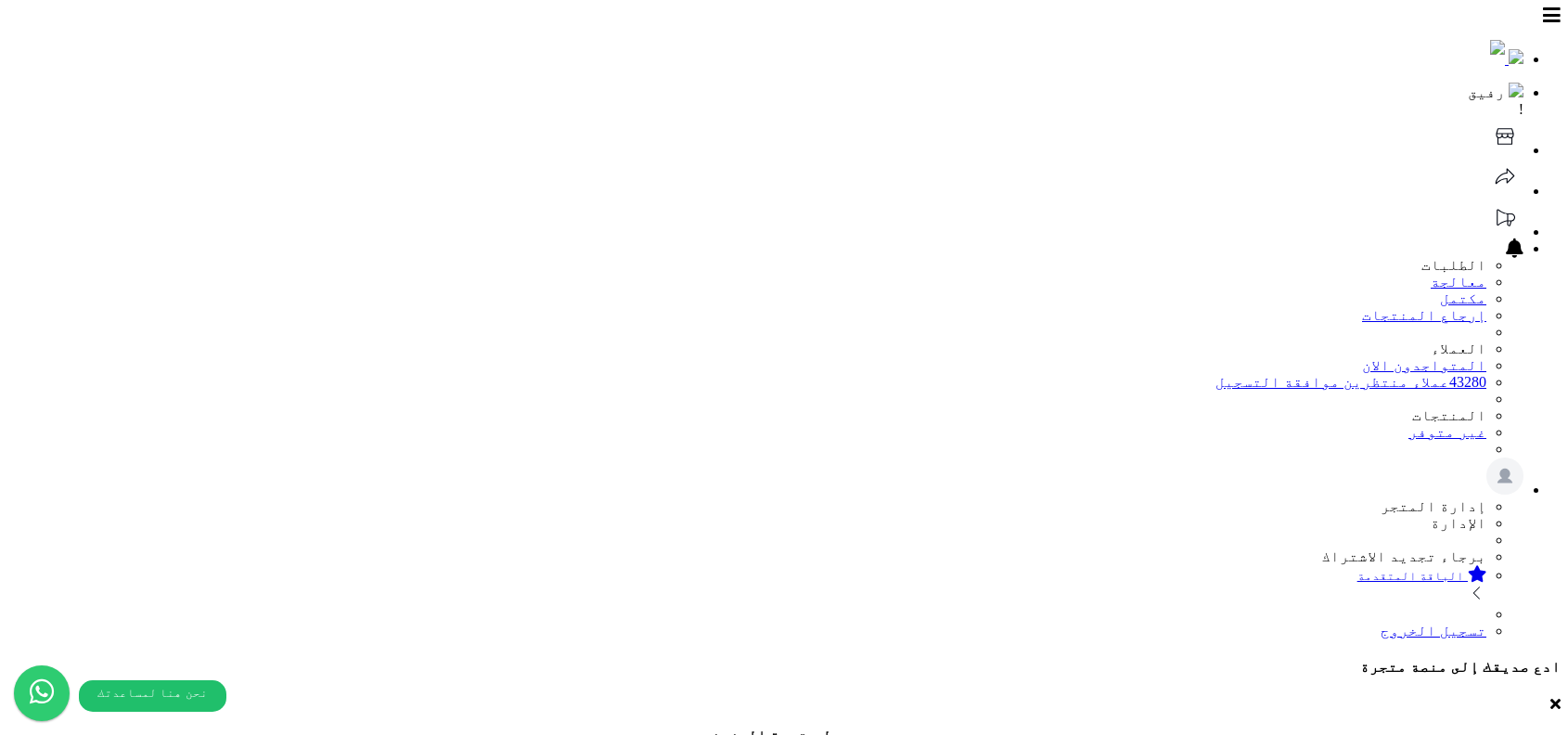 scroll, scrollTop: 0, scrollLeft: 0, axis: both 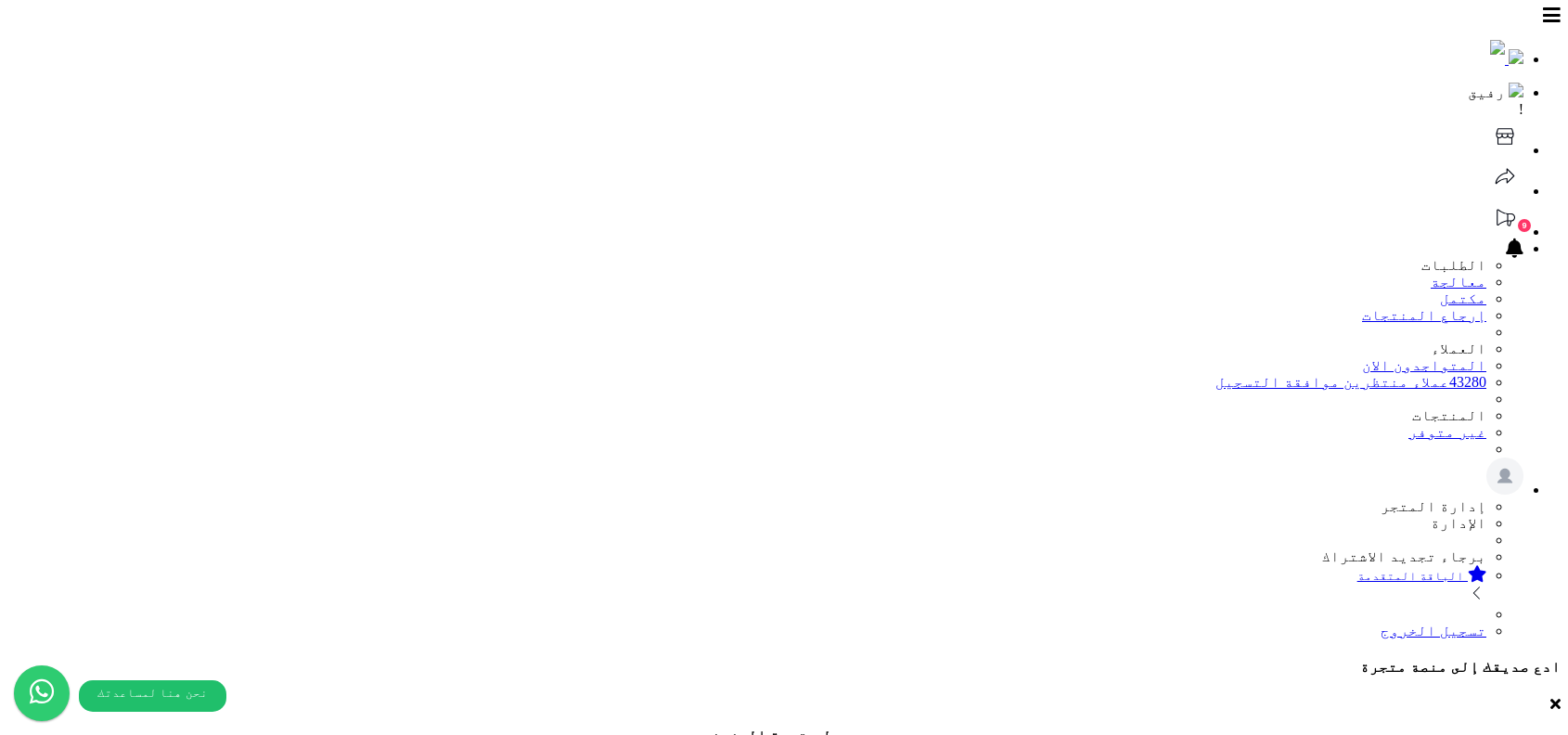 click on "المنتجات" at bounding box center (1449, 1003) 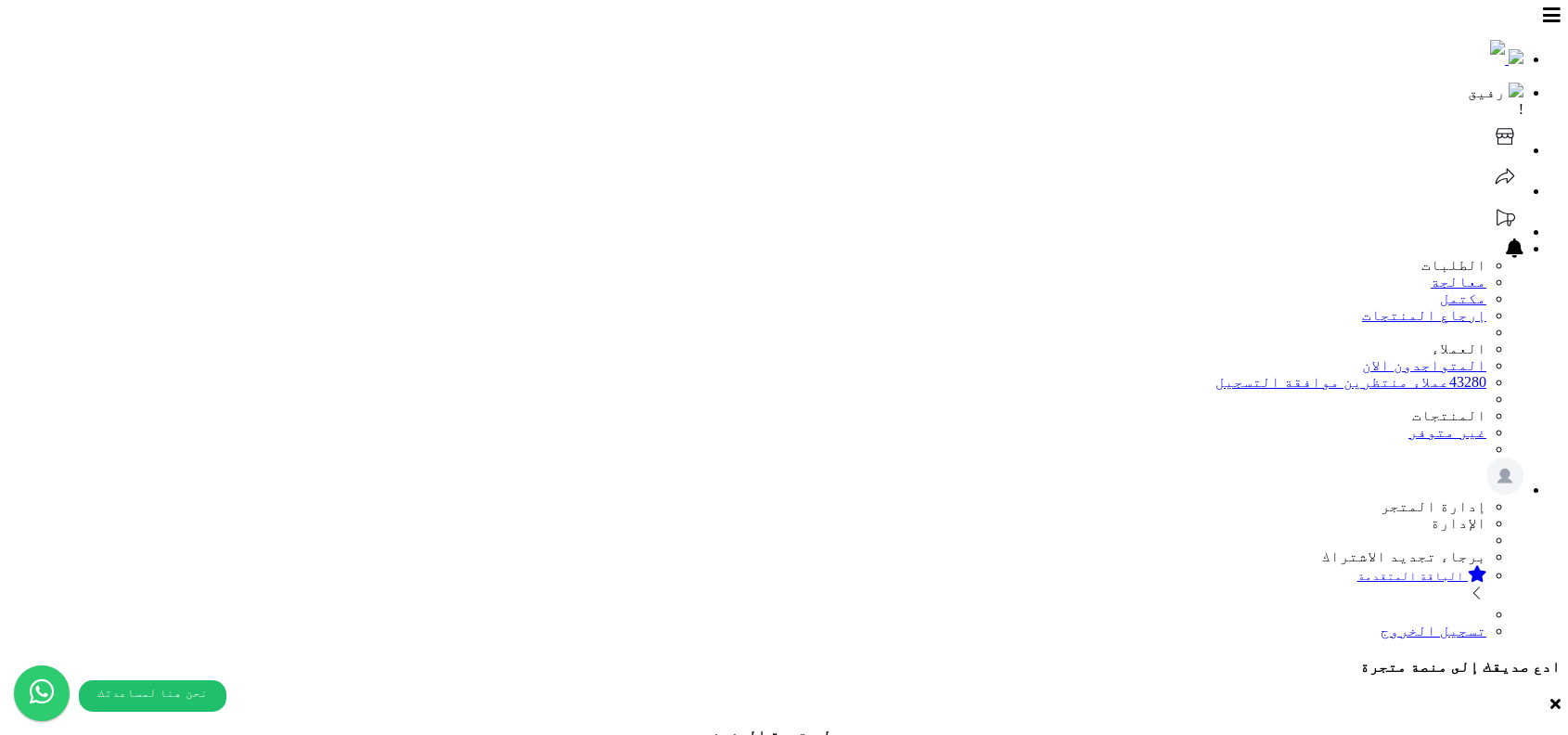 scroll, scrollTop: 0, scrollLeft: 0, axis: both 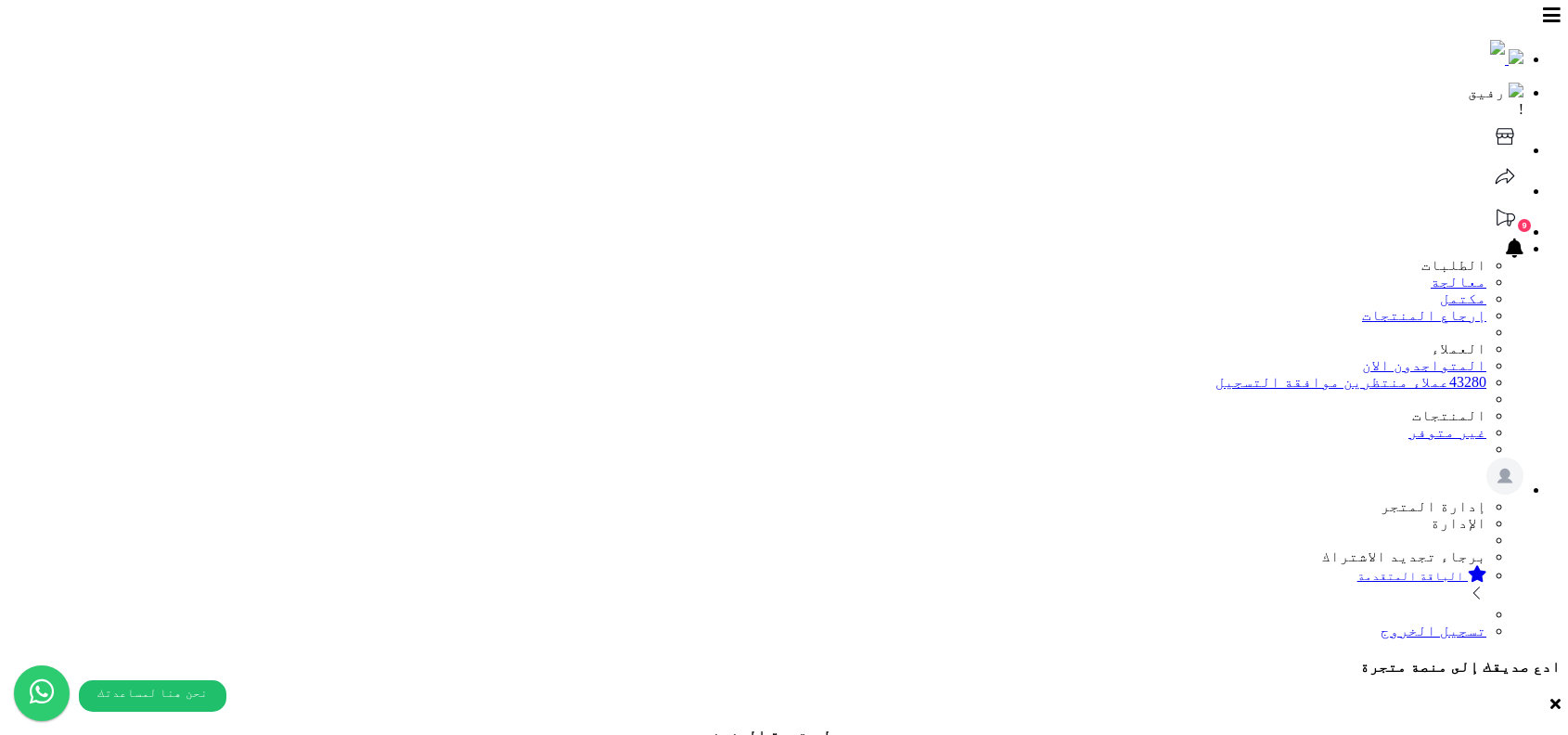 click on "الطلبات" at bounding box center (1465, 1146) 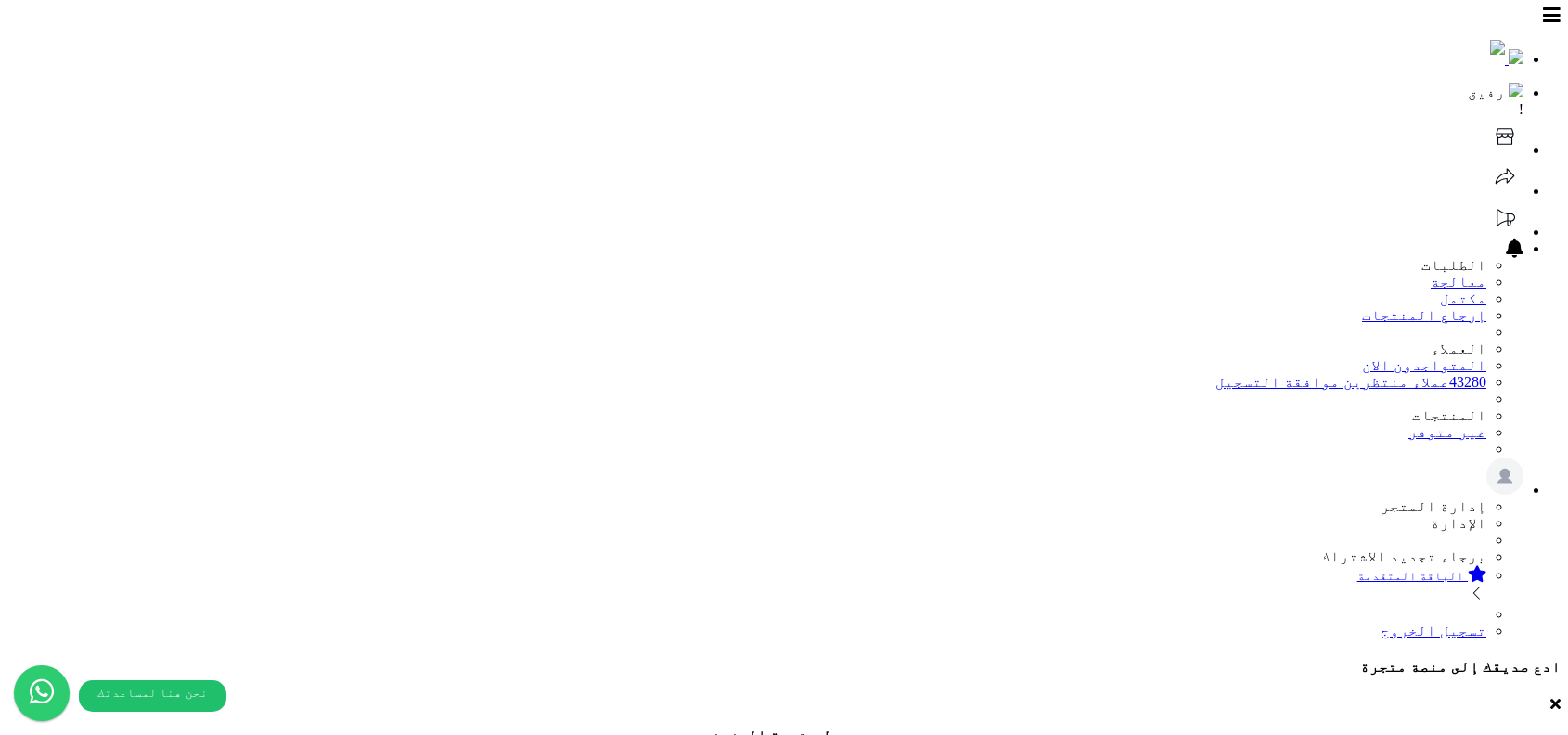 scroll, scrollTop: 0, scrollLeft: 0, axis: both 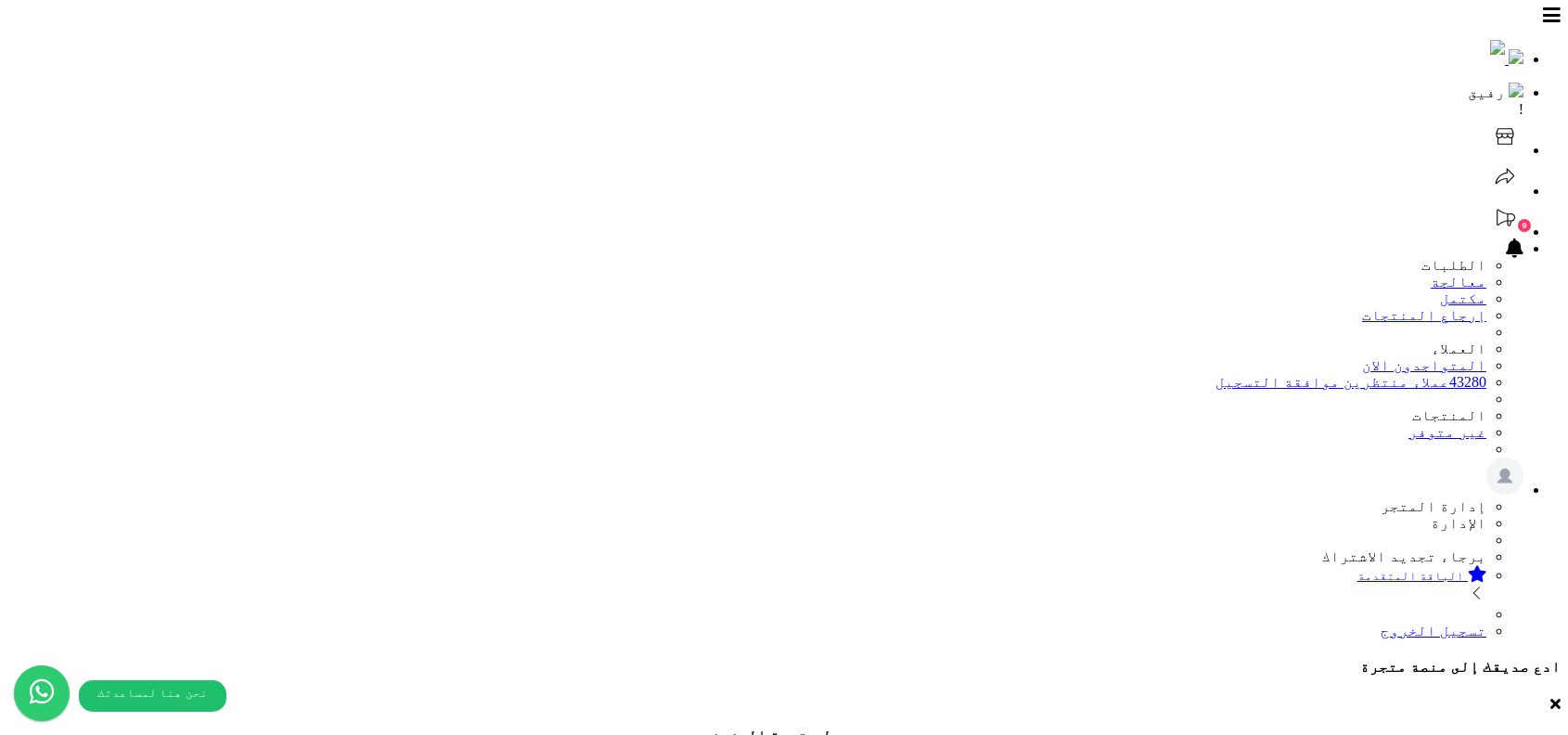 click on "بانتظار المراجعة
24" at bounding box center (784, 1531) 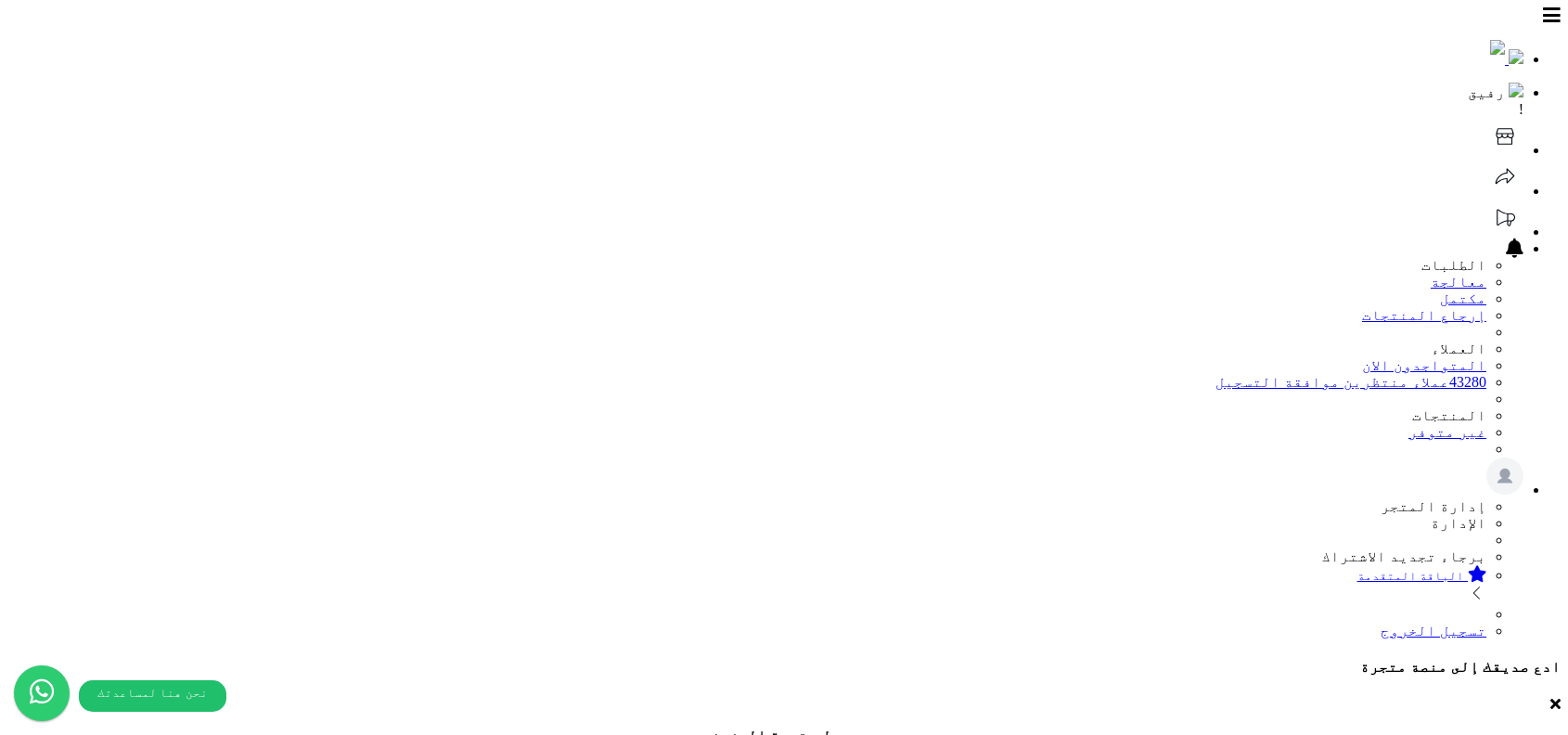 scroll, scrollTop: 0, scrollLeft: 0, axis: both 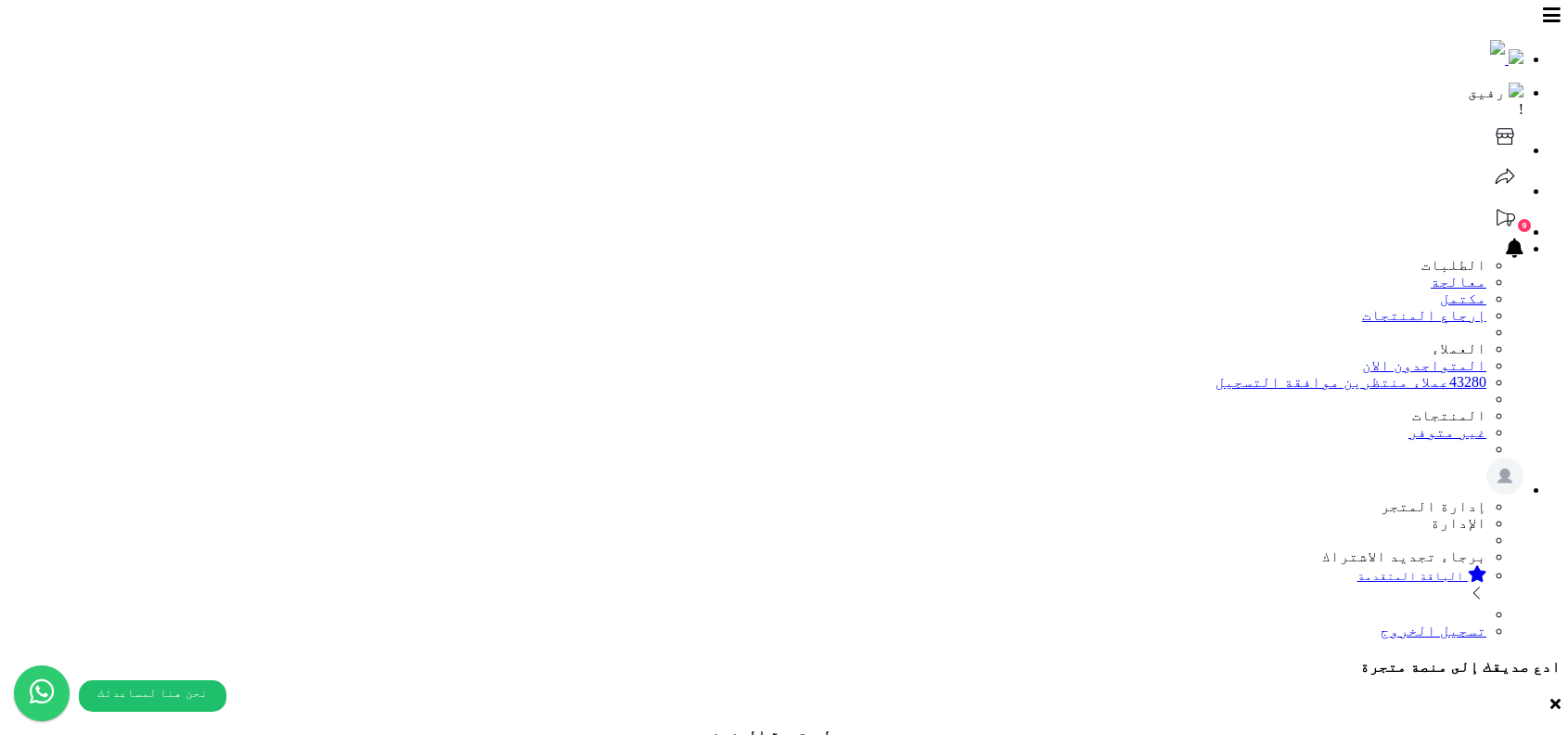 click on "وآتس آب  جديد" at bounding box center (1459, 1274) 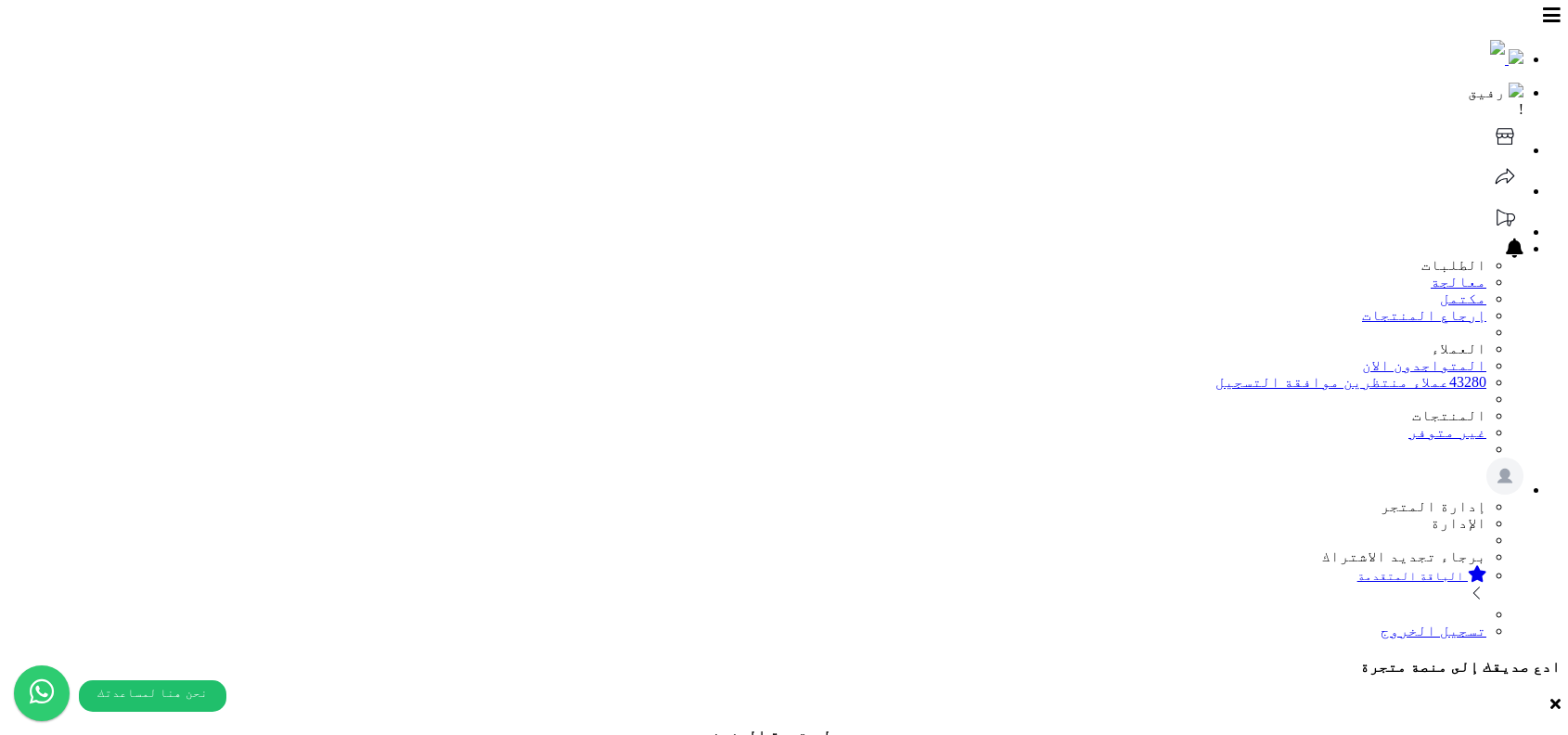scroll, scrollTop: 0, scrollLeft: 0, axis: both 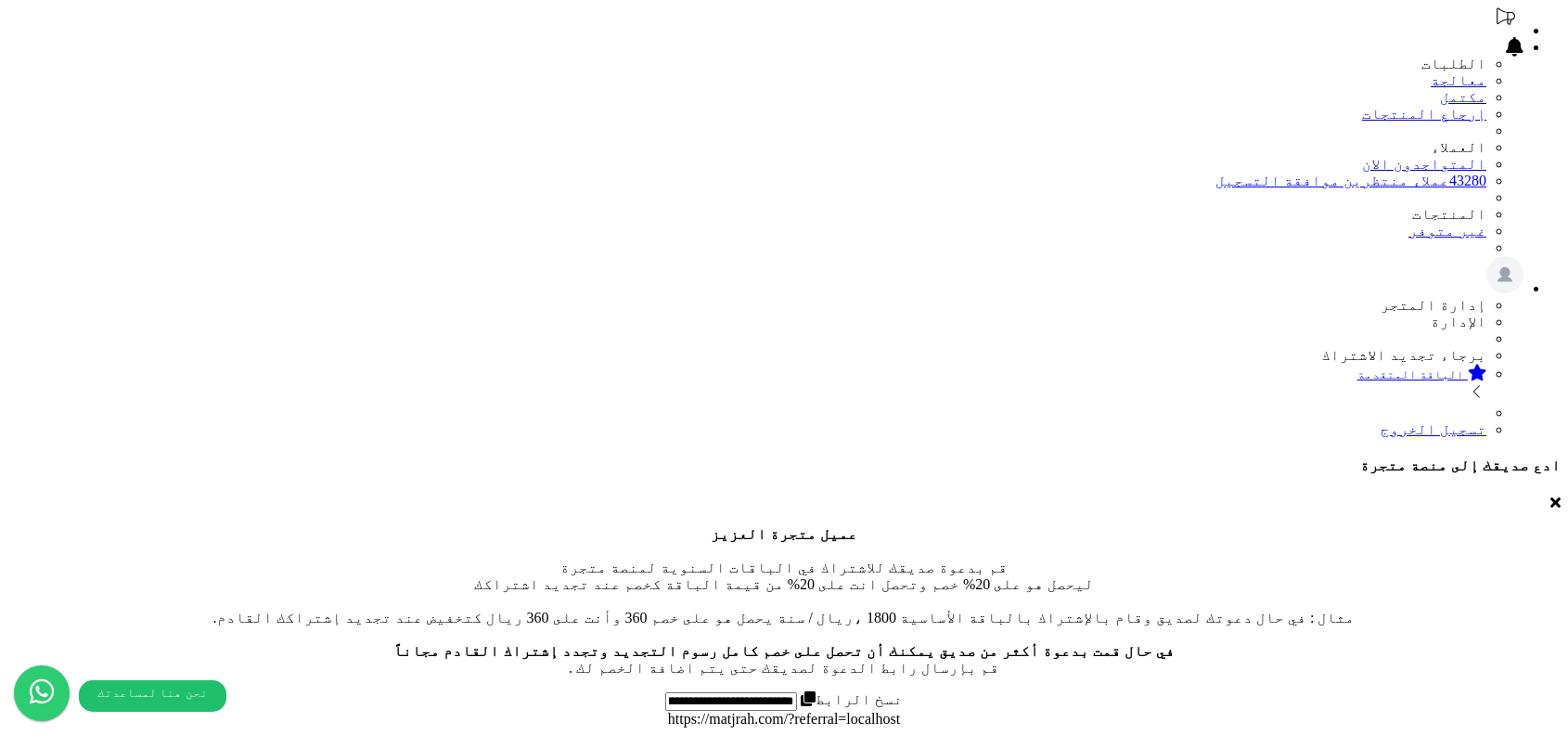 click on "خيارات المتجر تخصيص ميزات وخصائص المتجر" at bounding box center (1382, 1806) 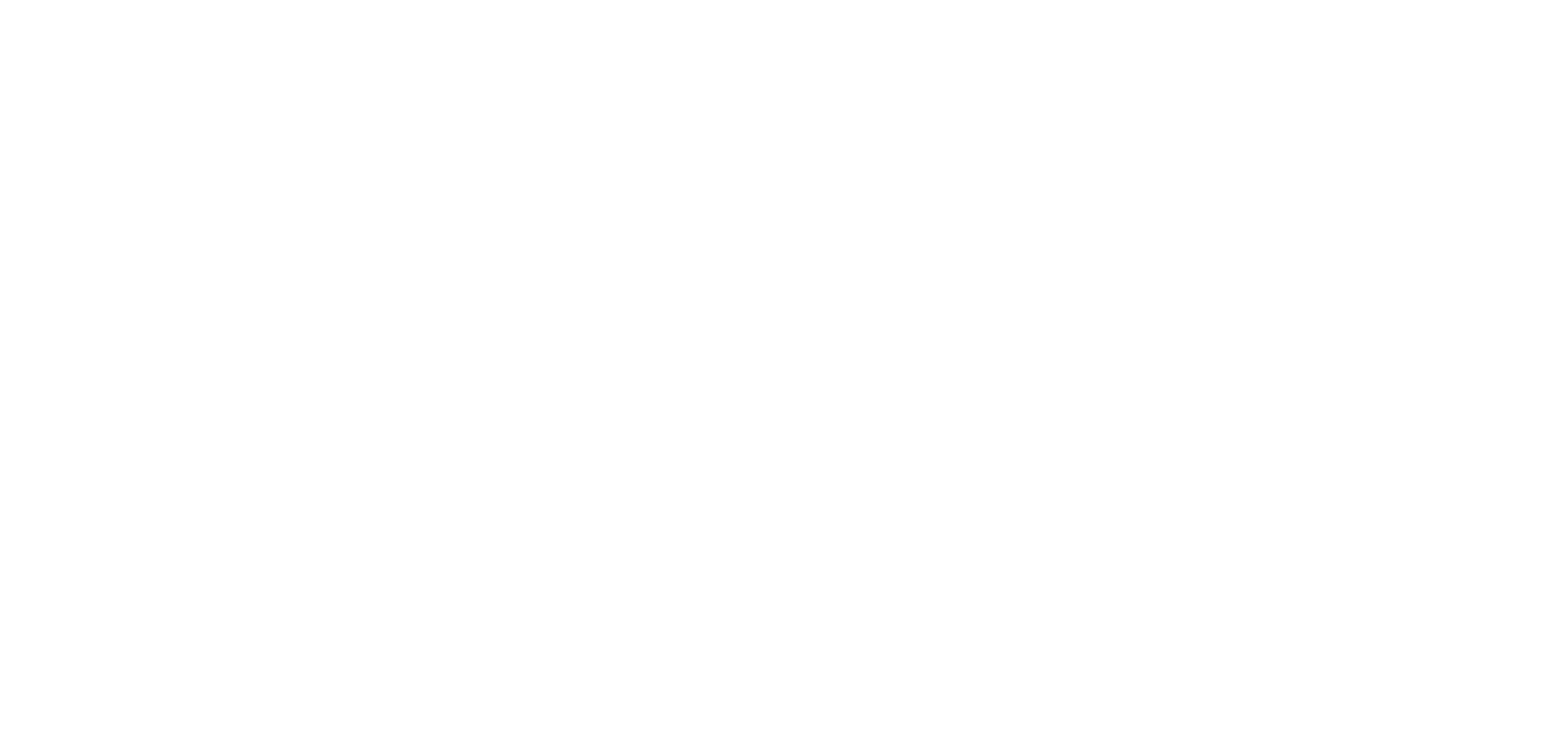 scroll, scrollTop: 0, scrollLeft: 0, axis: both 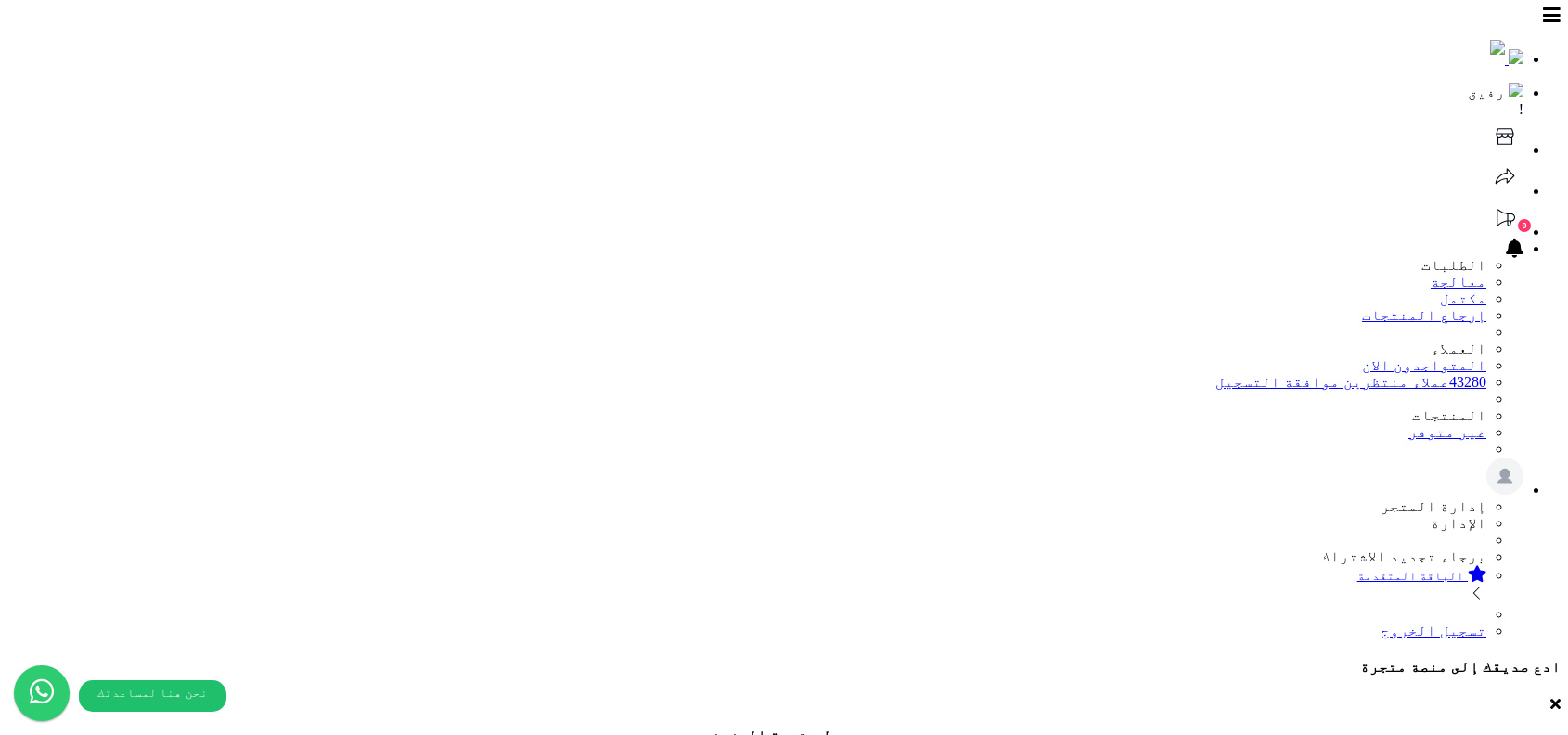 click on "رجوع" at bounding box center (1384, 1480) 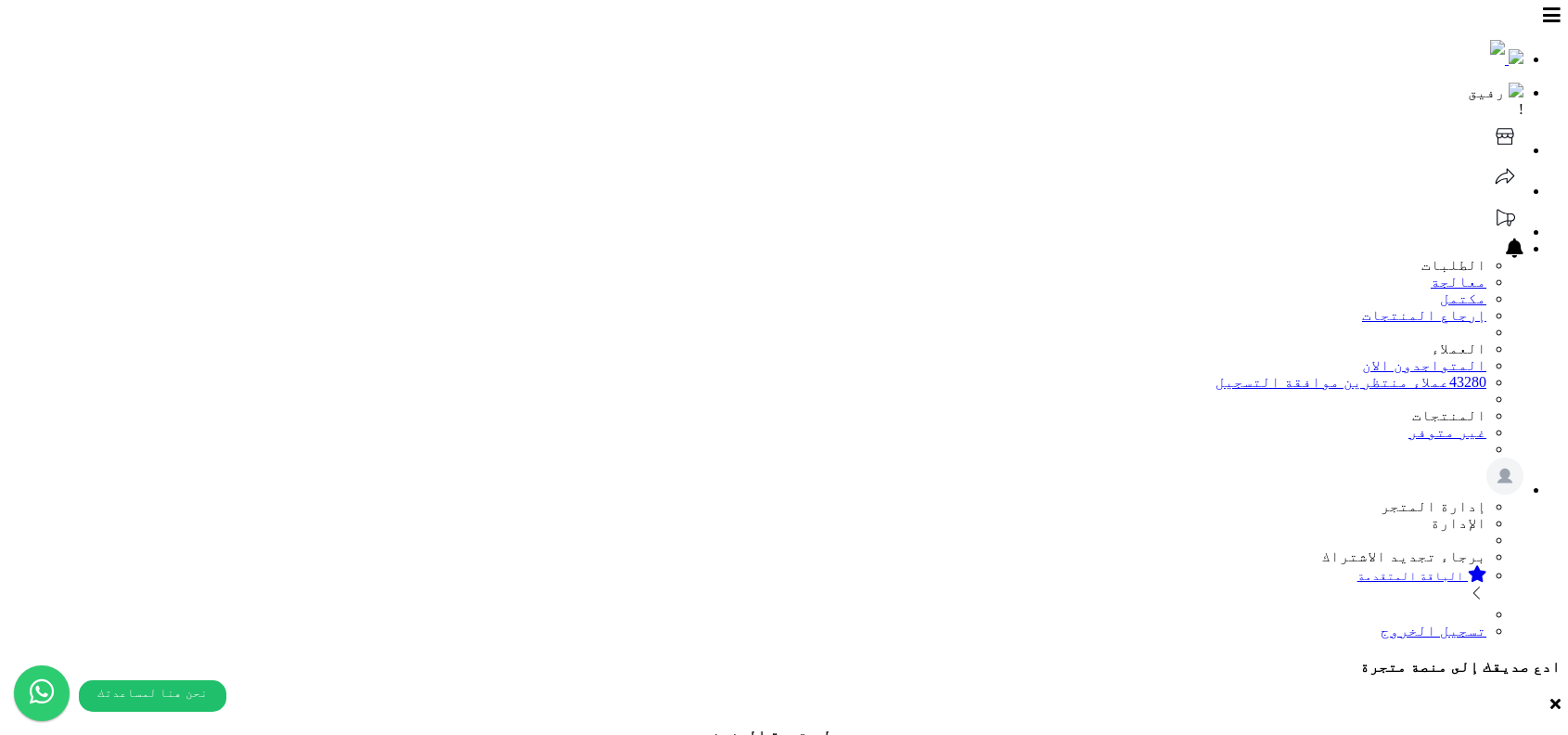 scroll, scrollTop: 0, scrollLeft: 0, axis: both 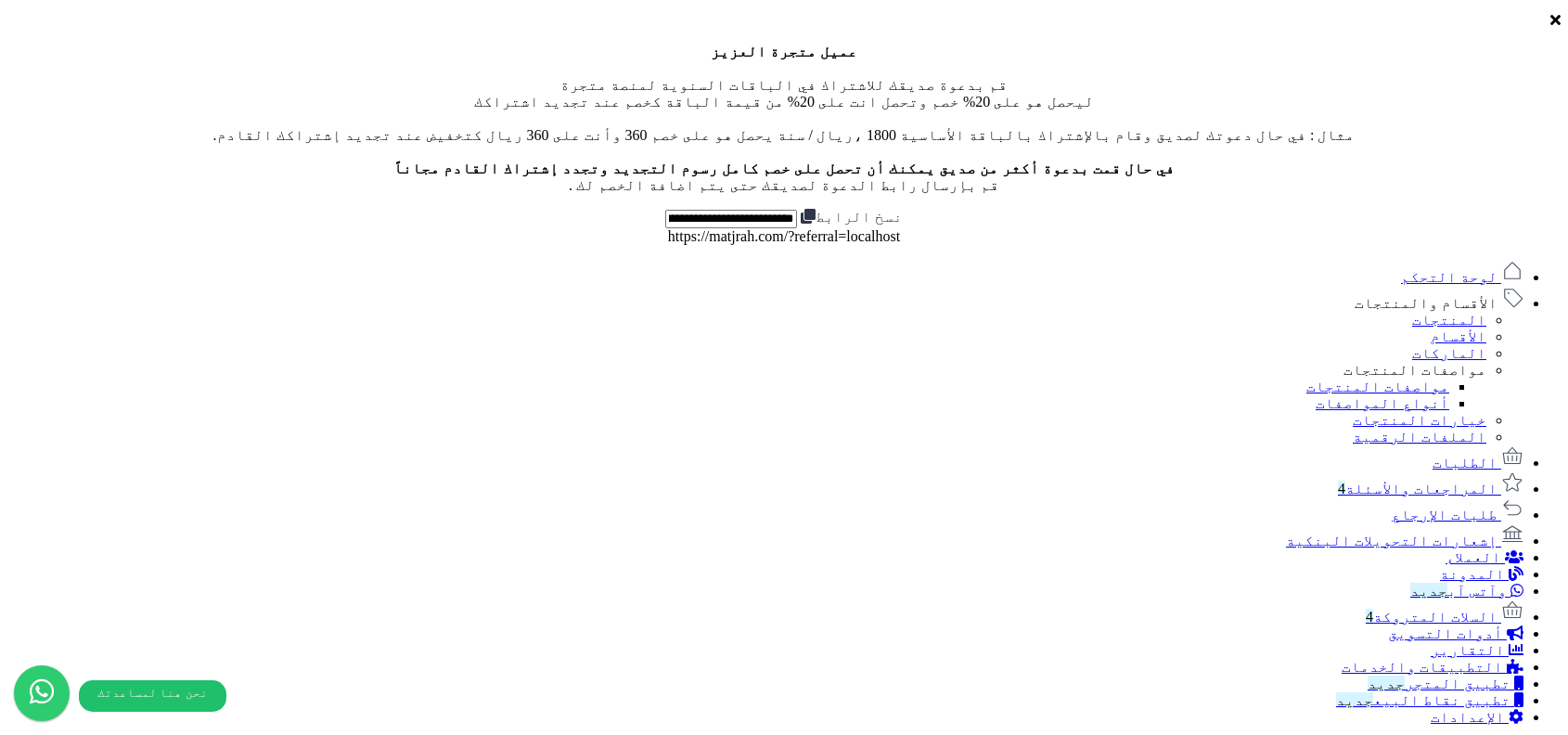 click on "**********" at bounding box center (768, 2185) 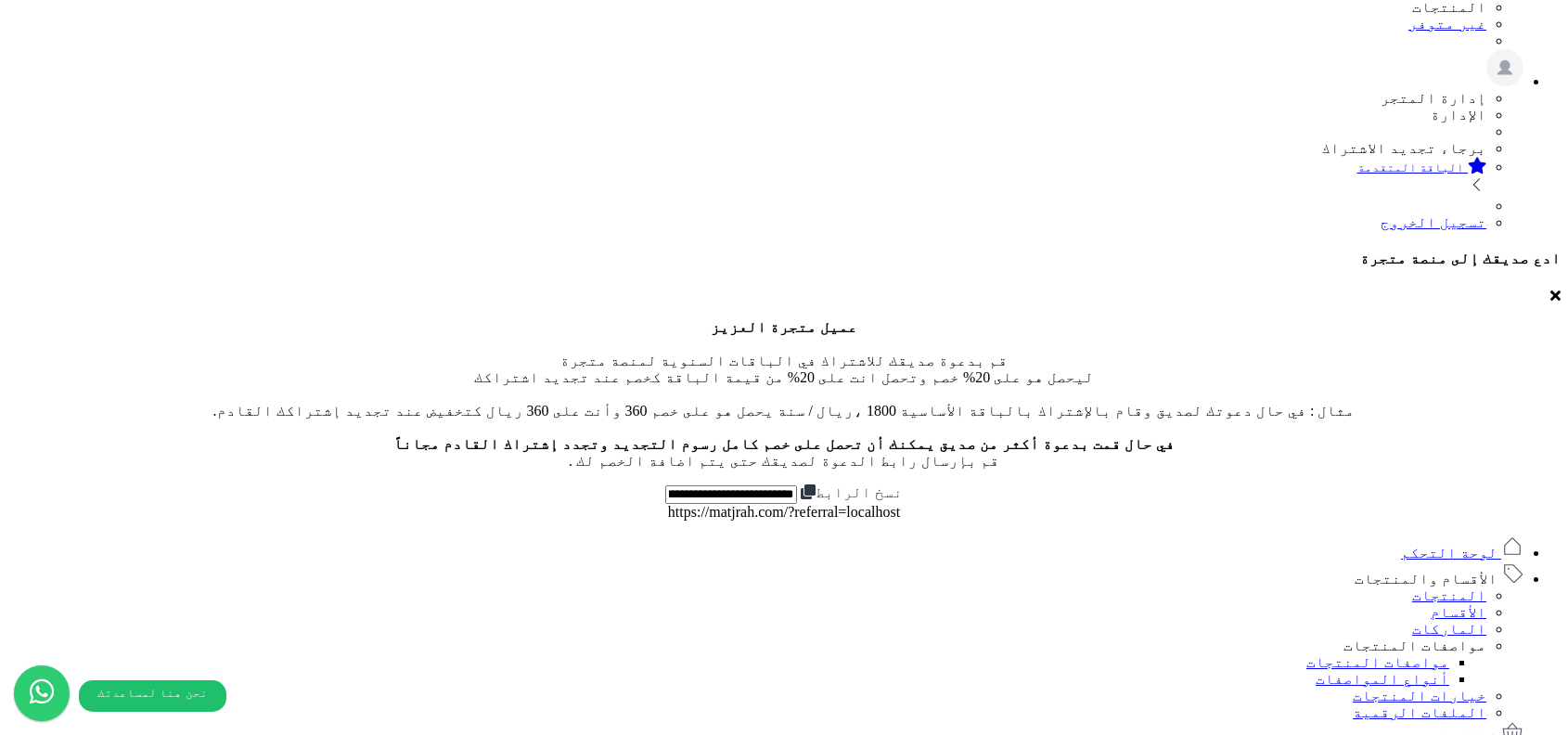 scroll, scrollTop: 0, scrollLeft: 0, axis: both 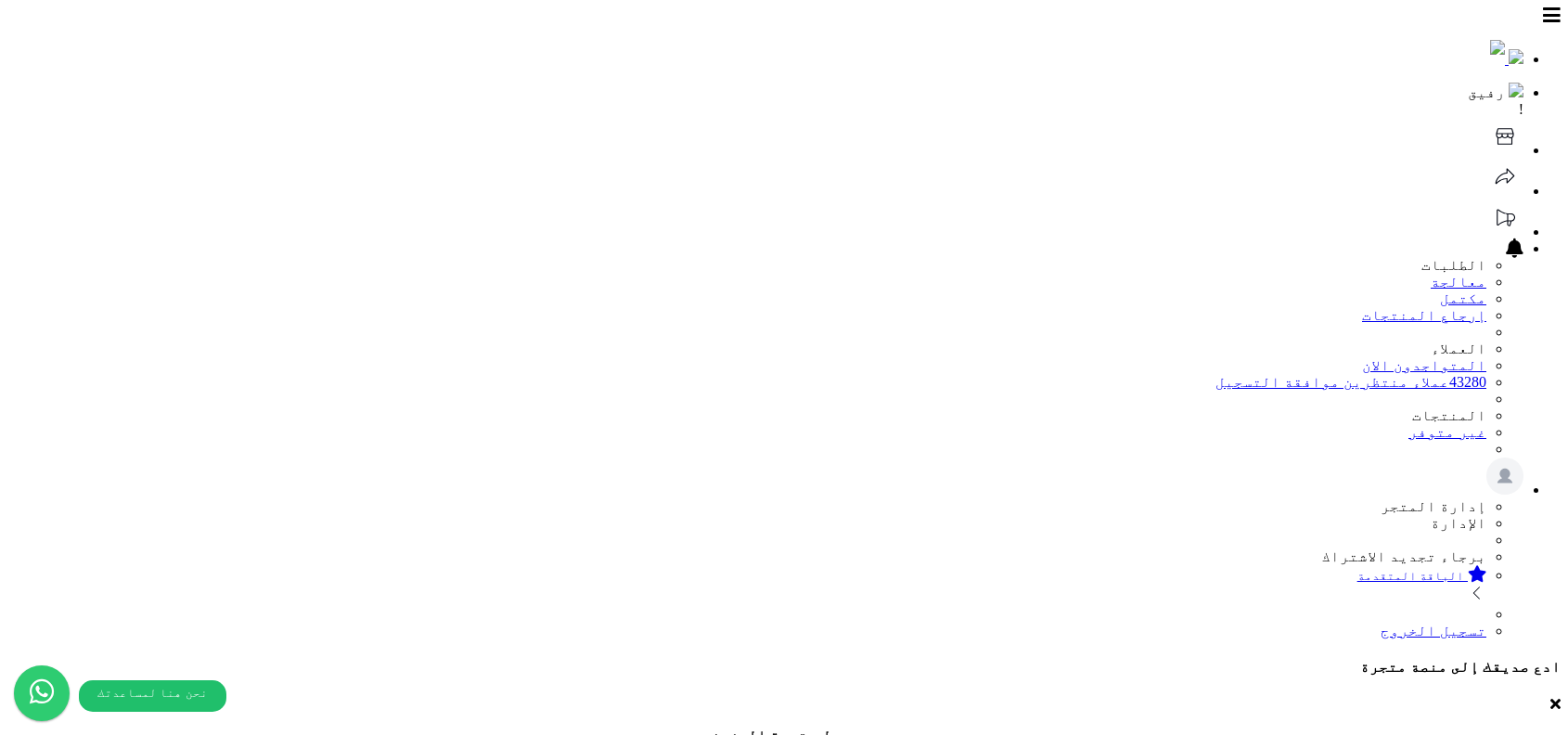 click 